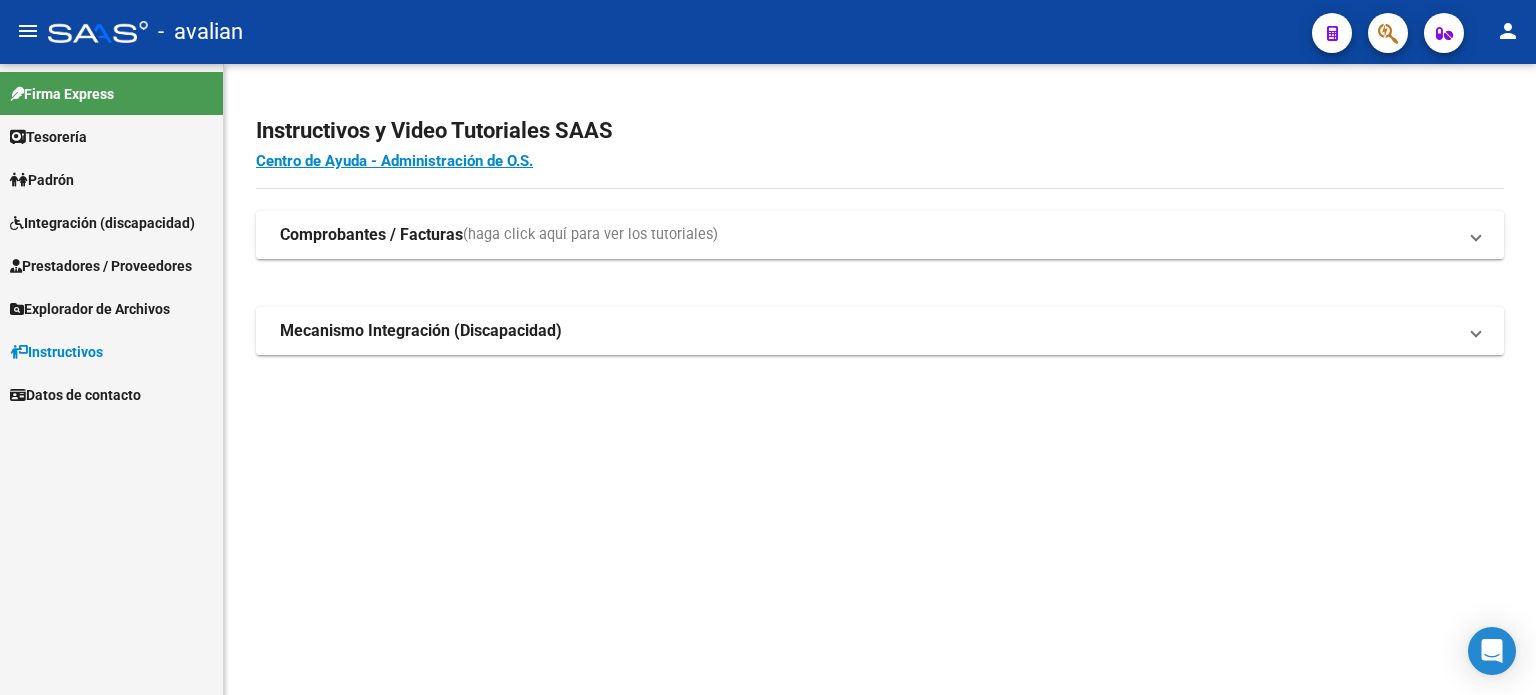 scroll, scrollTop: 0, scrollLeft: 0, axis: both 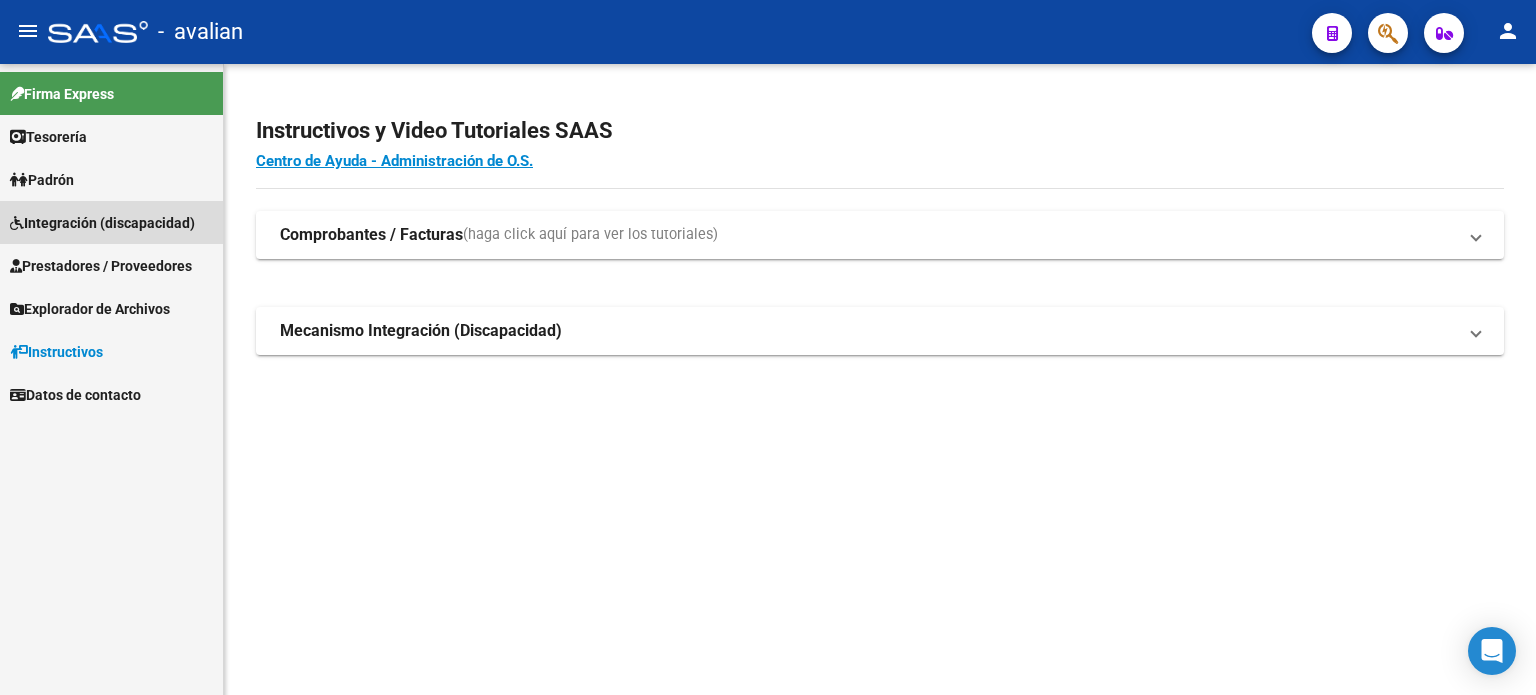 click on "Integración (discapacidad)" at bounding box center (102, 223) 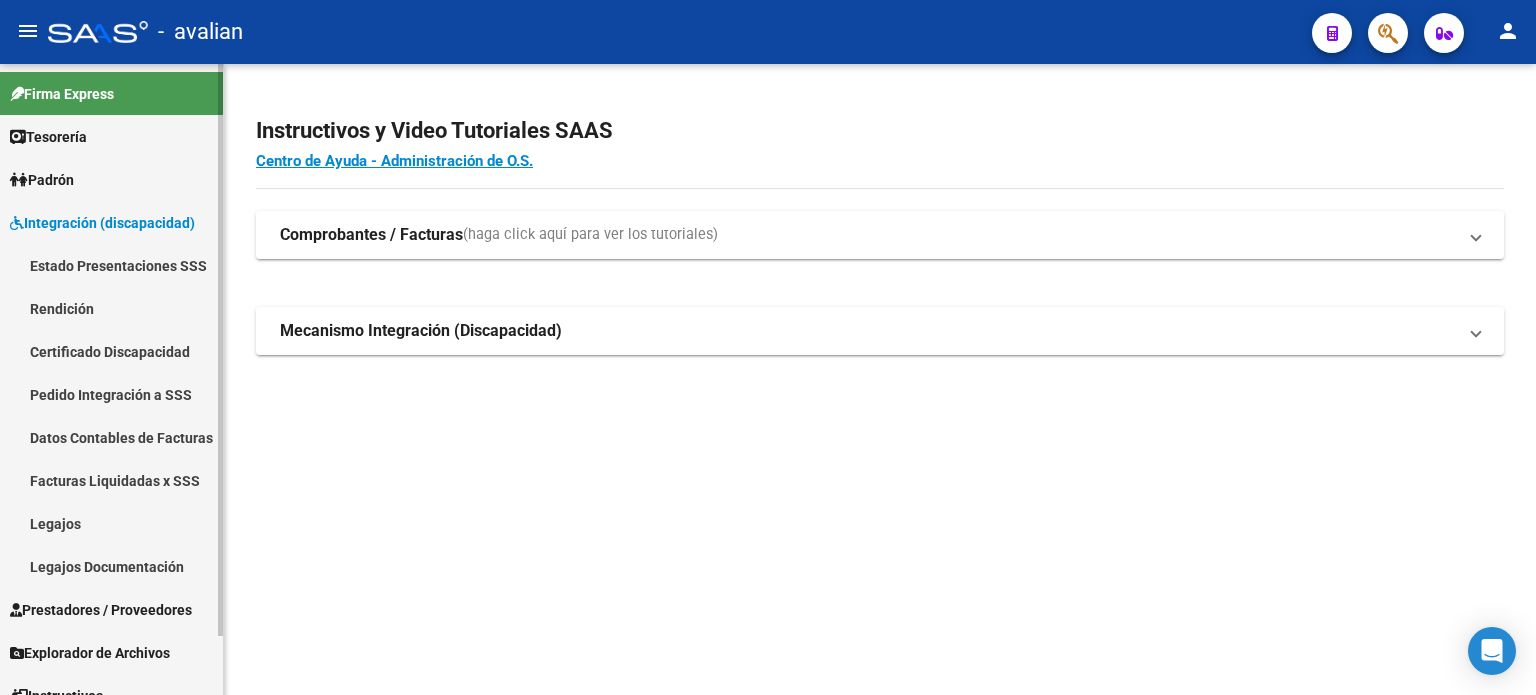 click on "Prestadores / Proveedores" at bounding box center [101, 610] 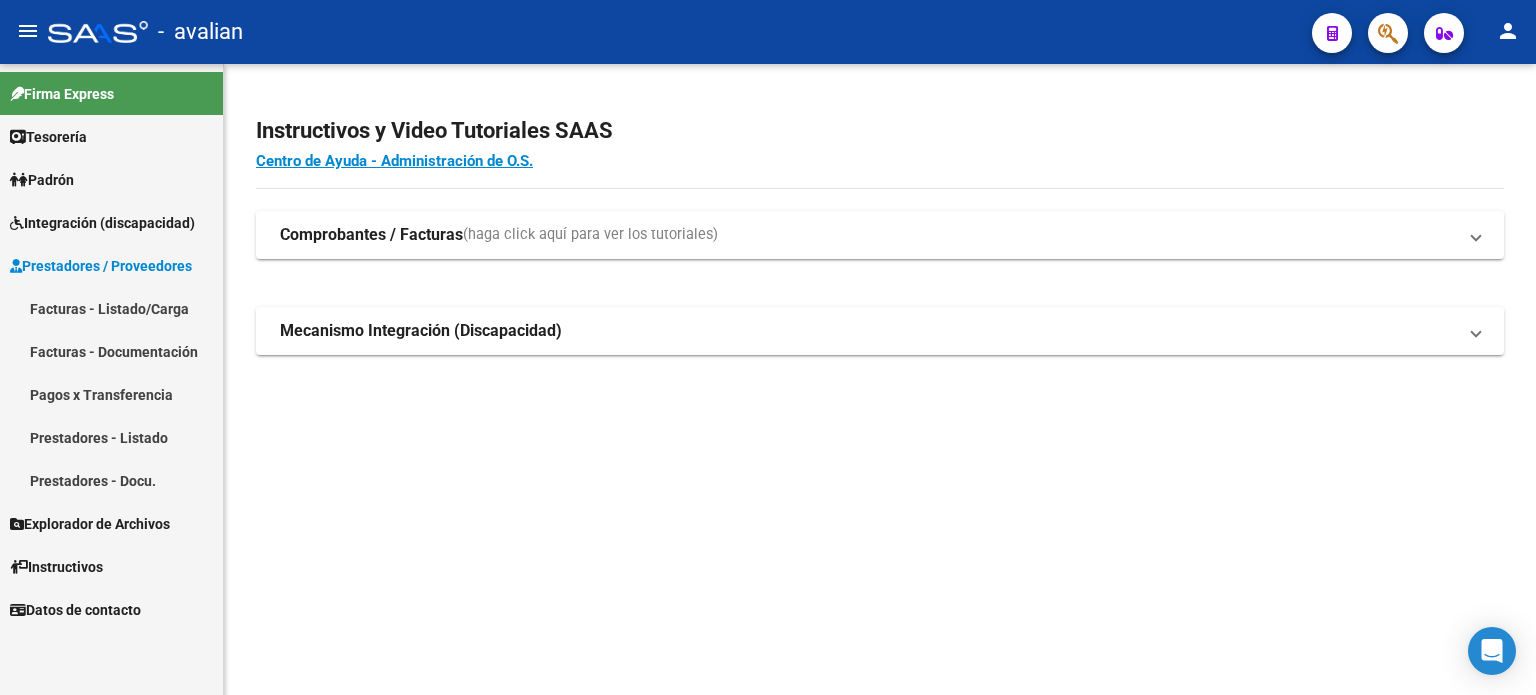 click on "Facturas - Listado/Carga" at bounding box center (111, 308) 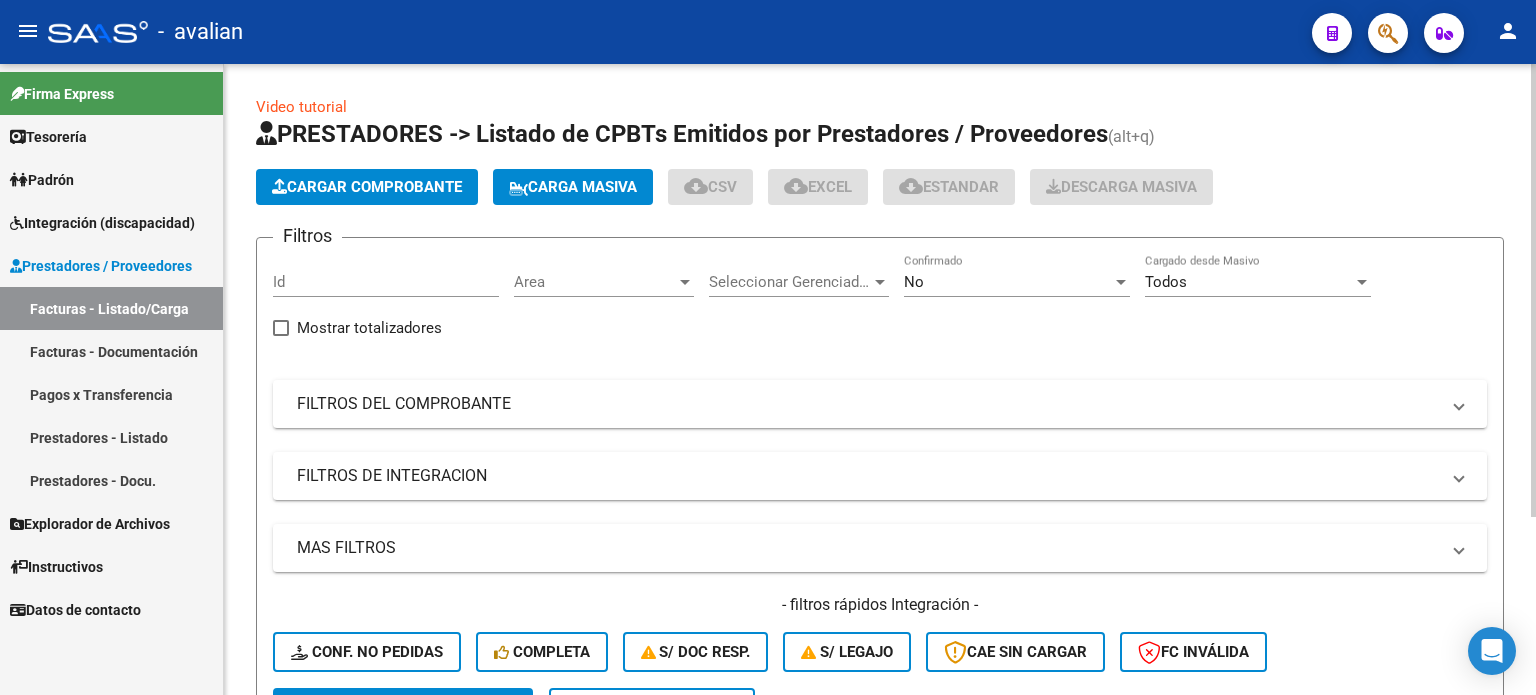 click on "Carga Masiva" 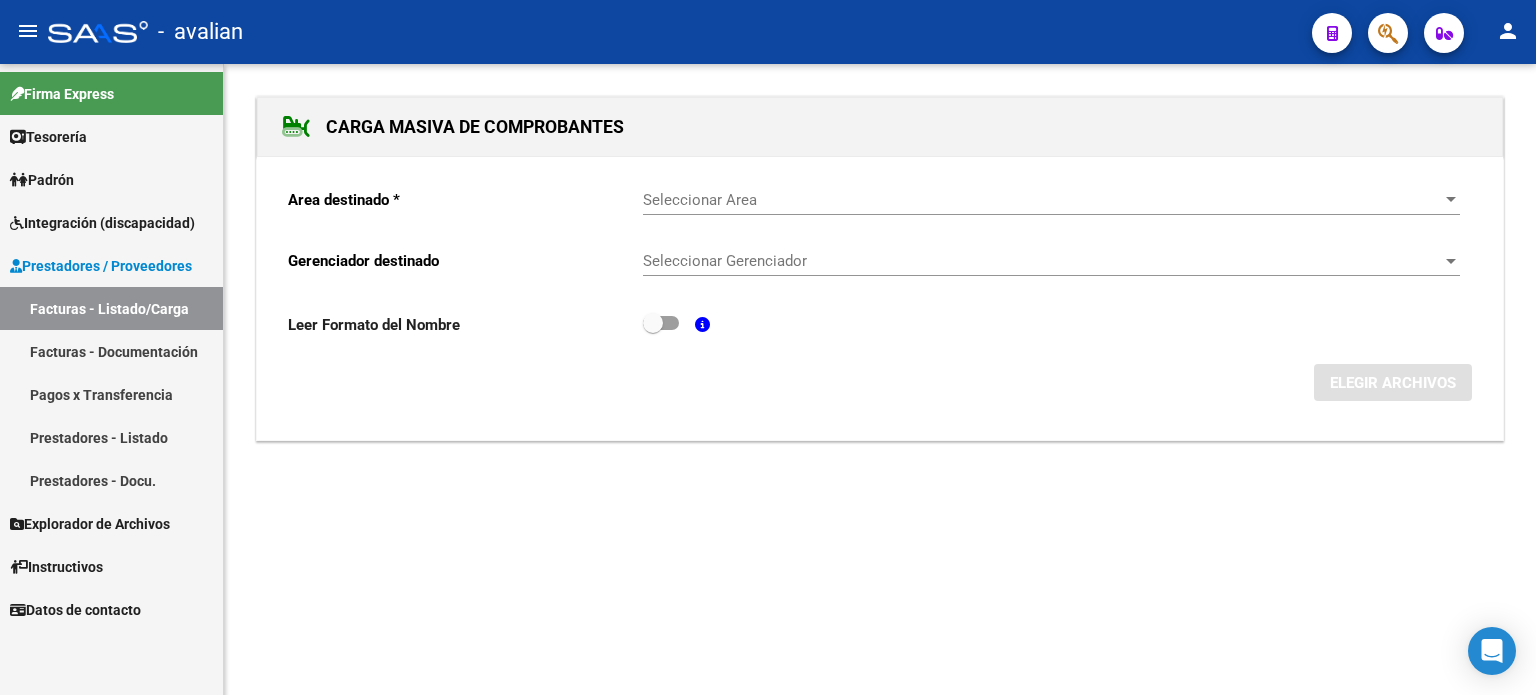 click on "Seleccionar Area" at bounding box center (1042, 200) 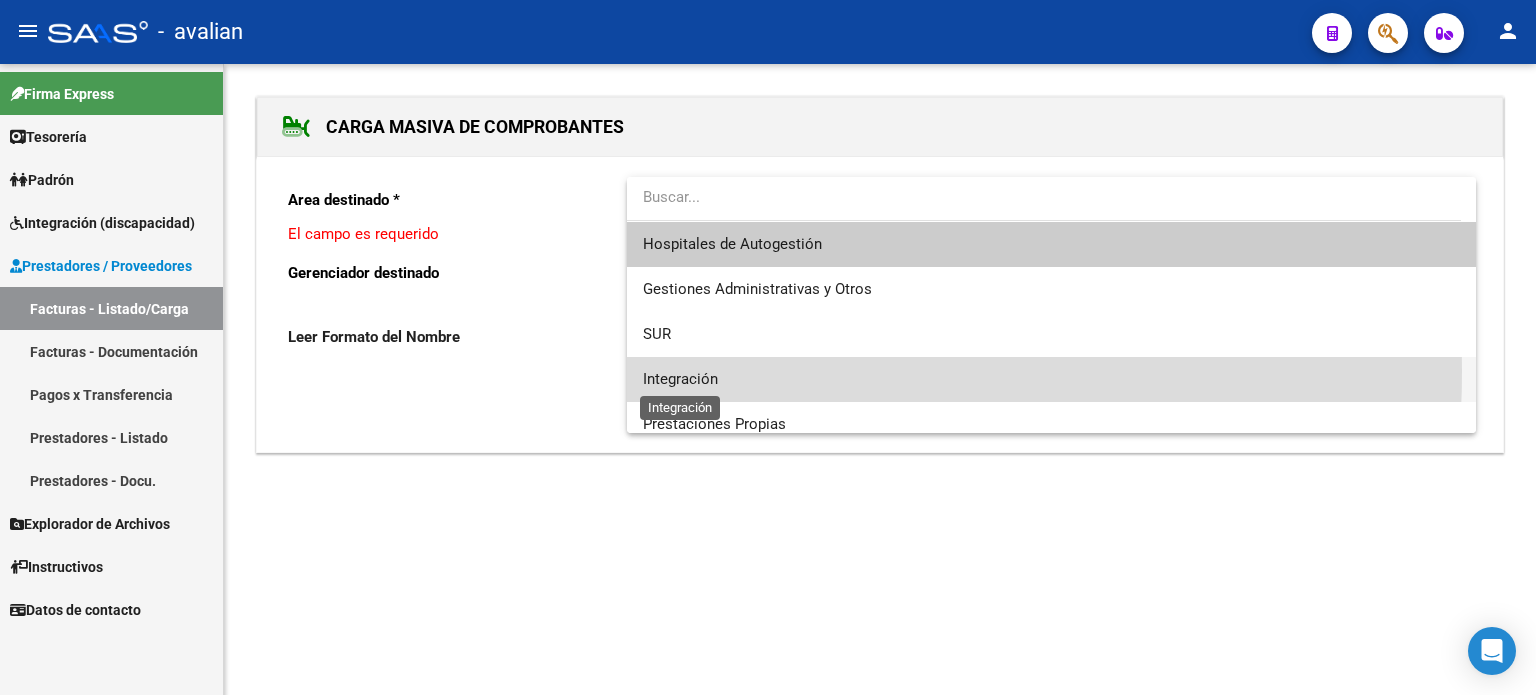 click on "Integración" at bounding box center (680, 379) 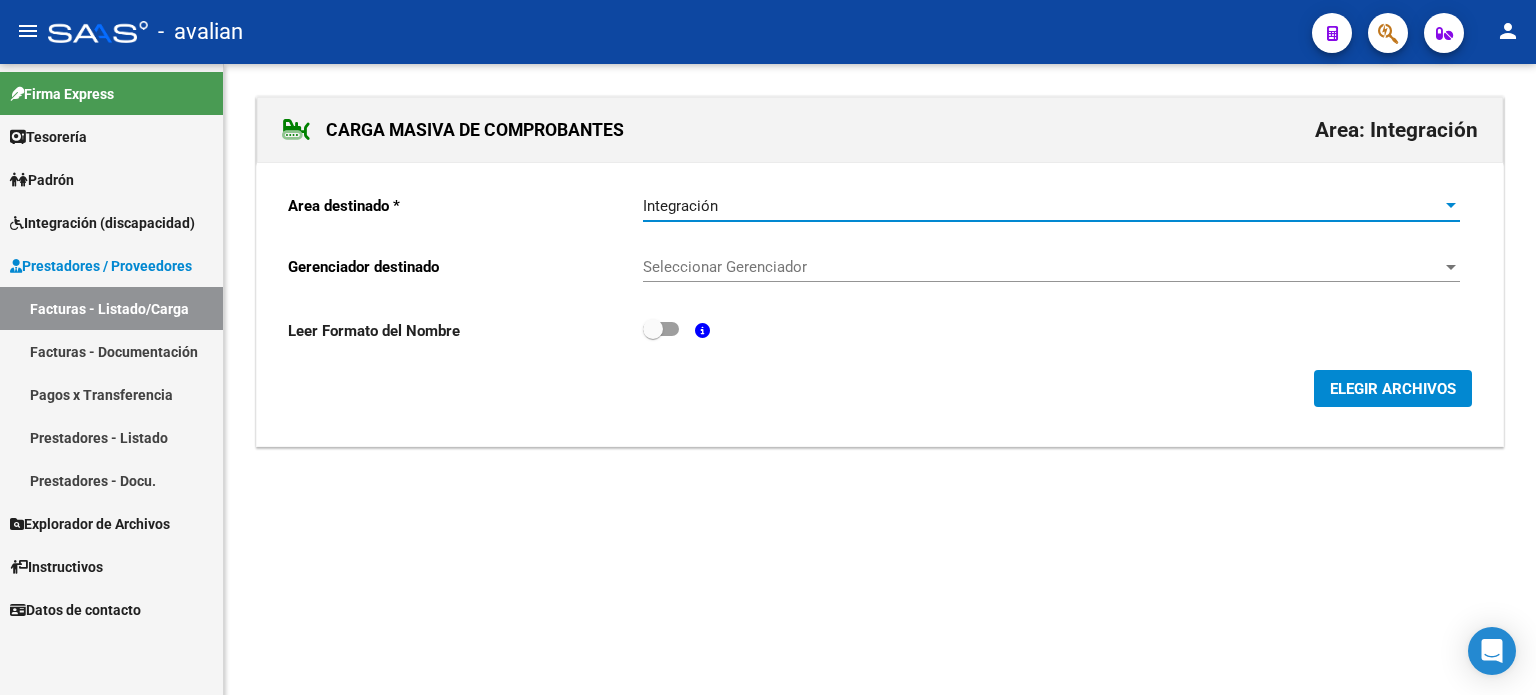 click on "Seleccionar Gerenciador" at bounding box center (1042, 267) 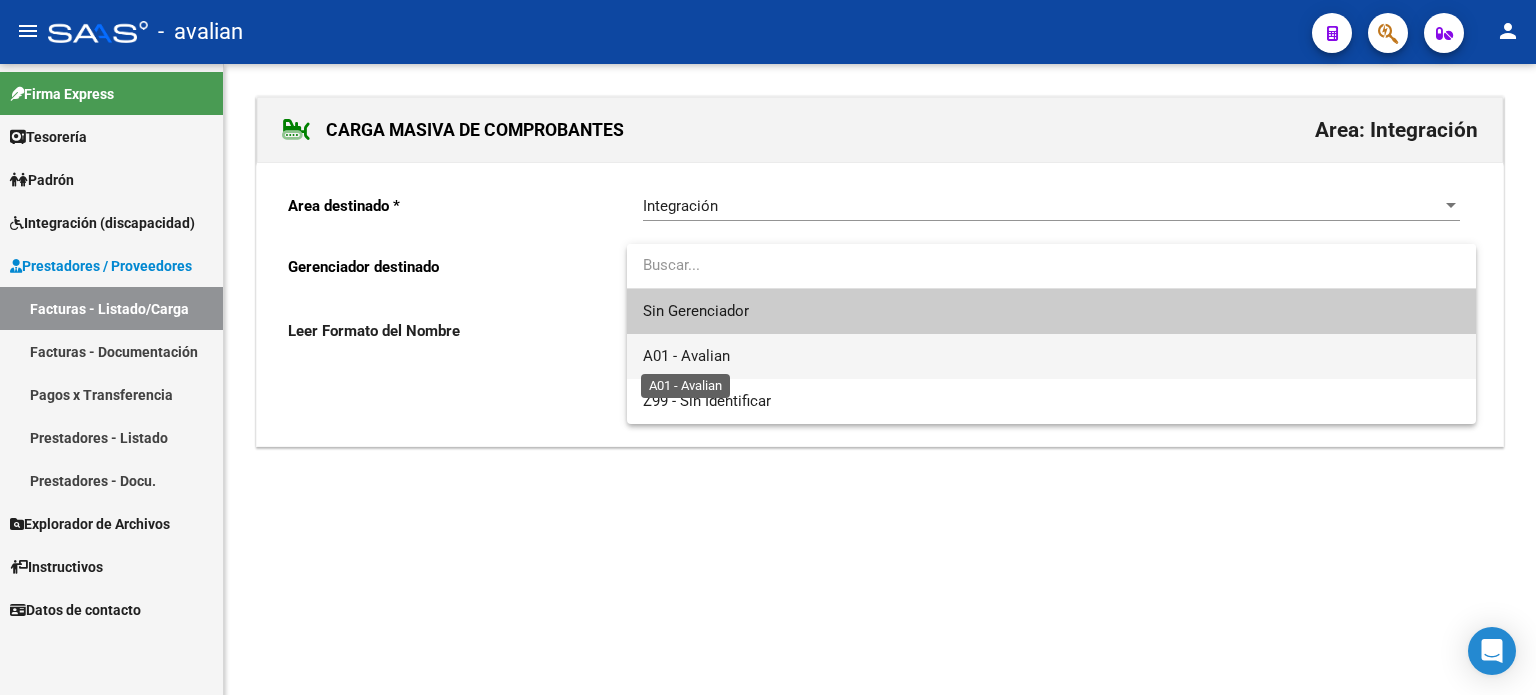 click on "A01 - Avalian" at bounding box center [686, 356] 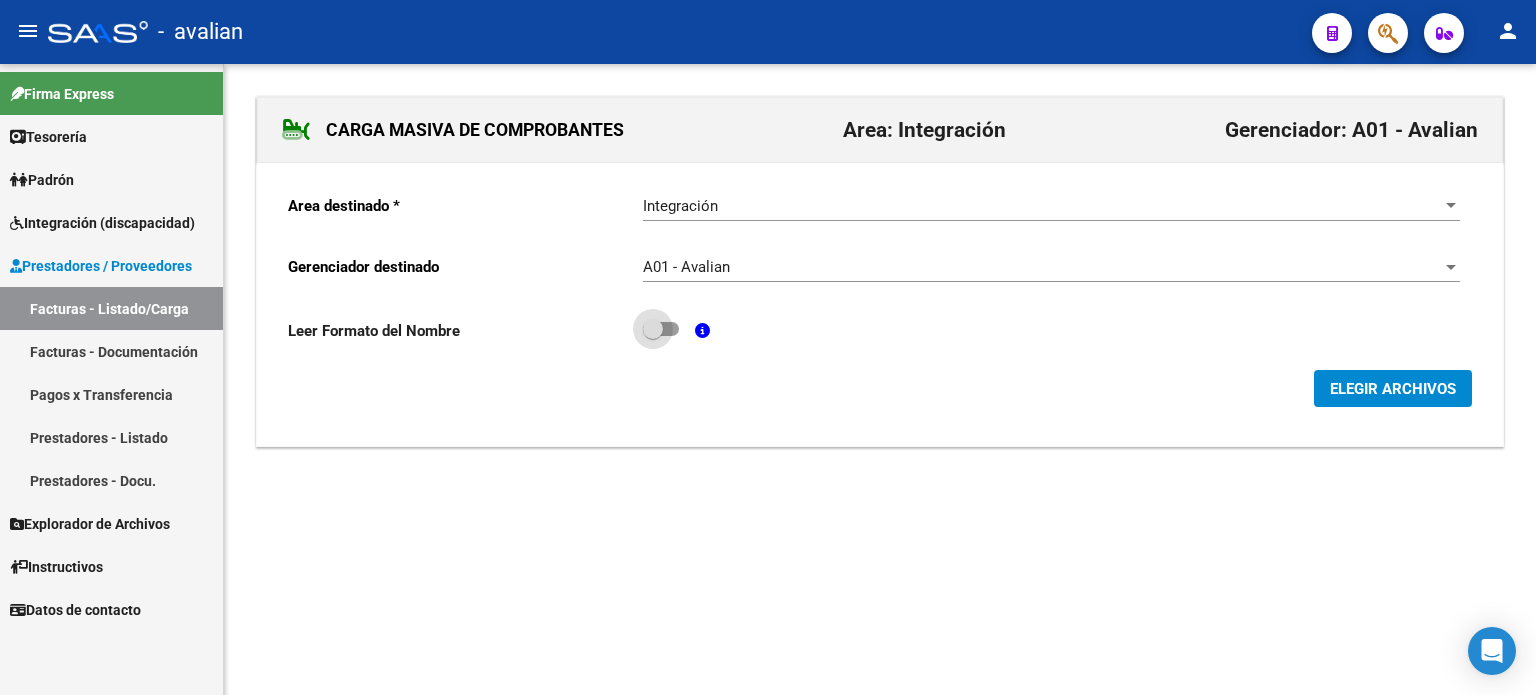 click at bounding box center [661, 329] 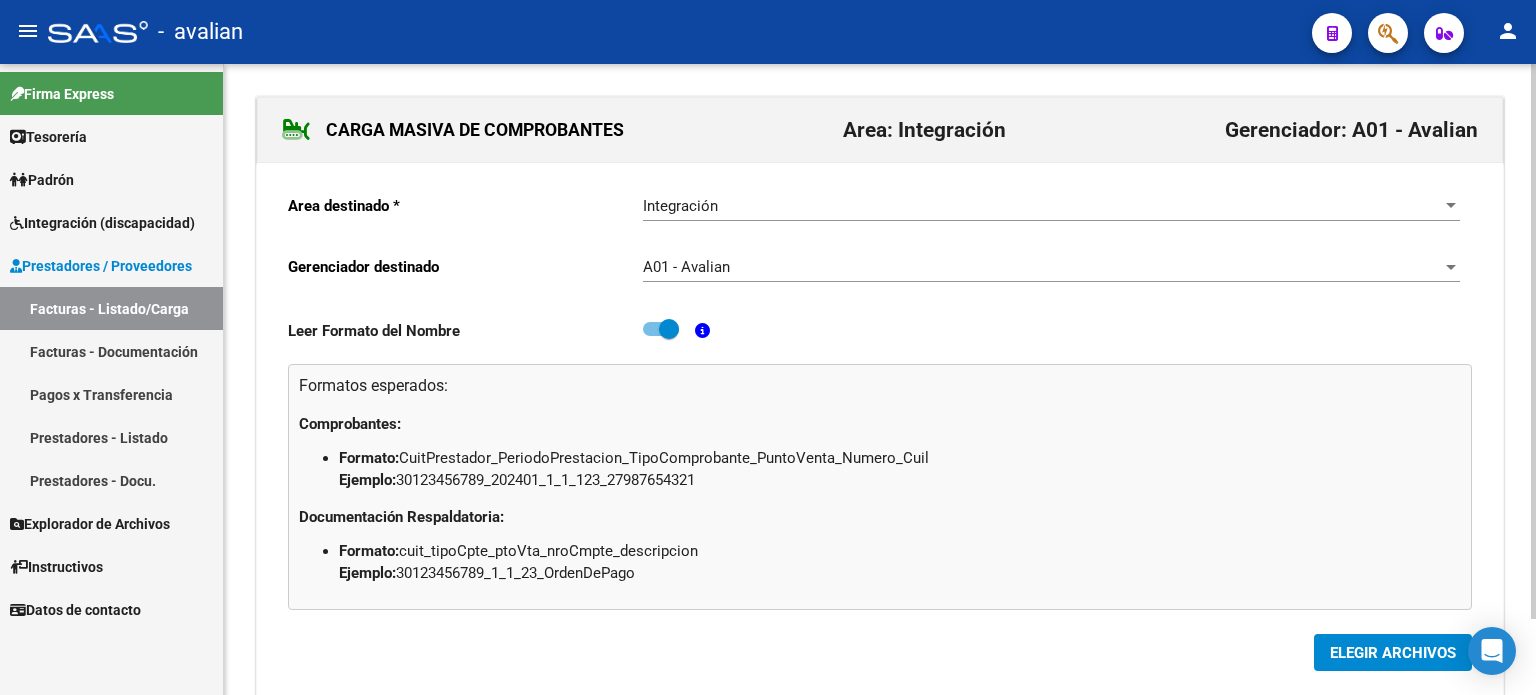 click on "ELEGIR ARCHIVOS" 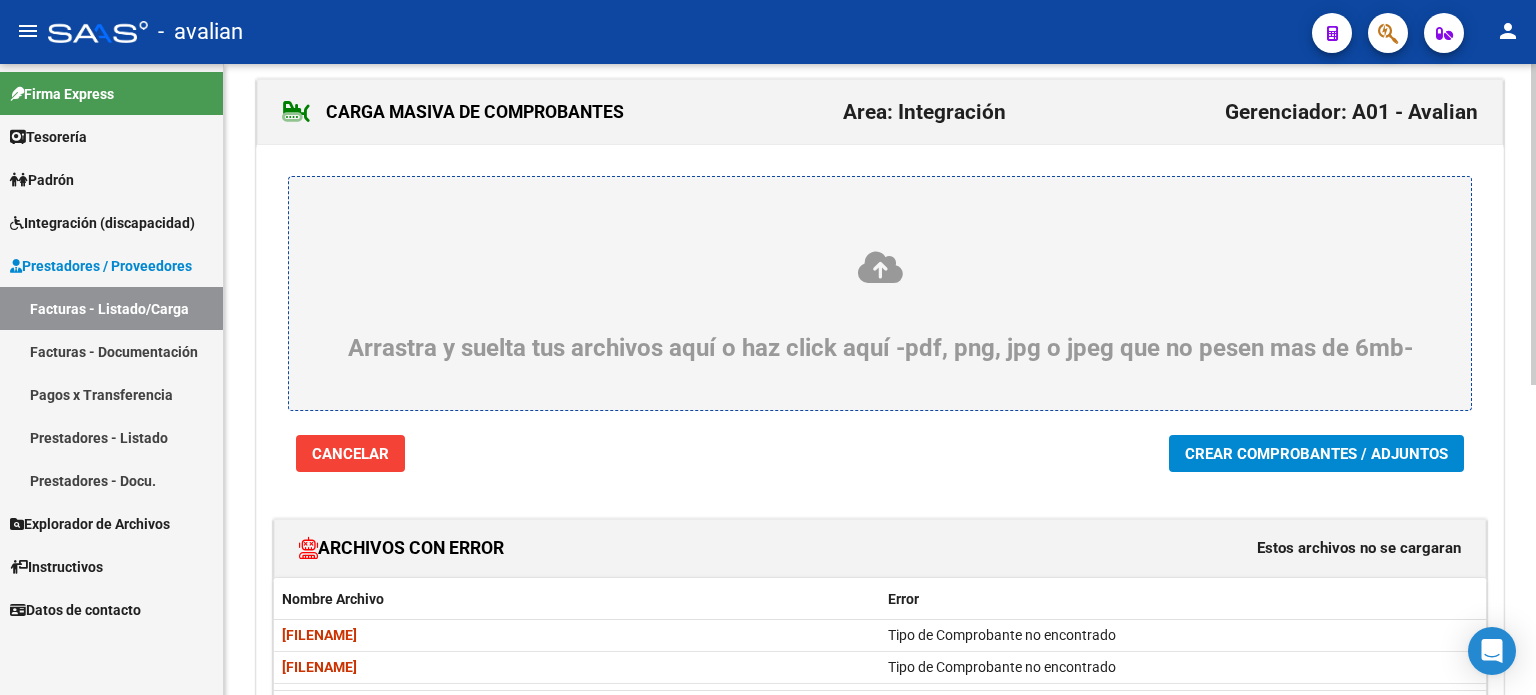 scroll, scrollTop: 0, scrollLeft: 0, axis: both 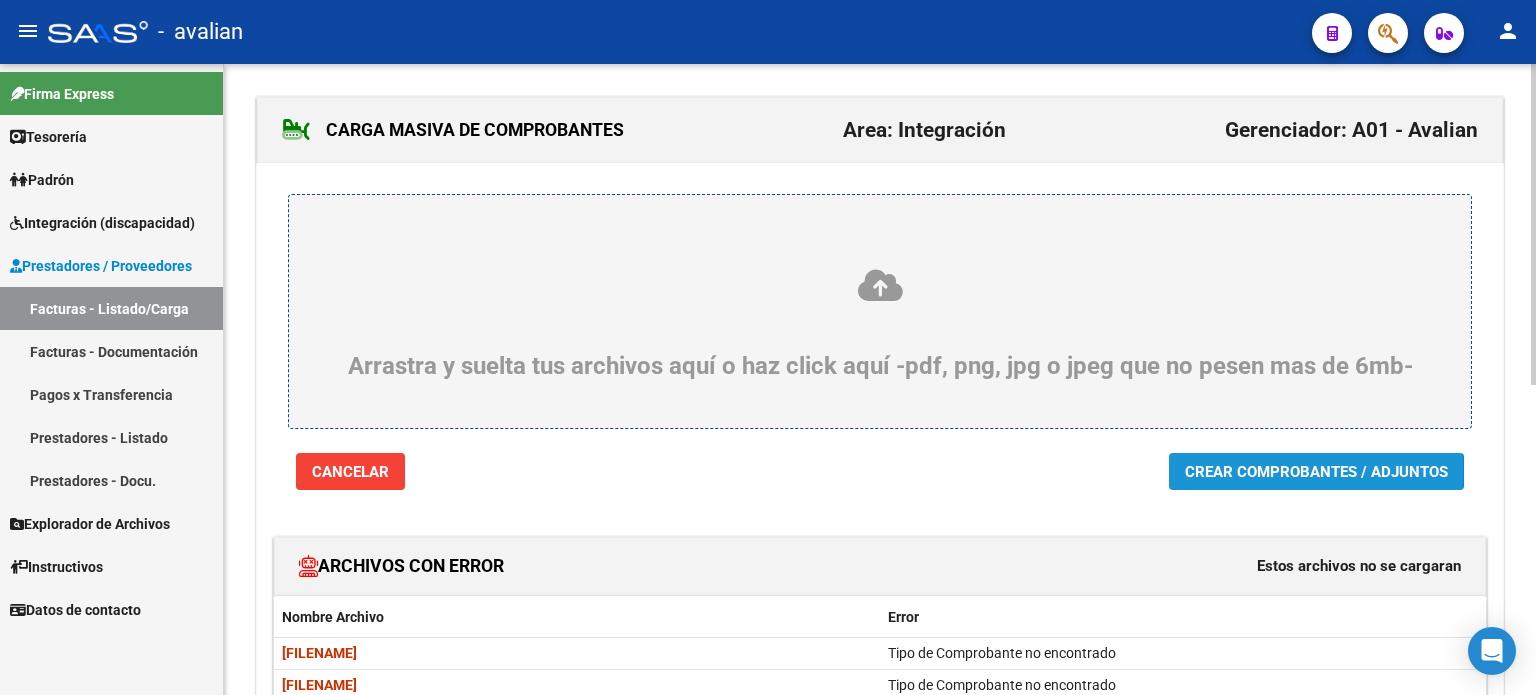 click on "Crear Comprobantes / Adjuntos" 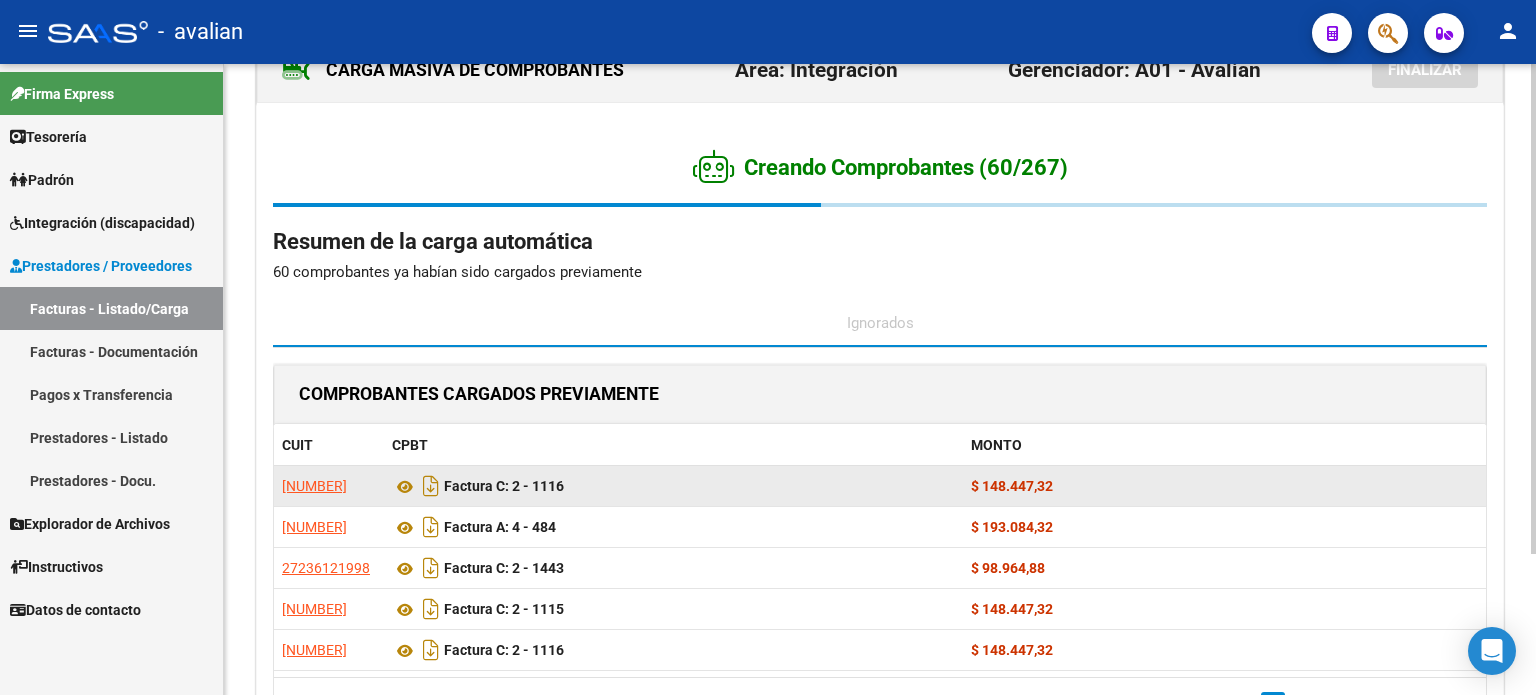 scroll, scrollTop: 0, scrollLeft: 0, axis: both 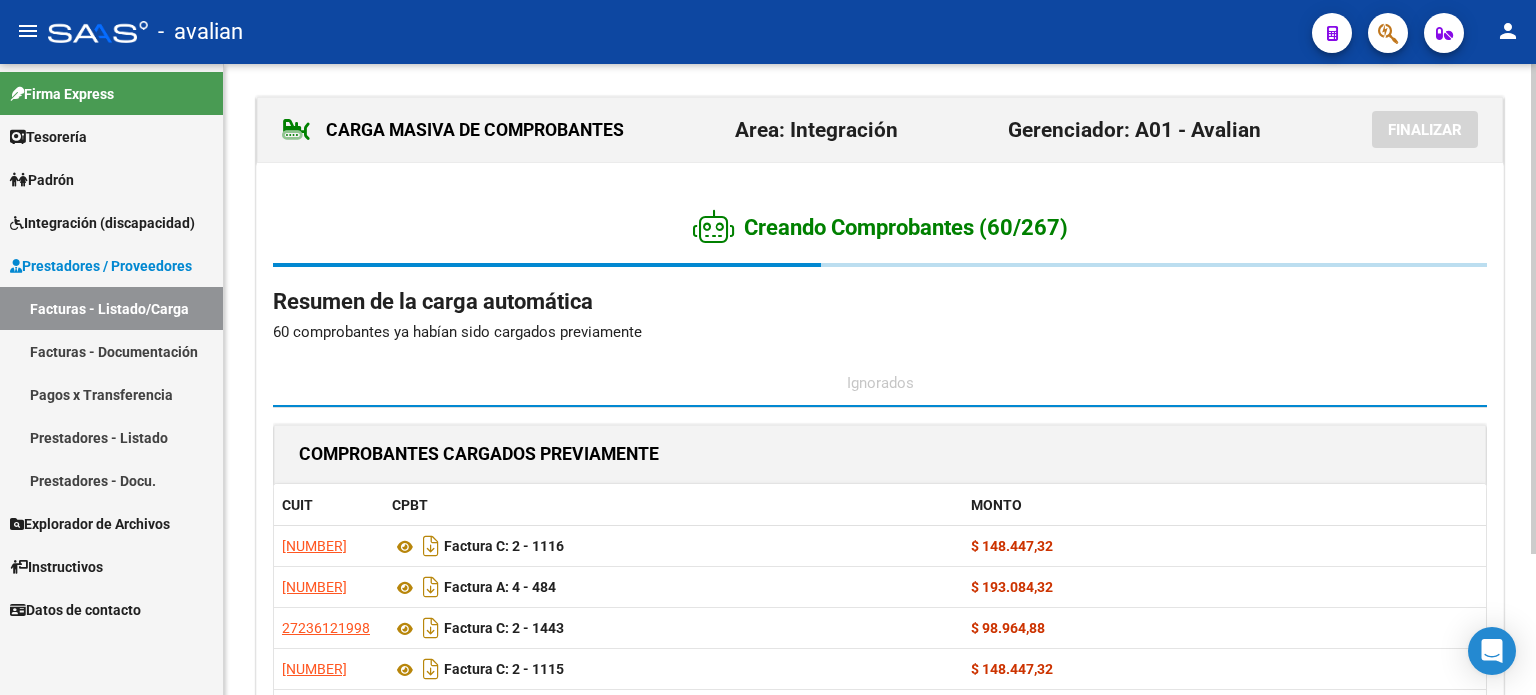 click on "Facturas - Listado/Carga" at bounding box center (111, 308) 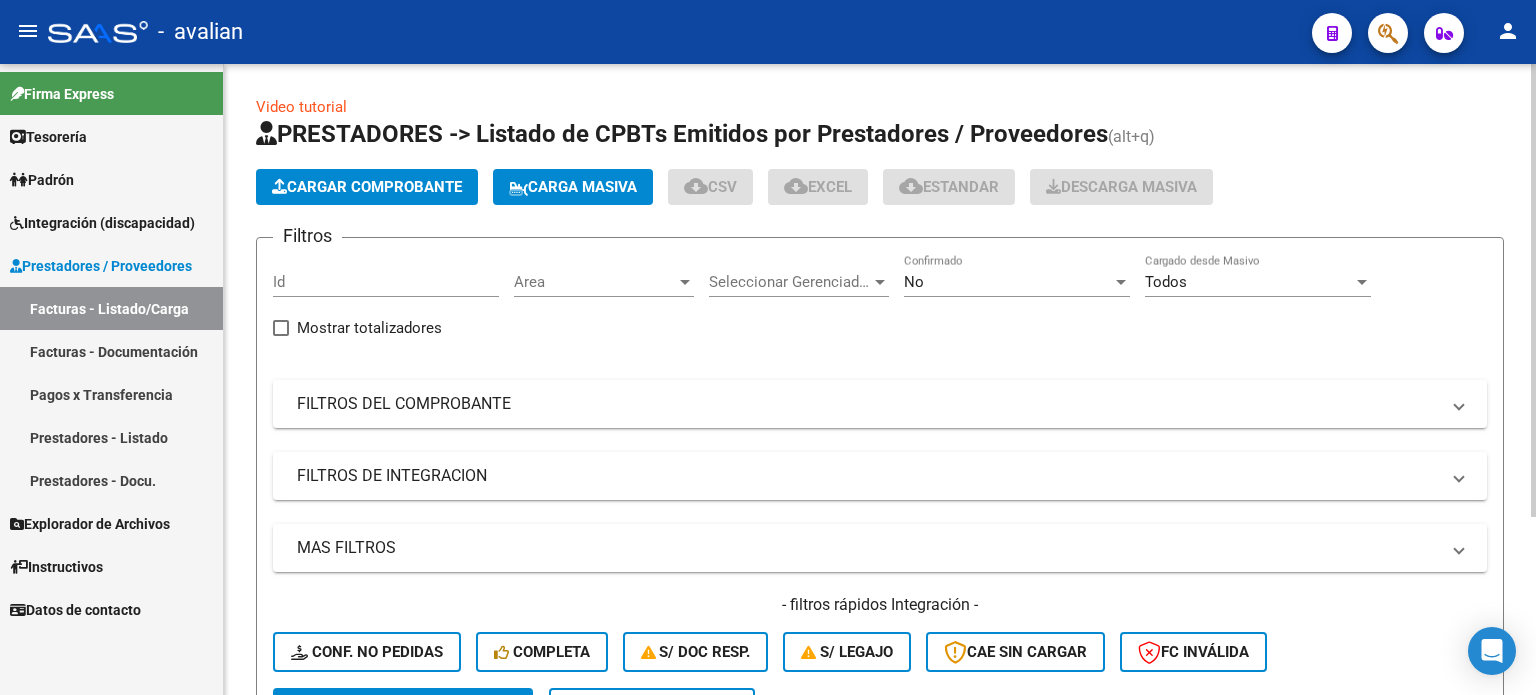 scroll, scrollTop: 0, scrollLeft: 0, axis: both 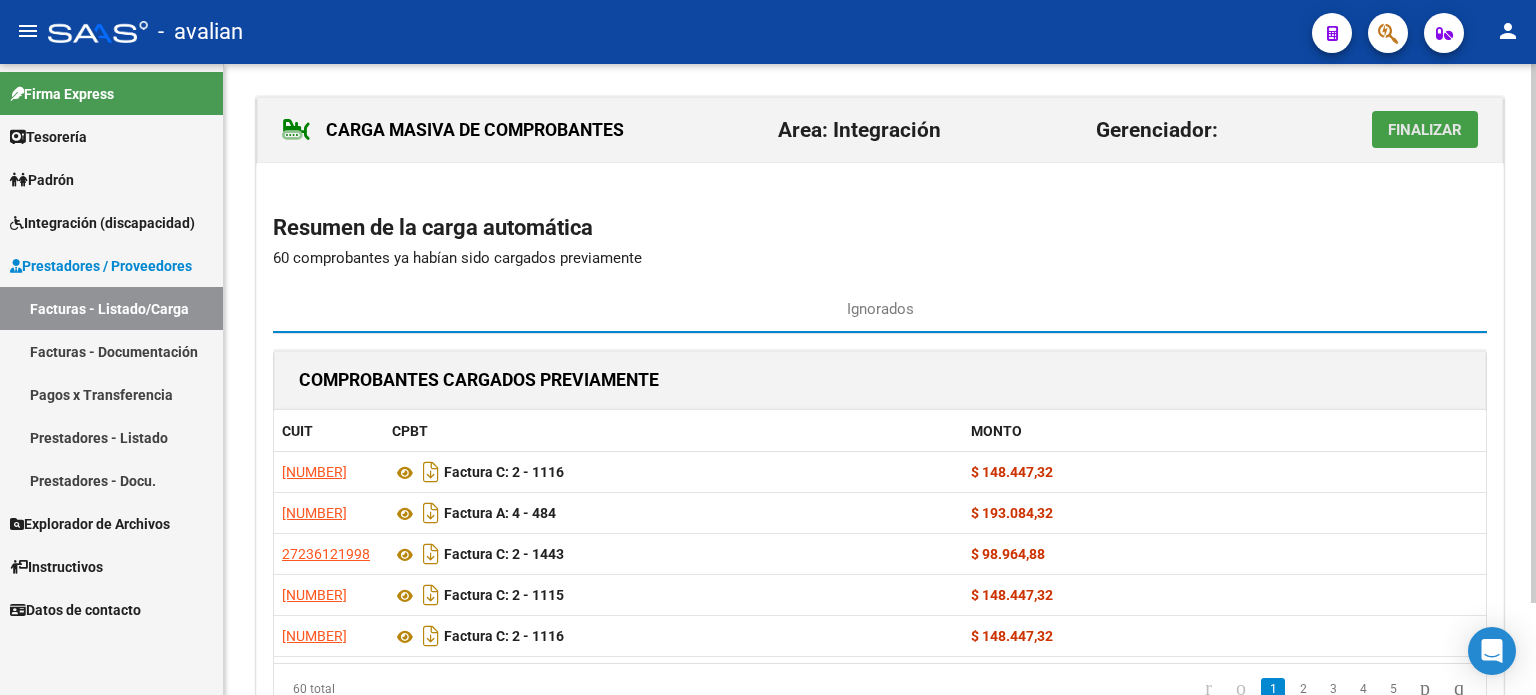 click on "Finalizar" 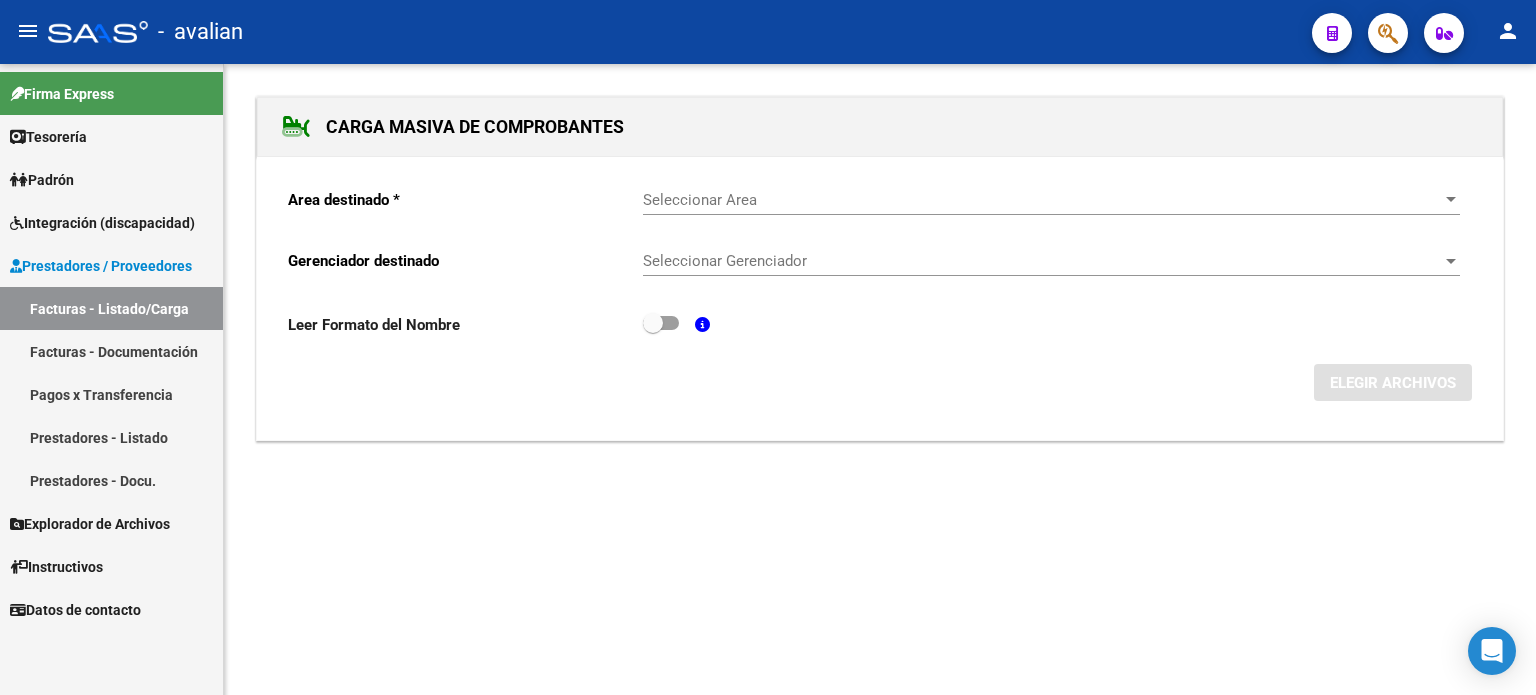 click on "Facturas - Listado/Carga" at bounding box center [111, 308] 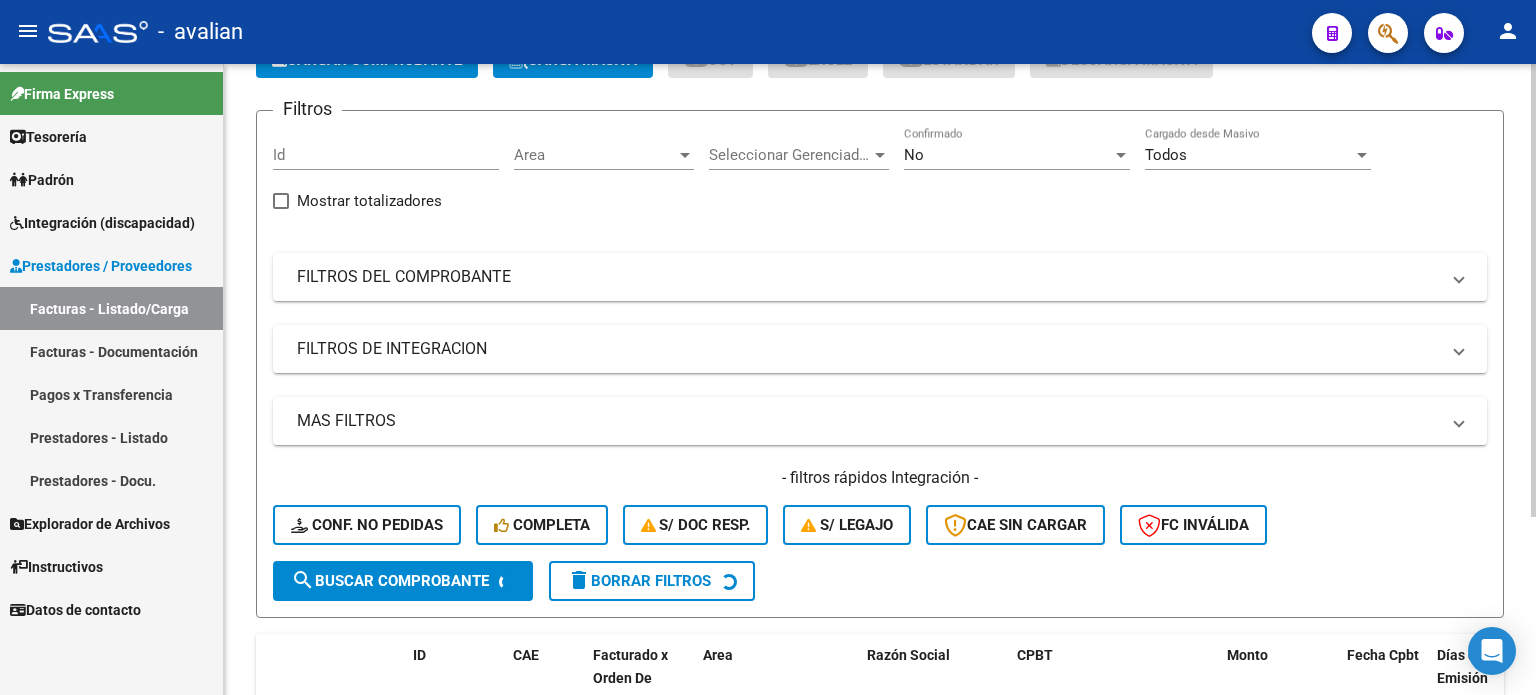 scroll, scrollTop: 246, scrollLeft: 0, axis: vertical 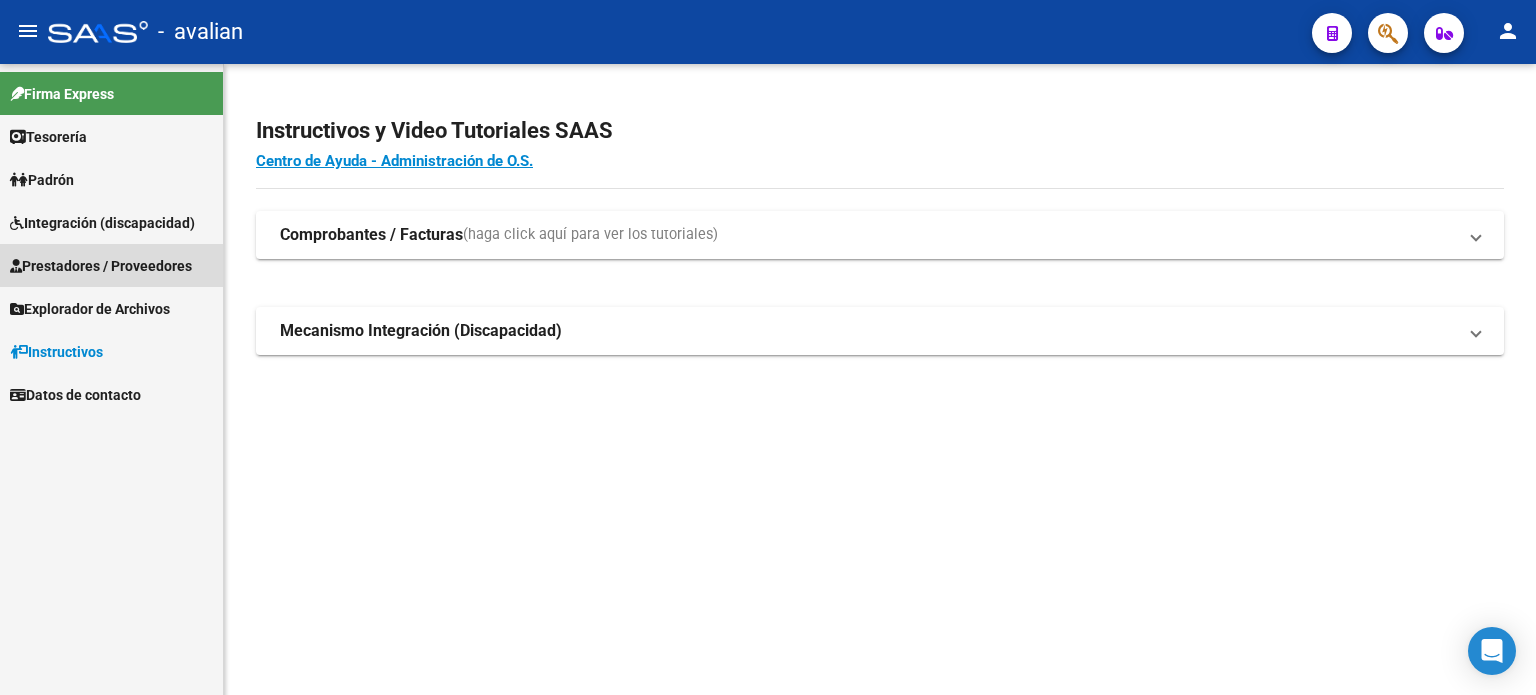 click on "Prestadores / Proveedores" at bounding box center [101, 266] 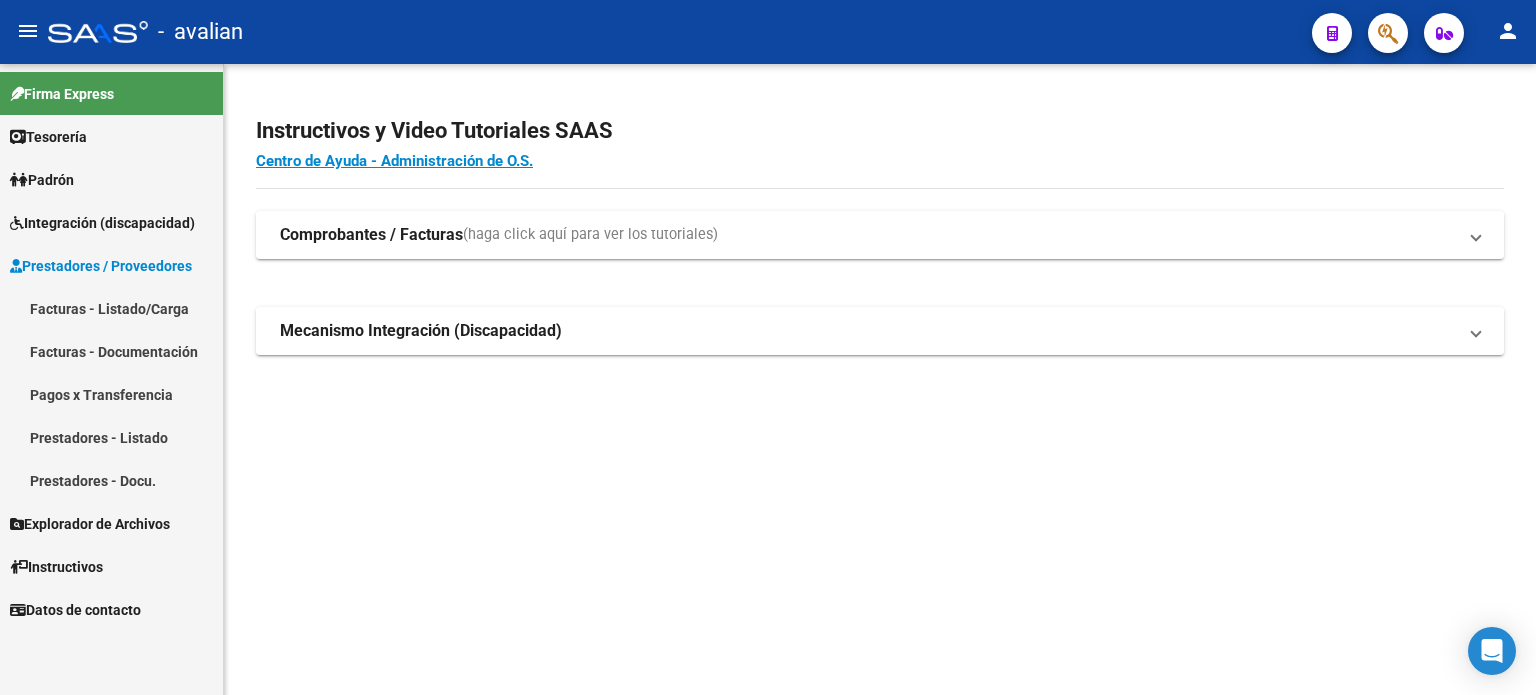 click on "Facturas - Listado/Carga" at bounding box center (111, 308) 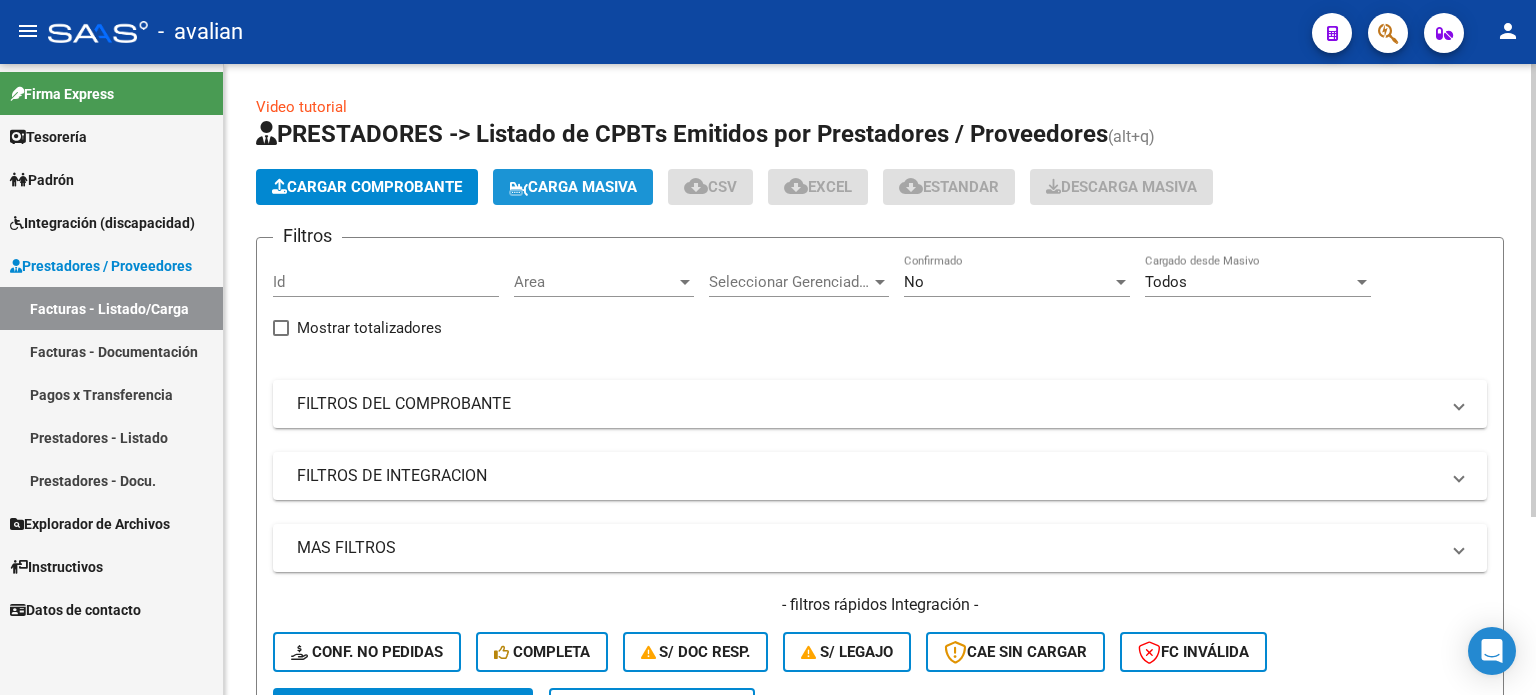 click on "Carga Masiva" 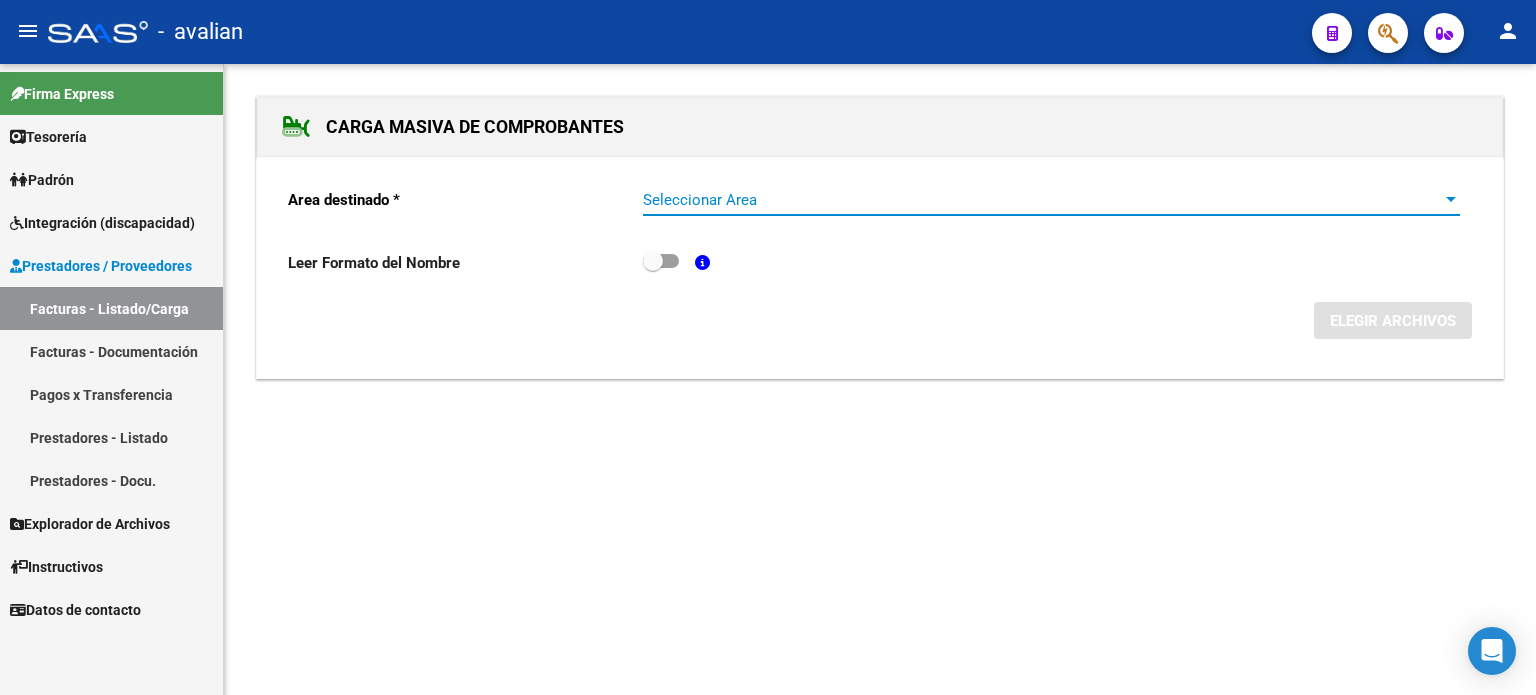 click on "Seleccionar Area" at bounding box center (1042, 200) 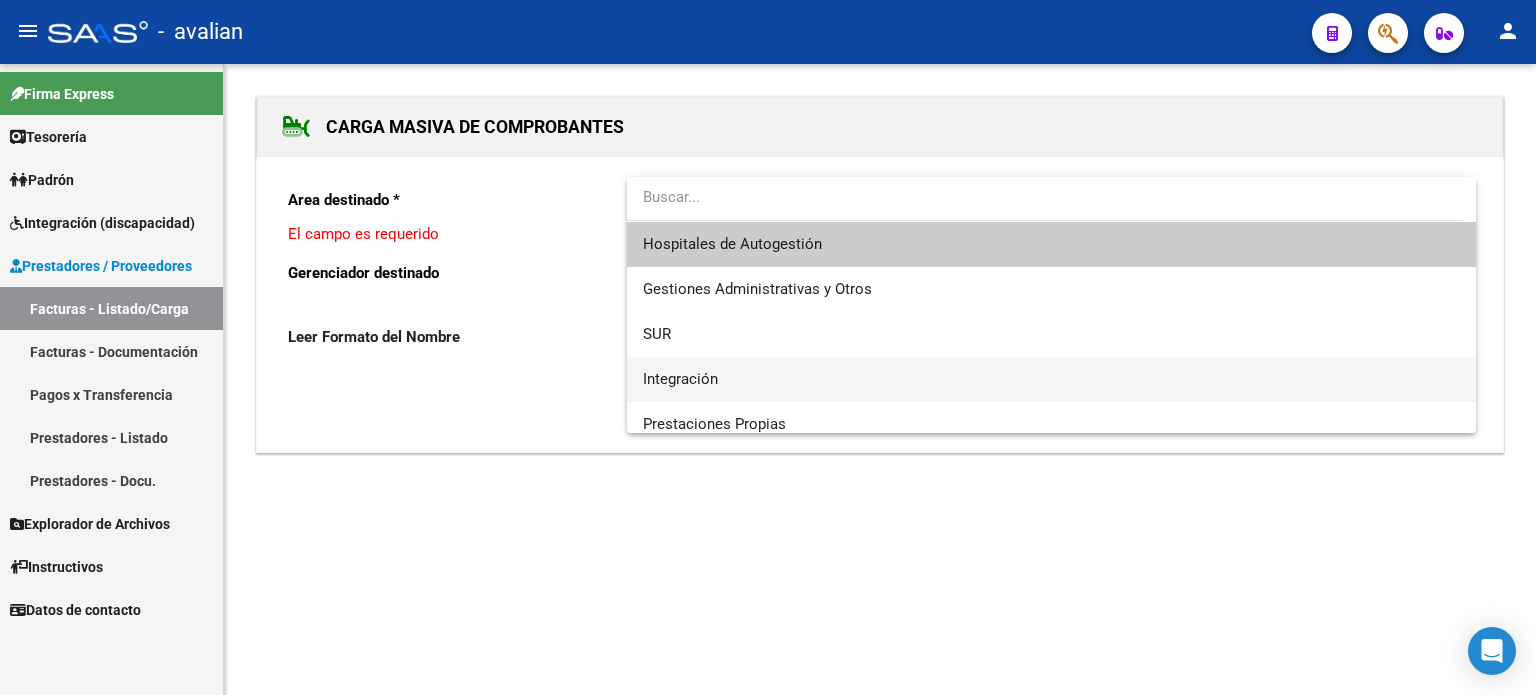 click on "Integración" at bounding box center [680, 379] 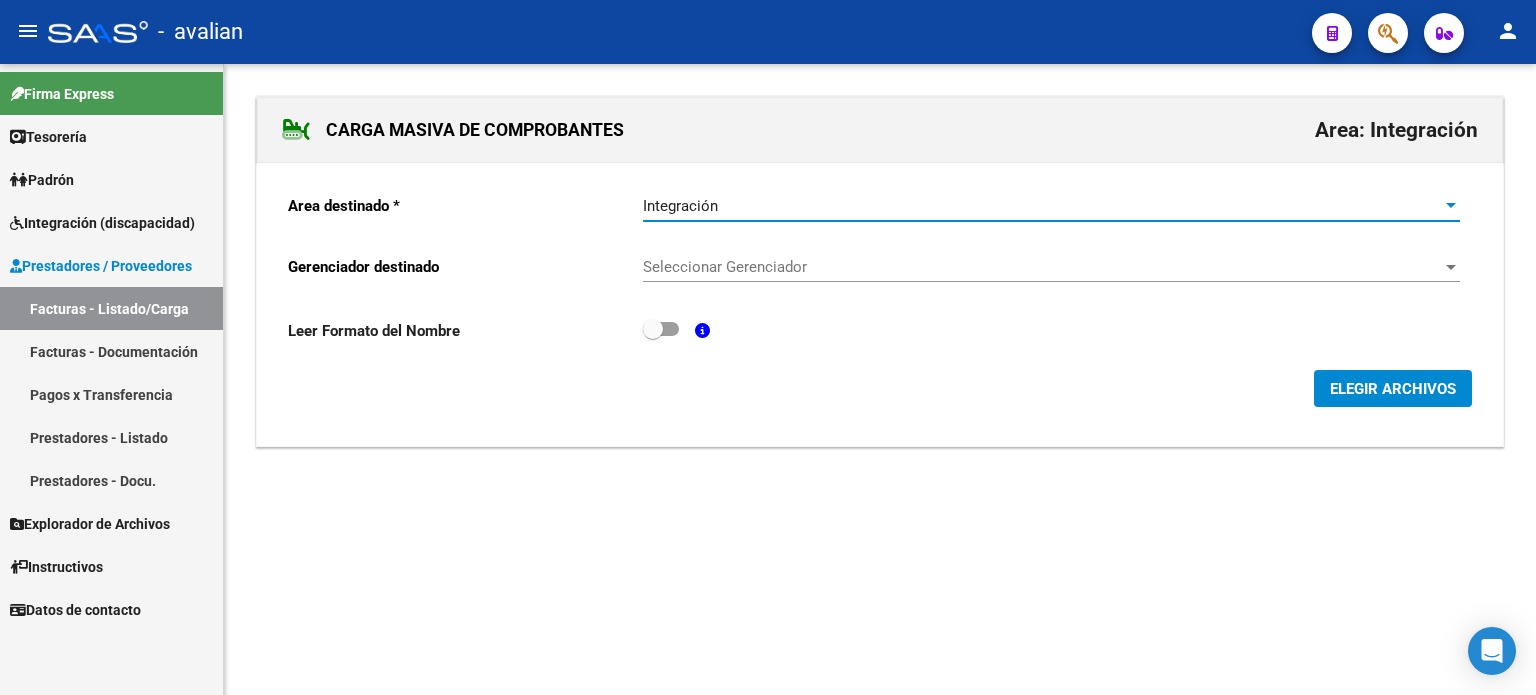 click on "Seleccionar Gerenciador" at bounding box center [1042, 267] 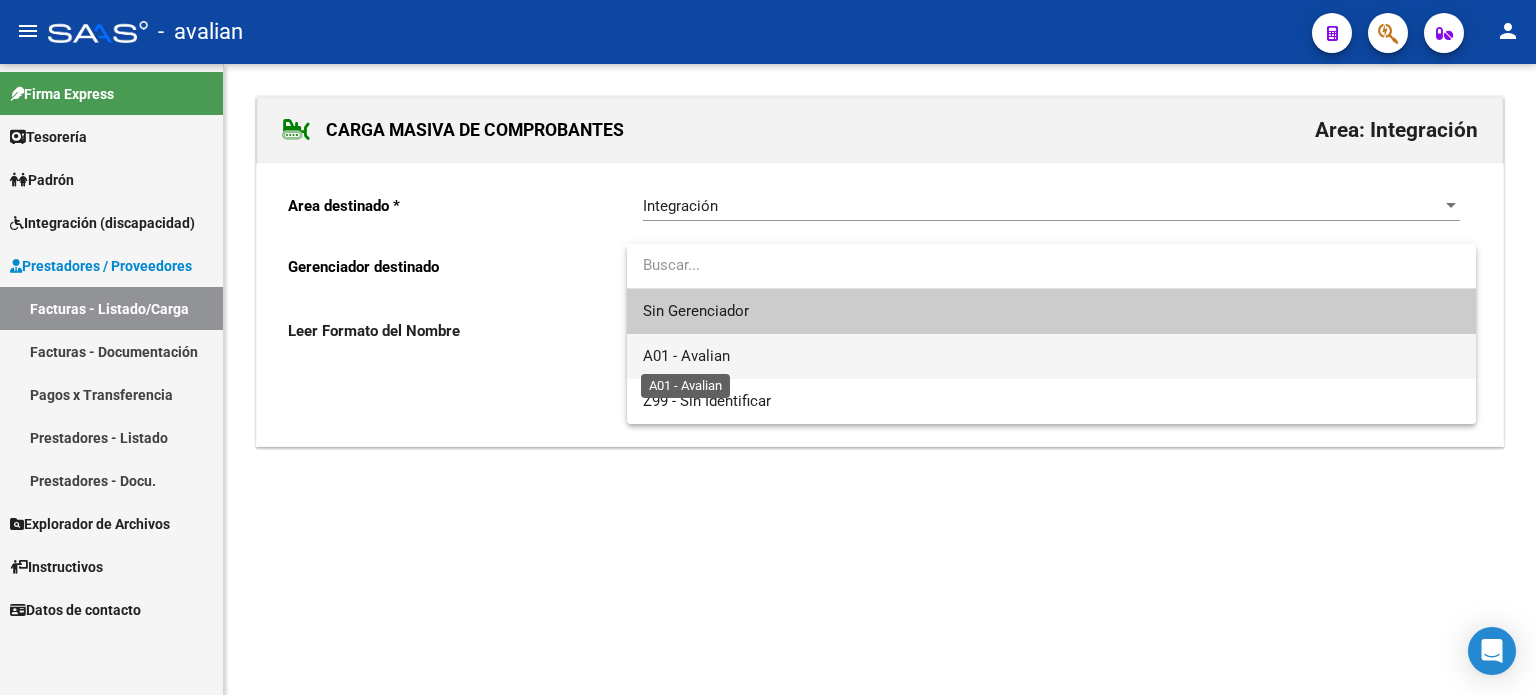 click on "A01 - Avalian" at bounding box center (686, 356) 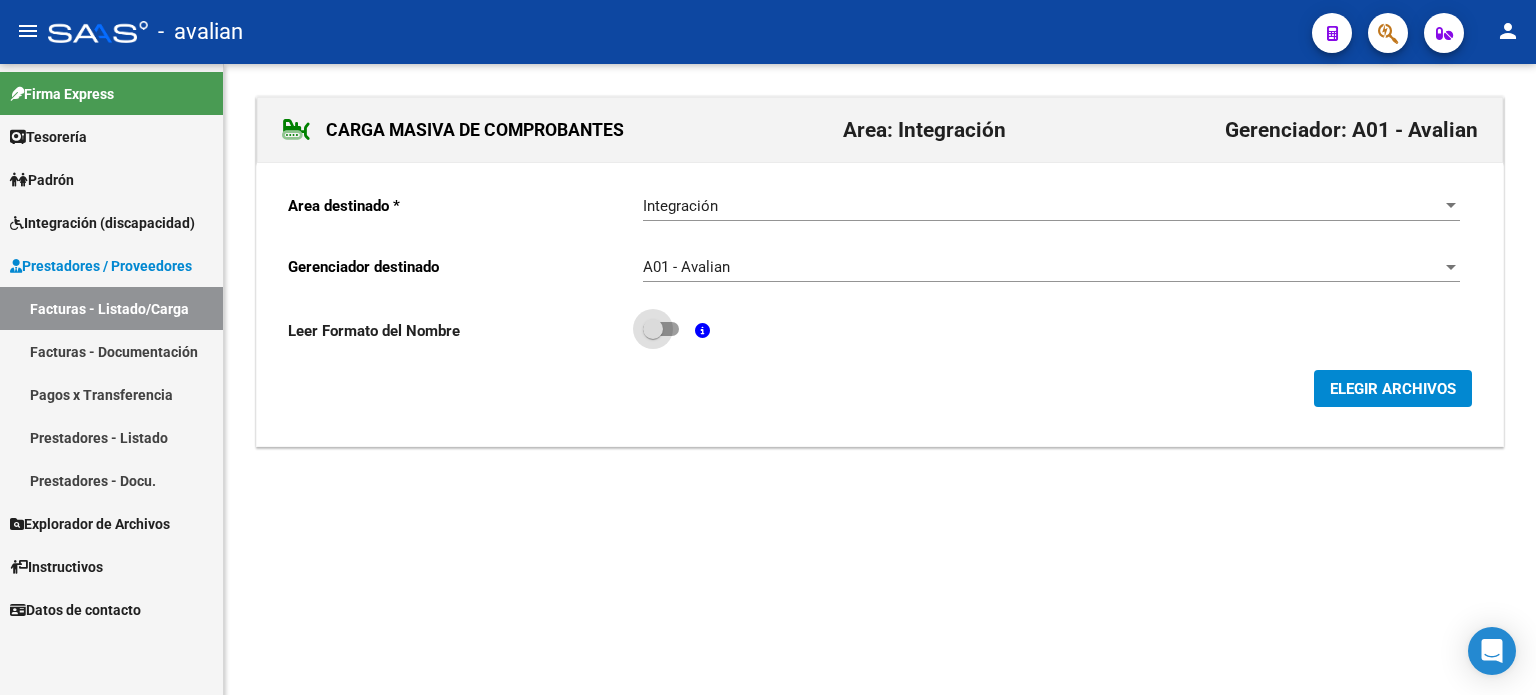 click at bounding box center (661, 329) 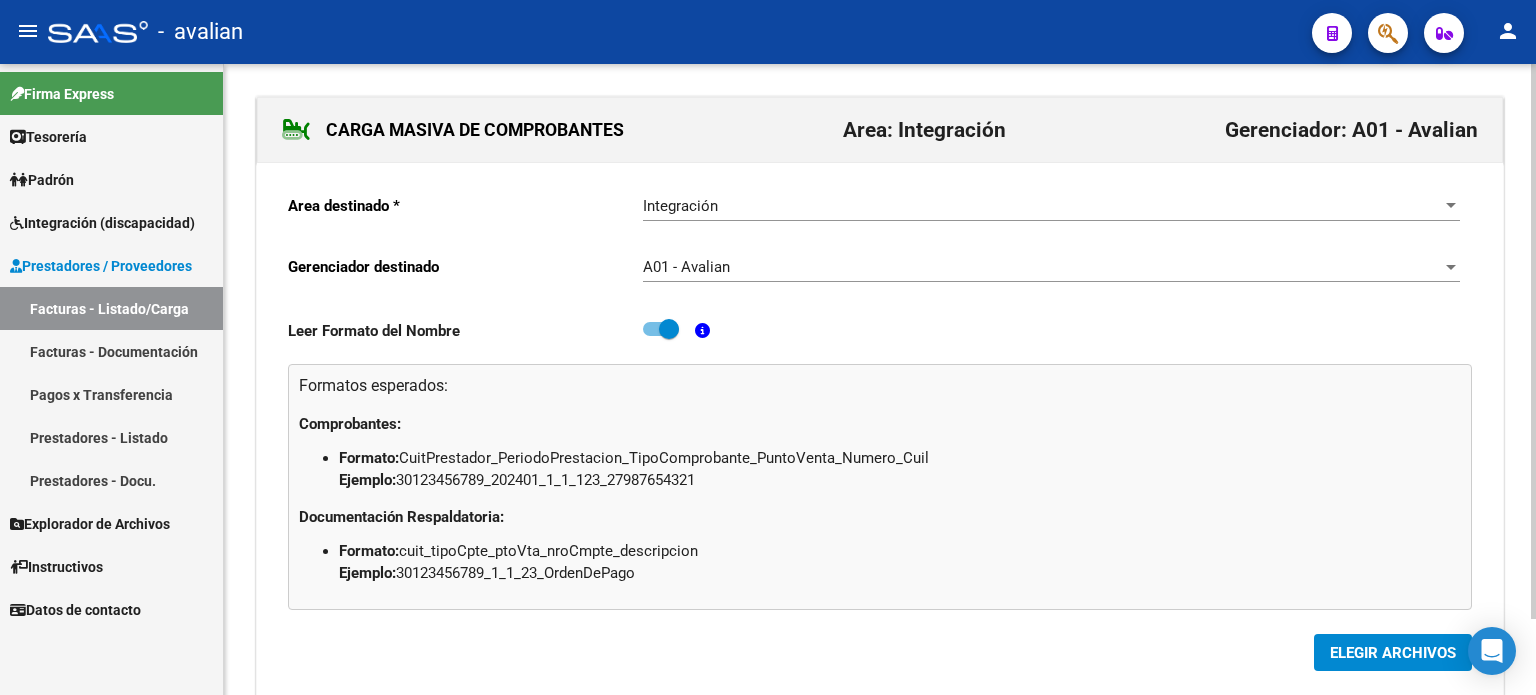 click on "ELEGIR ARCHIVOS" 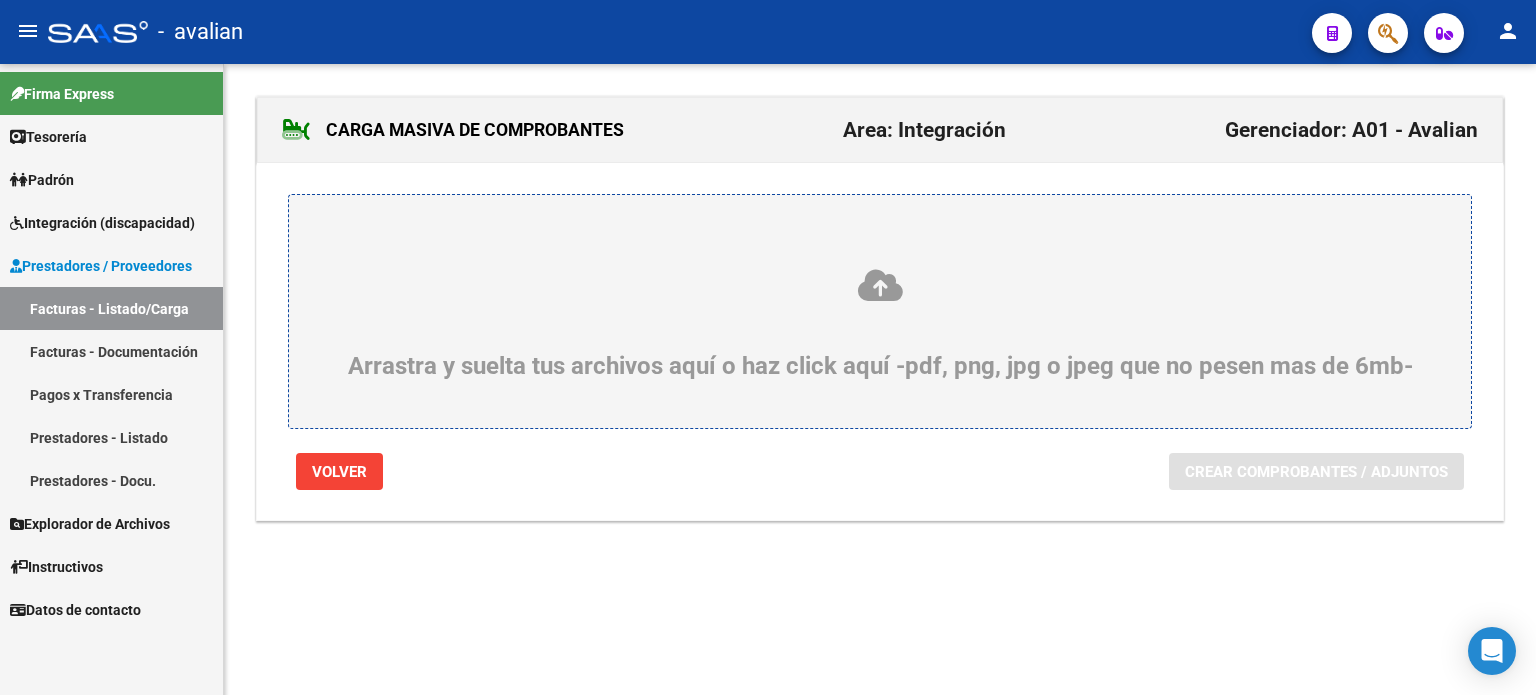click on "Volver" 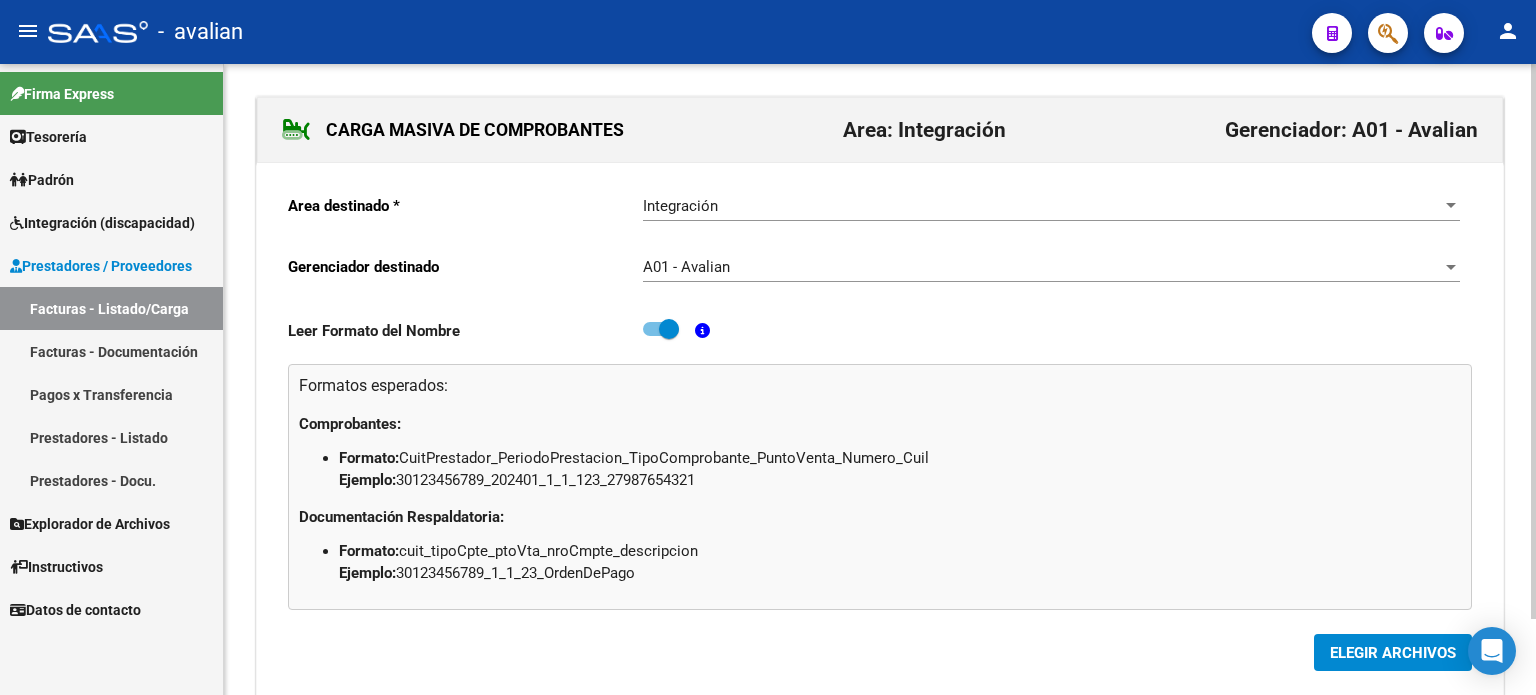 click on "Area destinado * Integración Seleccionar Area  Gerenciador destinado  A01 - Avalian Seleccionar Gerenciador Leer Formato del Nombre   Formatos esperados: Comprobantes: Formato:  CuitPrestador_PeriodoPrestacion_TipoComprobante_PuntoVenta_Numero_Cuil  Ejemplo:  30123456789_202401_1_1_123_27987654321  Documentación Respaldatoria: Formato:  cuit_tipoCpte_ptoVta_nroCmpte_descripcion  Ejemplo:  30123456789_1_1_23_OrdenDePago  ELEGIR ARCHIVOS" 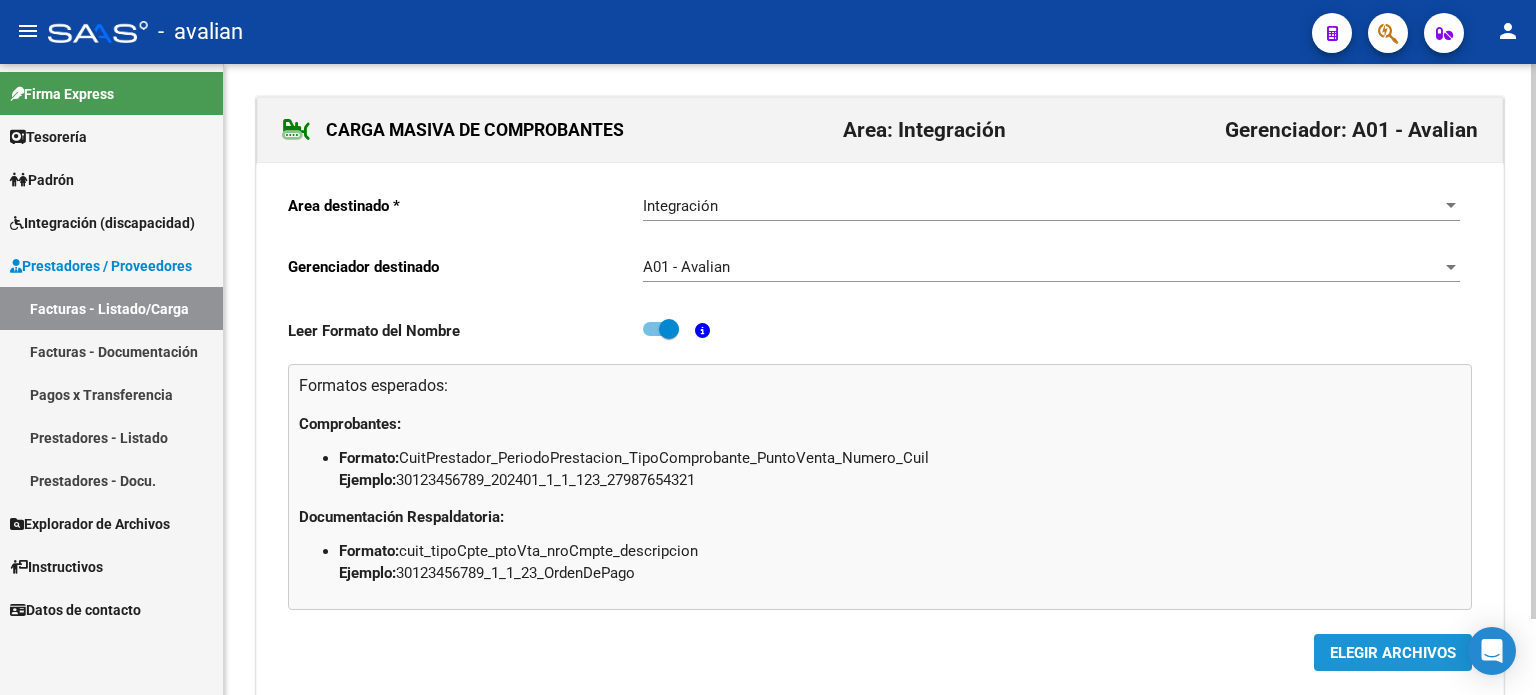 click on "ELEGIR ARCHIVOS" 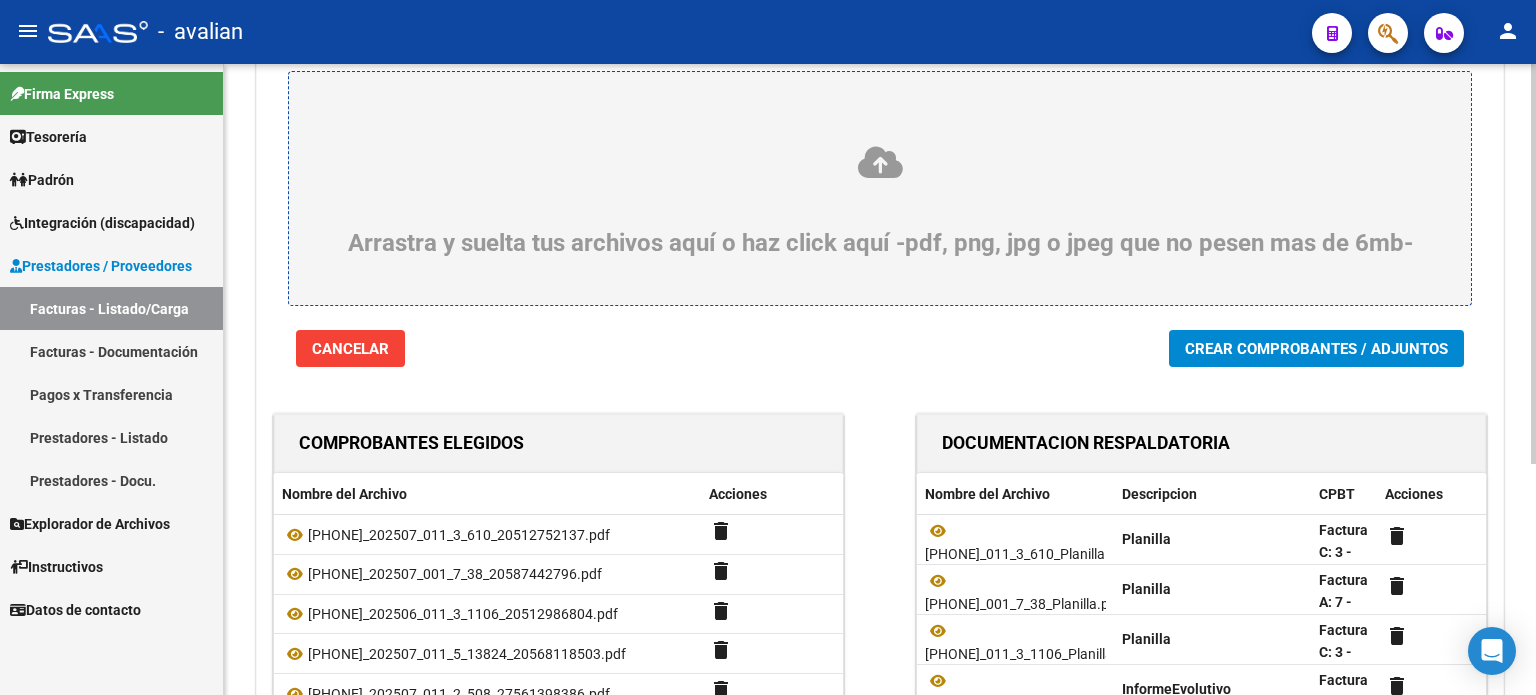 scroll, scrollTop: 133, scrollLeft: 0, axis: vertical 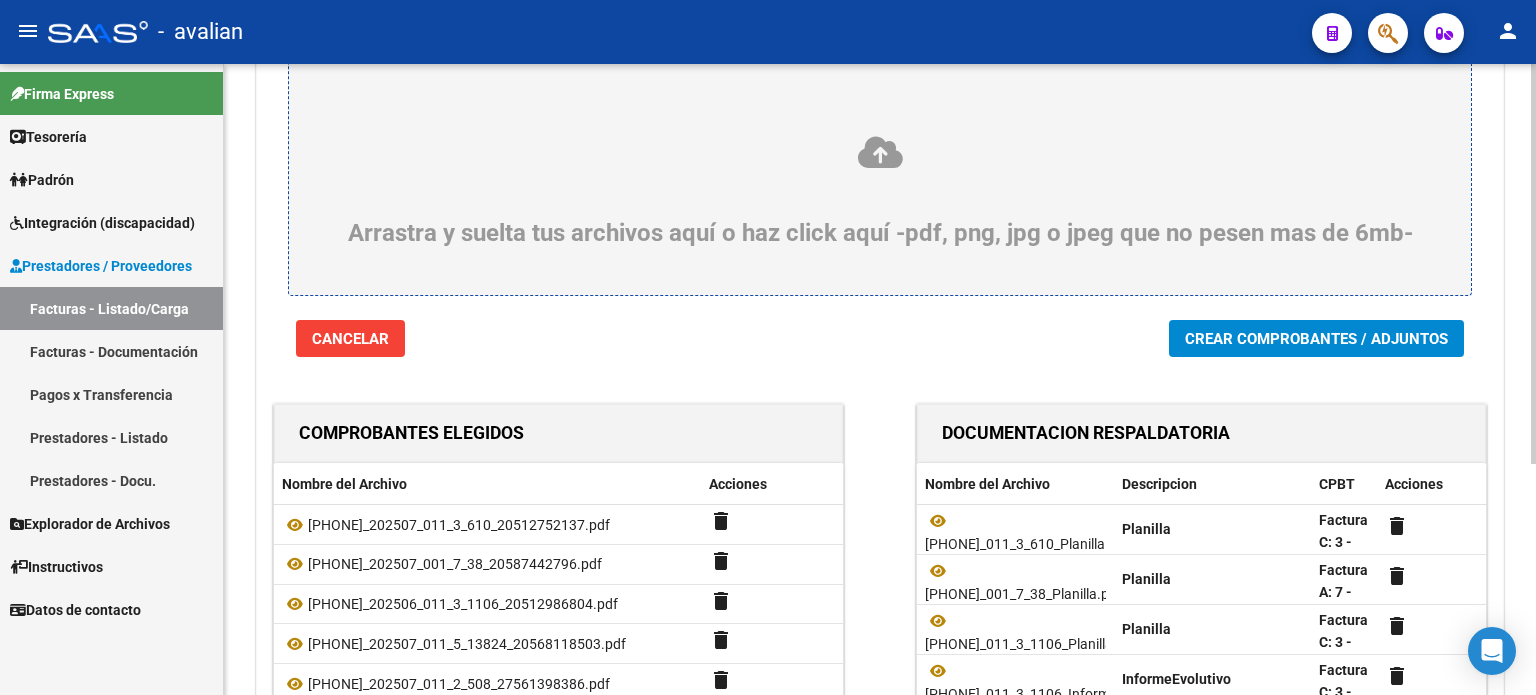 click on "Crear Comprobantes / Adjuntos" 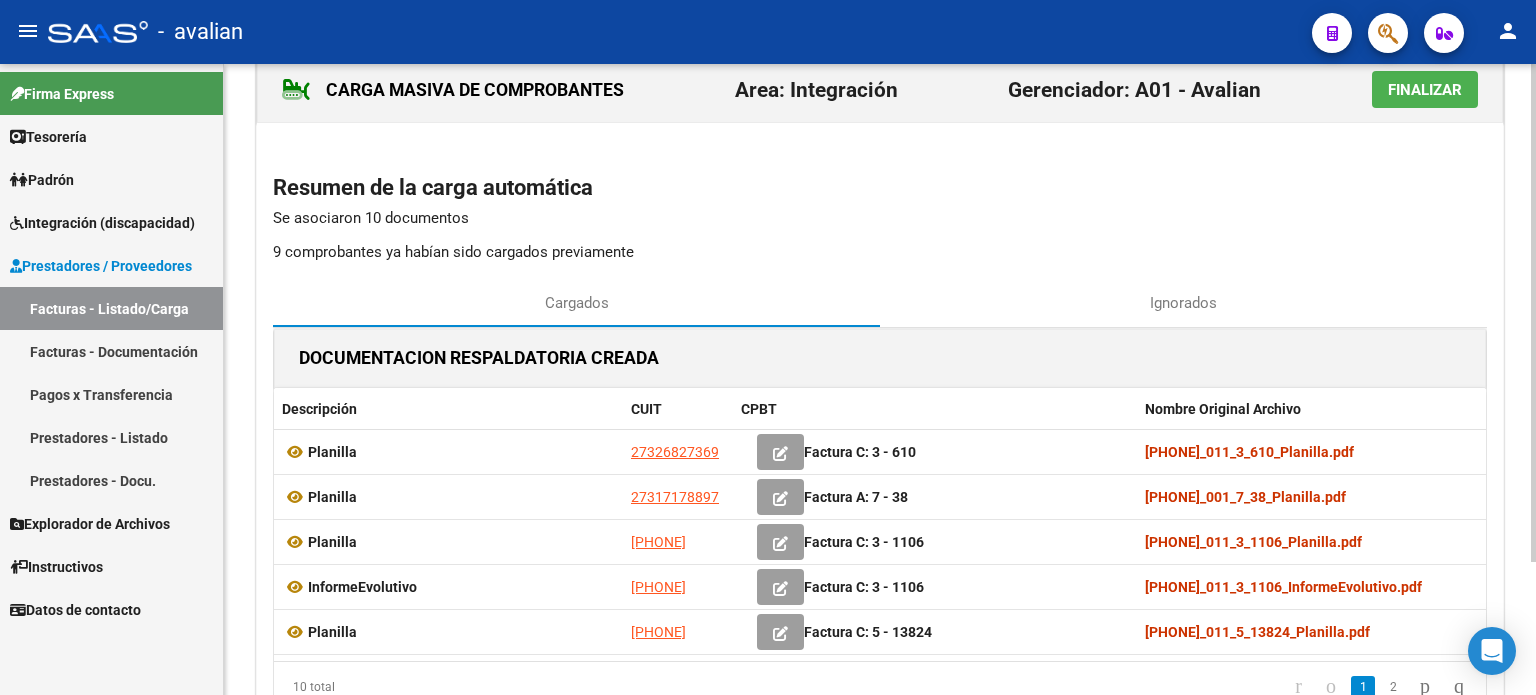 scroll, scrollTop: 0, scrollLeft: 0, axis: both 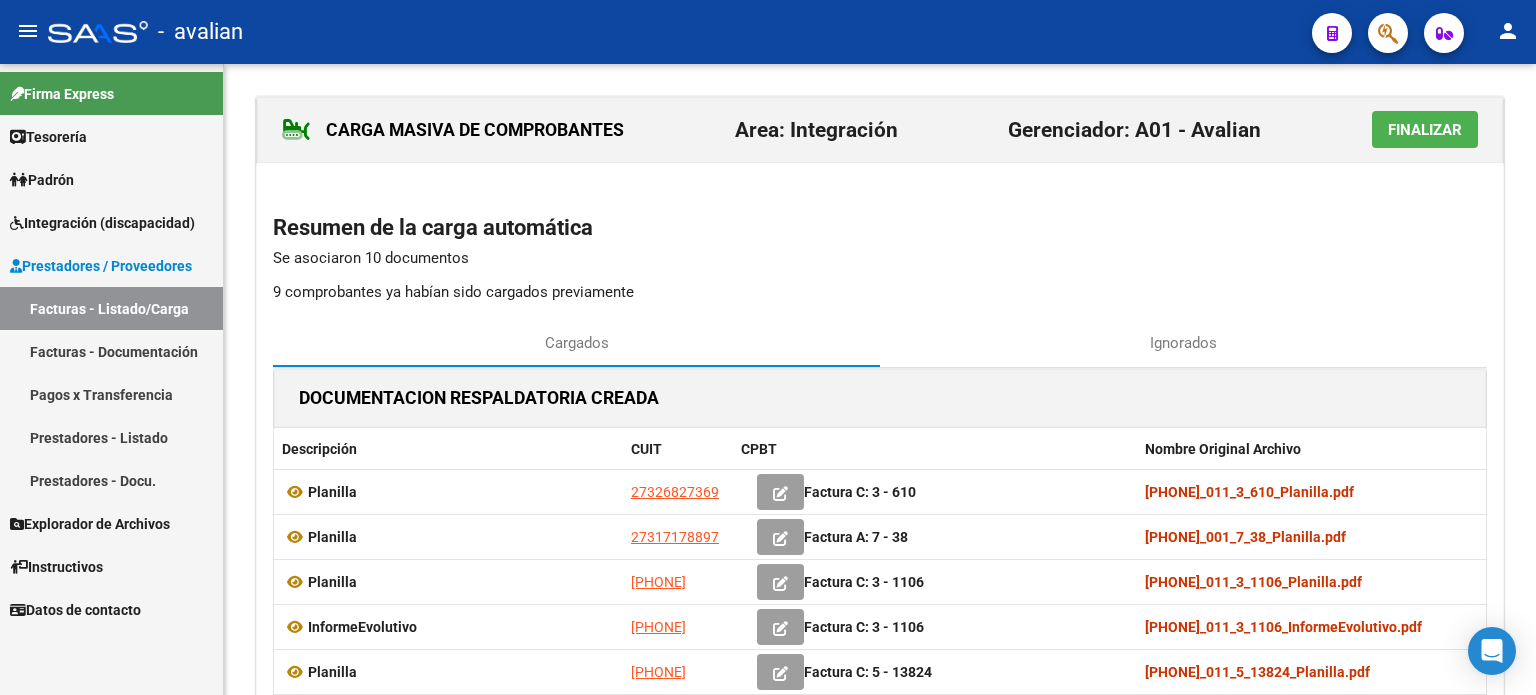 click on "Finalizar" 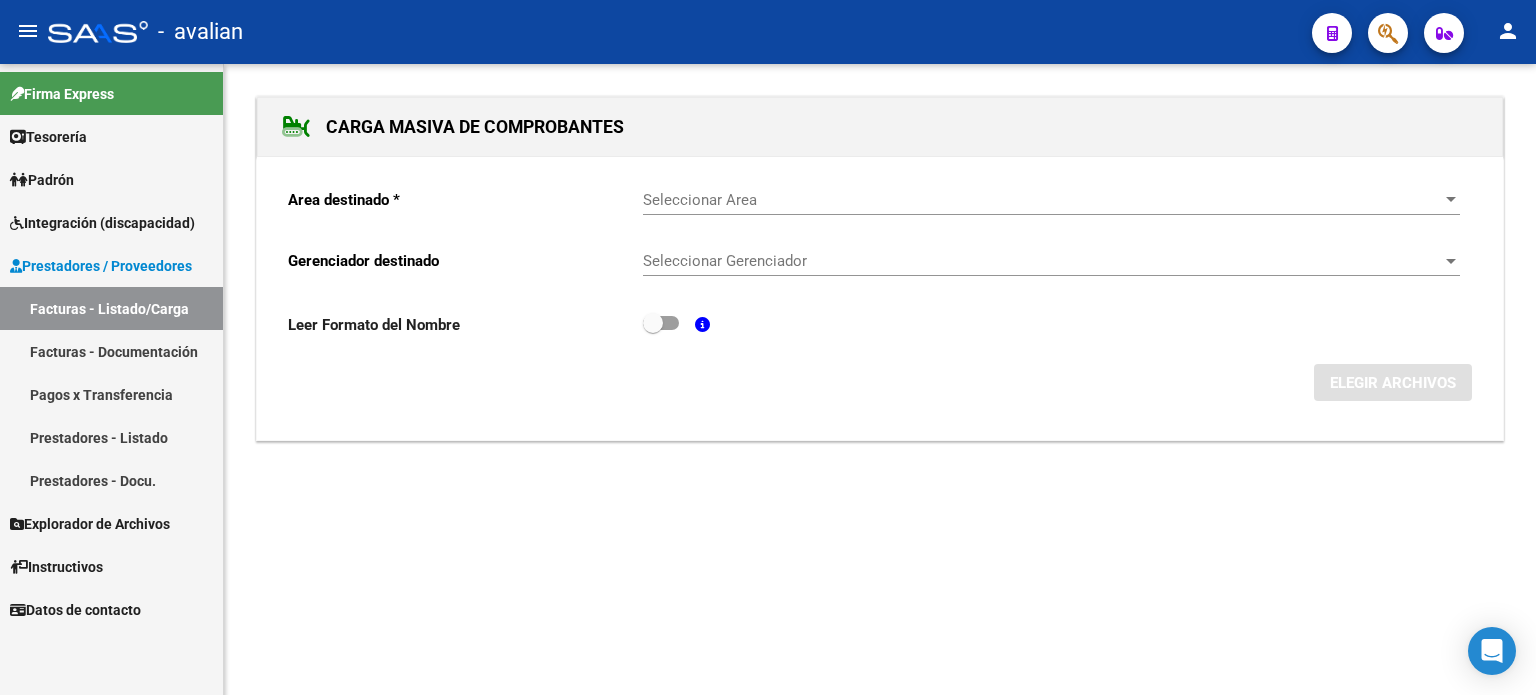 click on "Seleccionar Area Seleccionar Area" 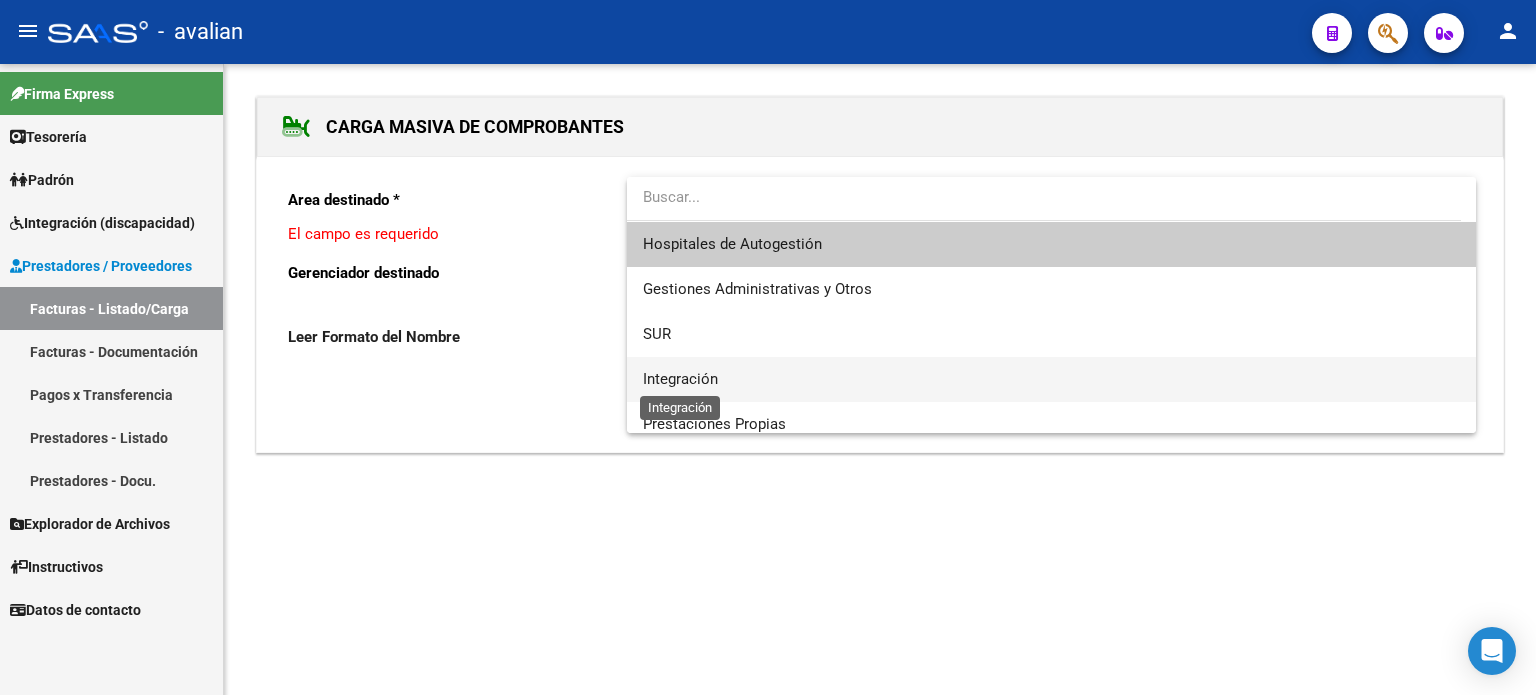 click on "Integración" at bounding box center [680, 379] 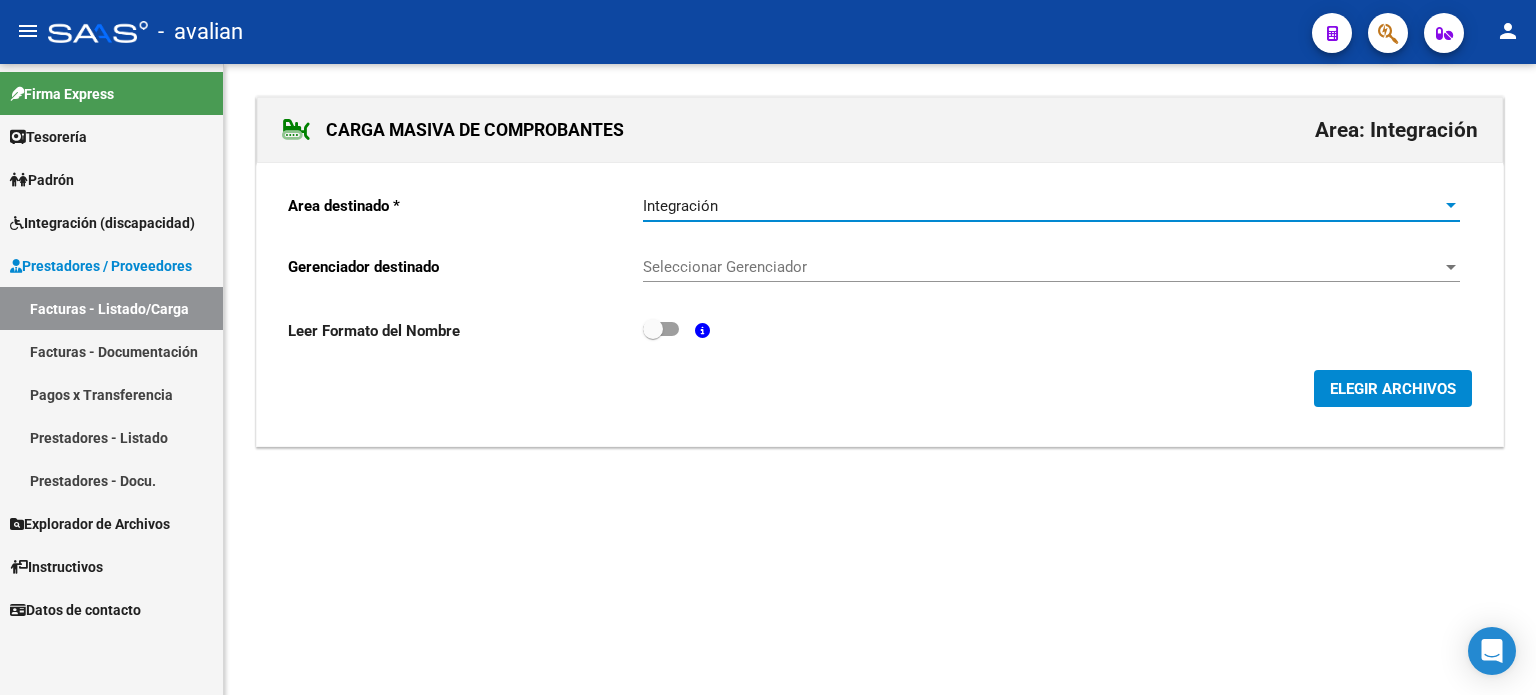 click on "Seleccionar Gerenciador" at bounding box center [1042, 267] 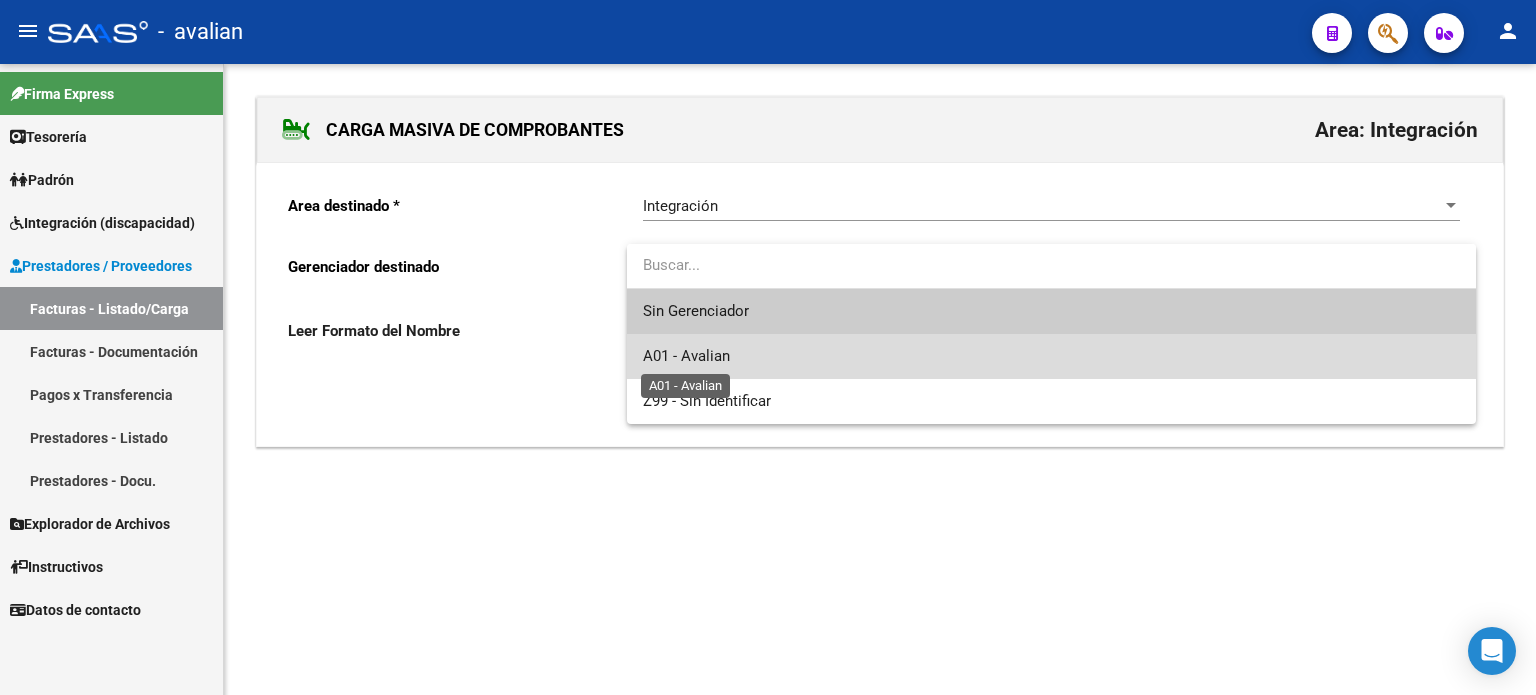 click on "A01 - Avalian" at bounding box center [686, 356] 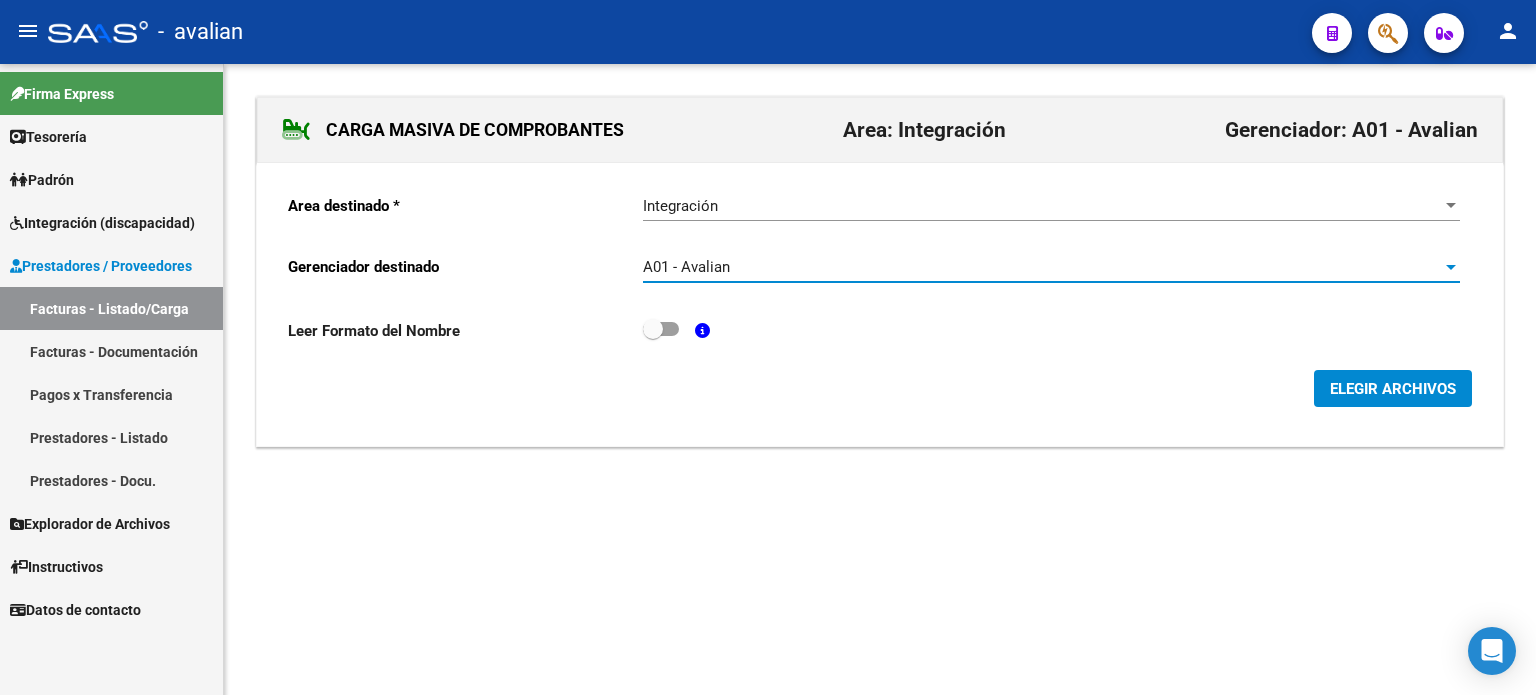 click at bounding box center (661, 329) 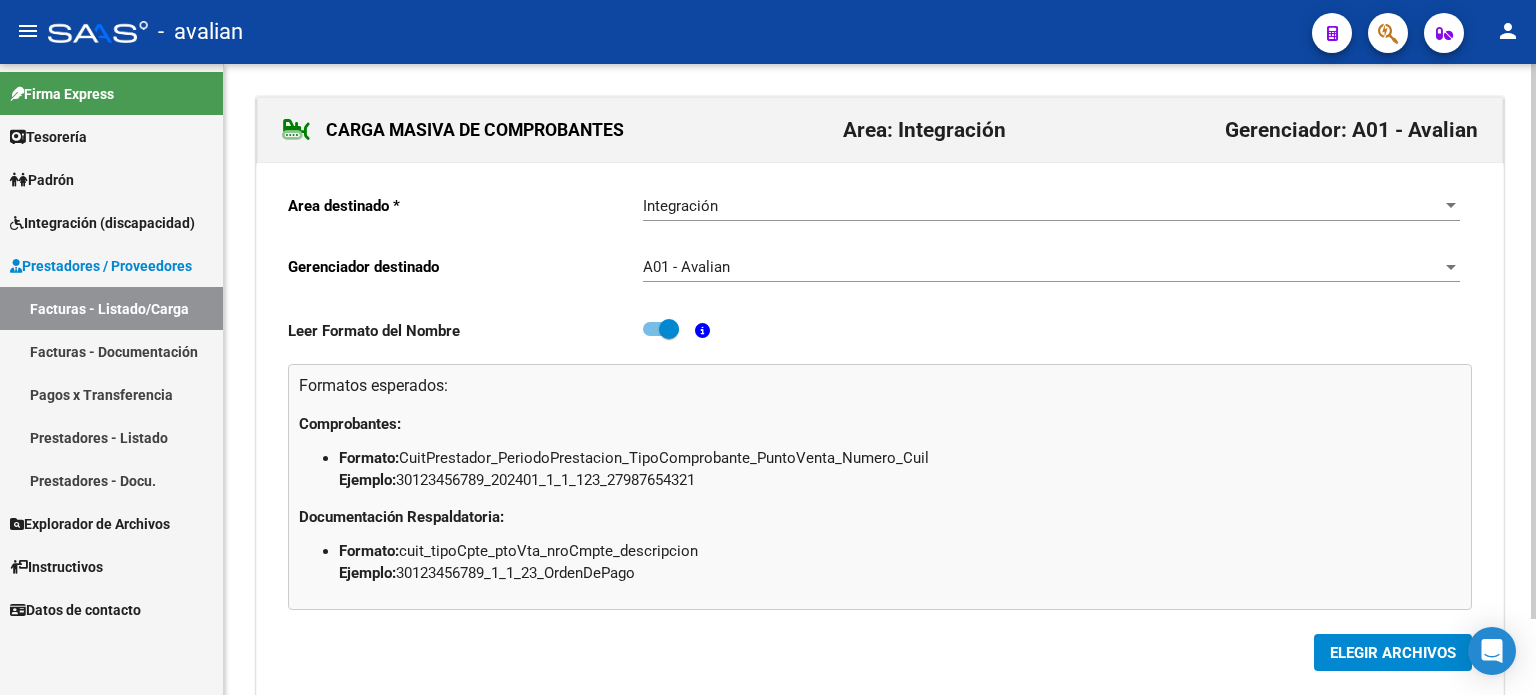 click on "ELEGIR ARCHIVOS" 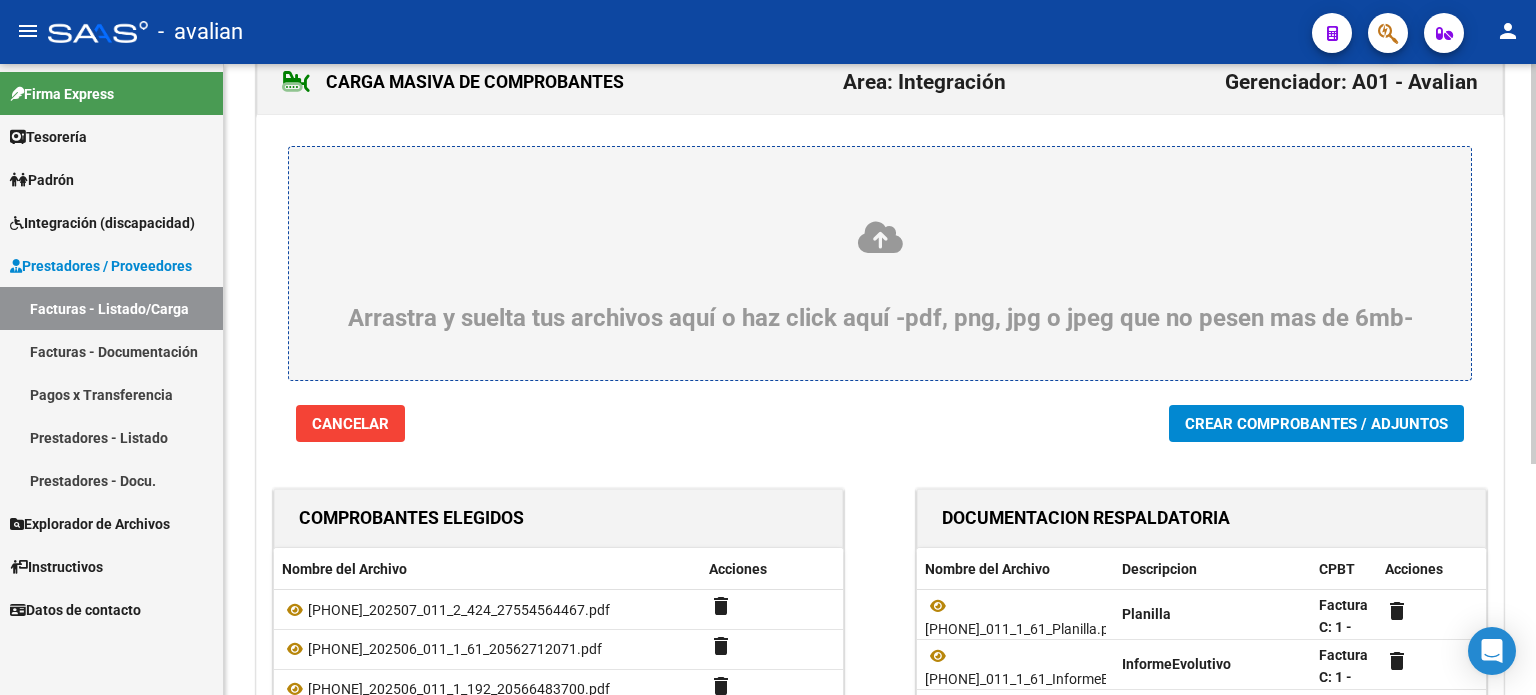scroll, scrollTop: 200, scrollLeft: 0, axis: vertical 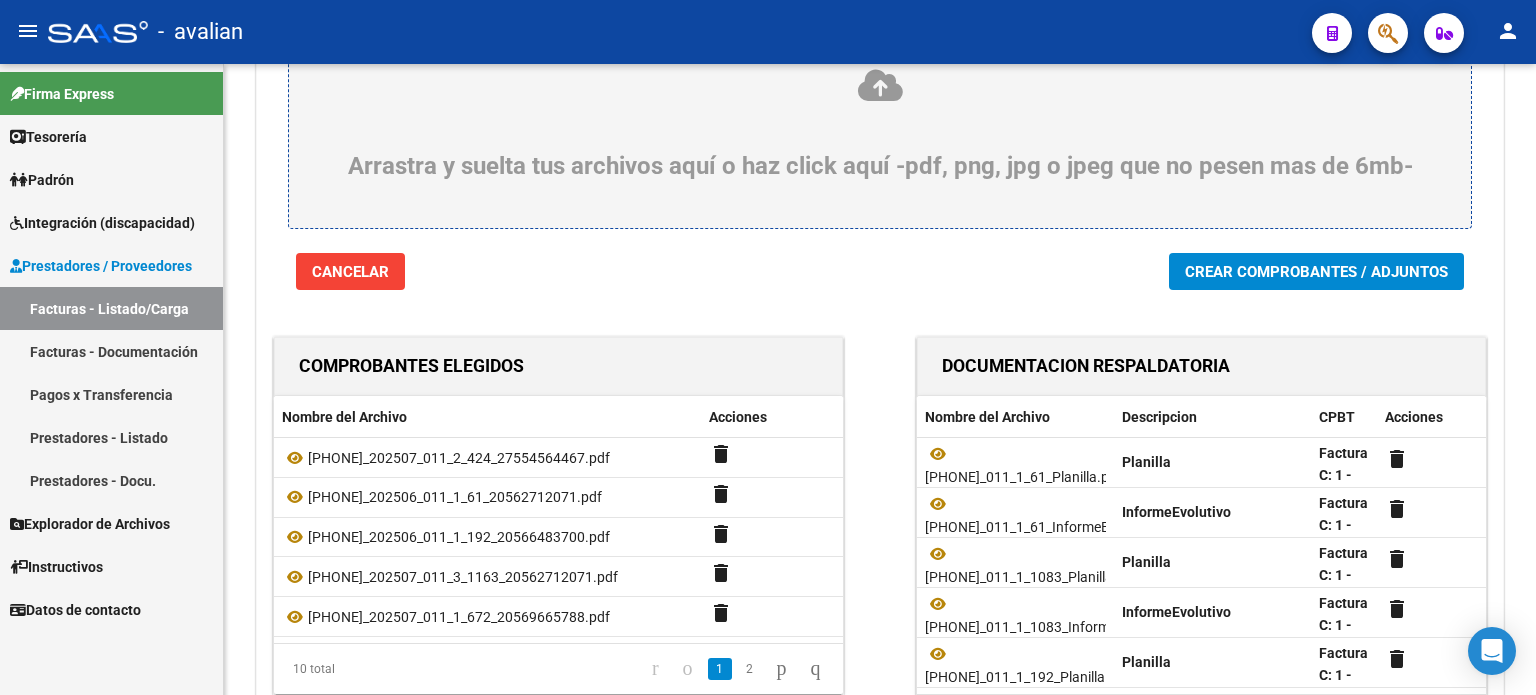 click on "Crear Comprobantes / Adjuntos" 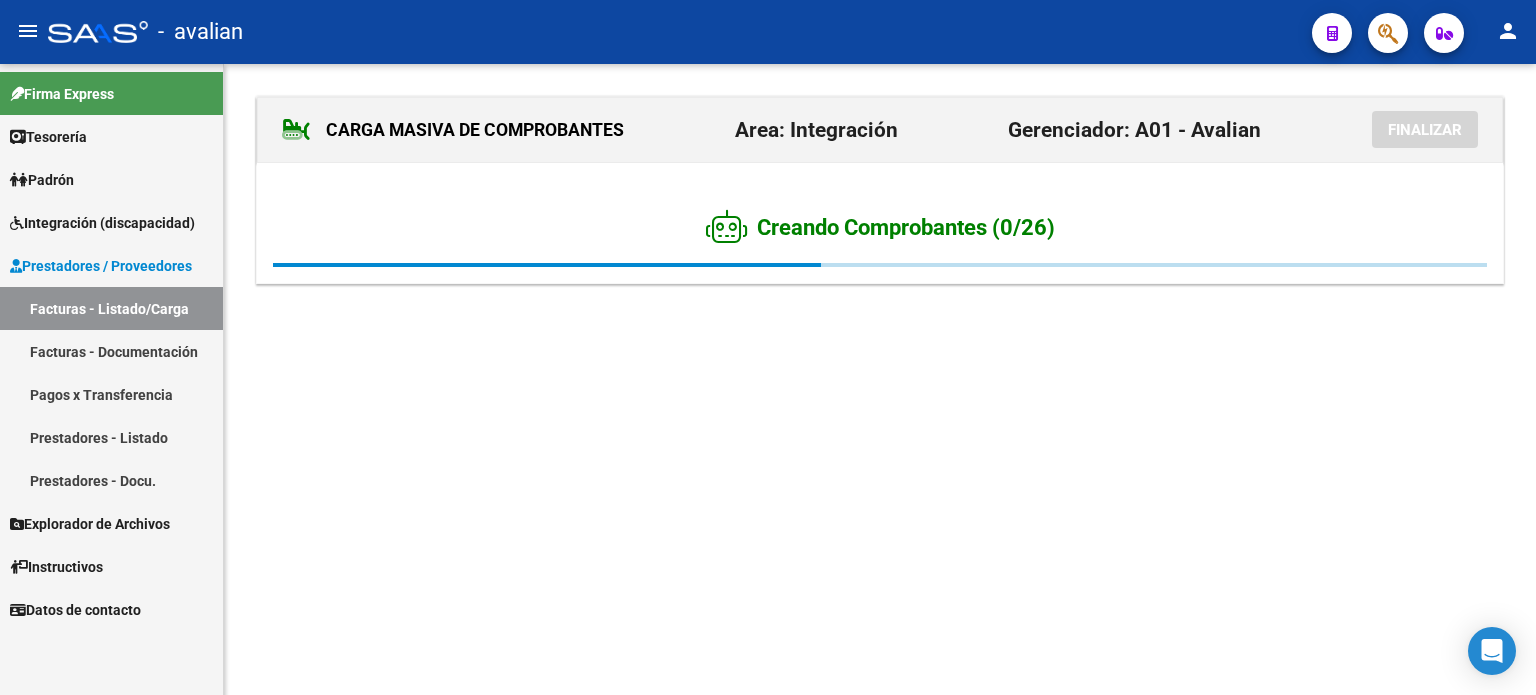 scroll, scrollTop: 0, scrollLeft: 0, axis: both 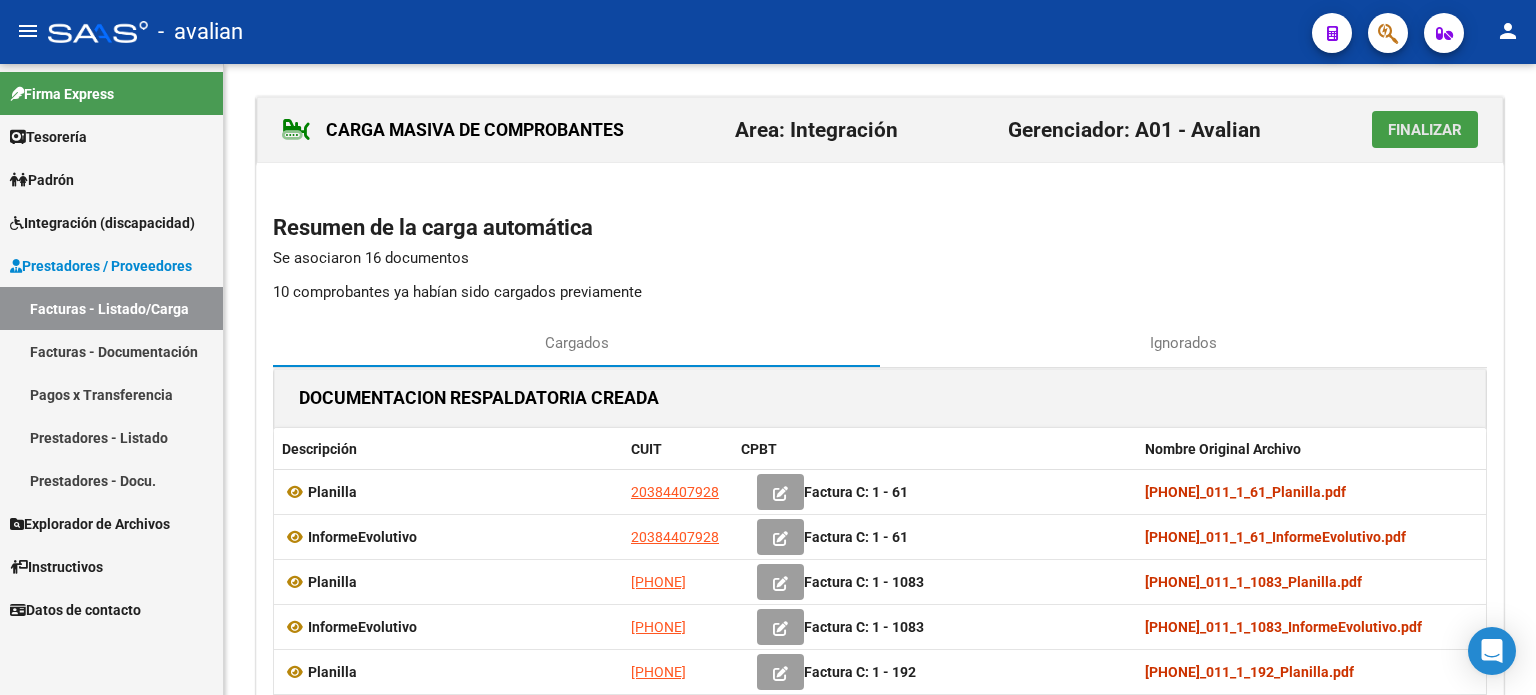 click on "Finalizar" 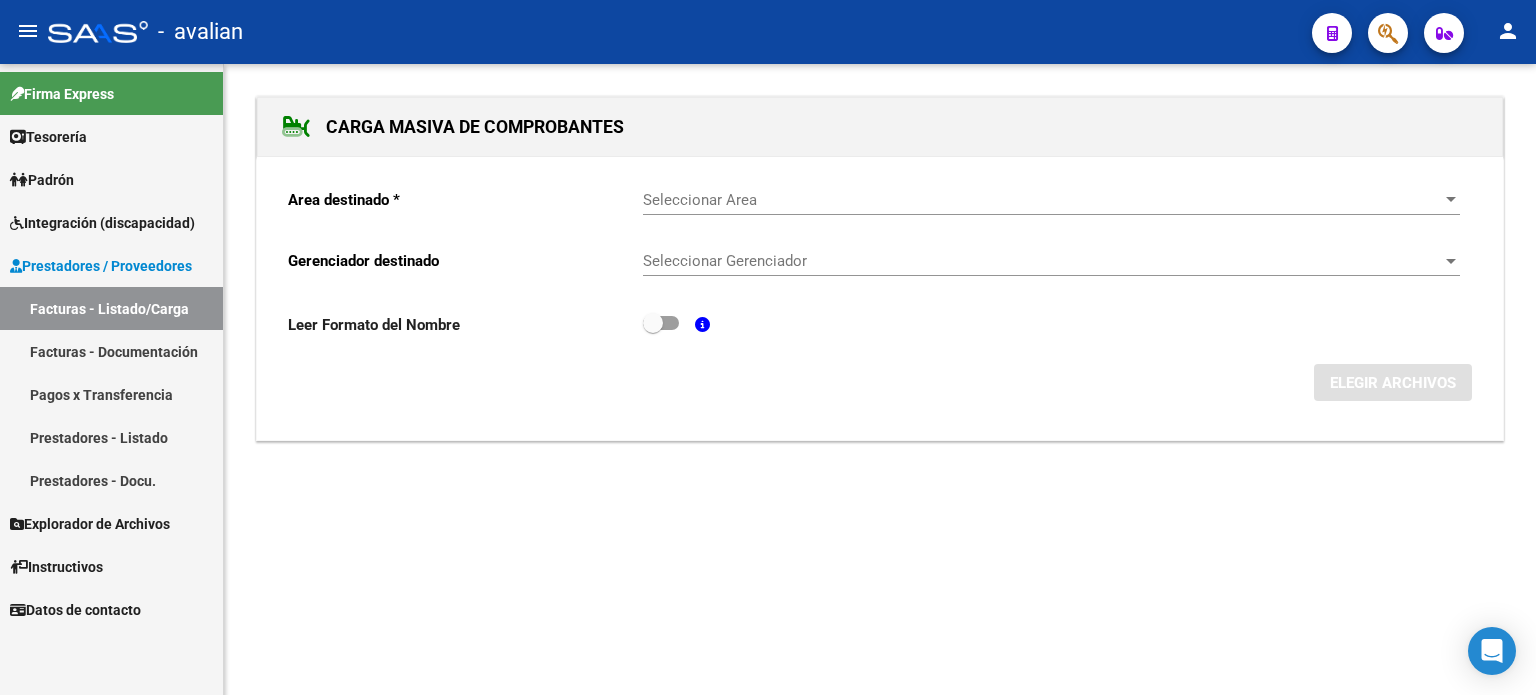 click on "Seleccionar Area" at bounding box center [1042, 200] 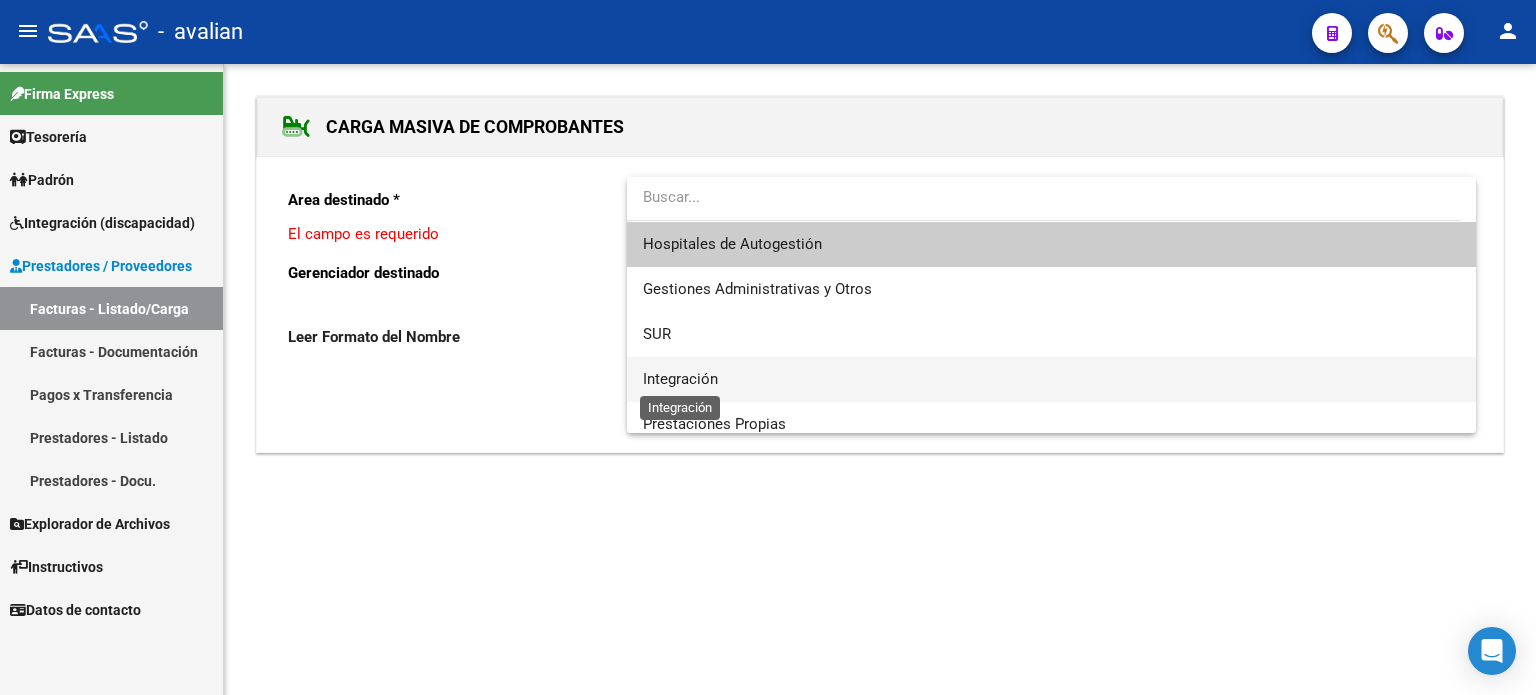 click on "Integración" at bounding box center [680, 379] 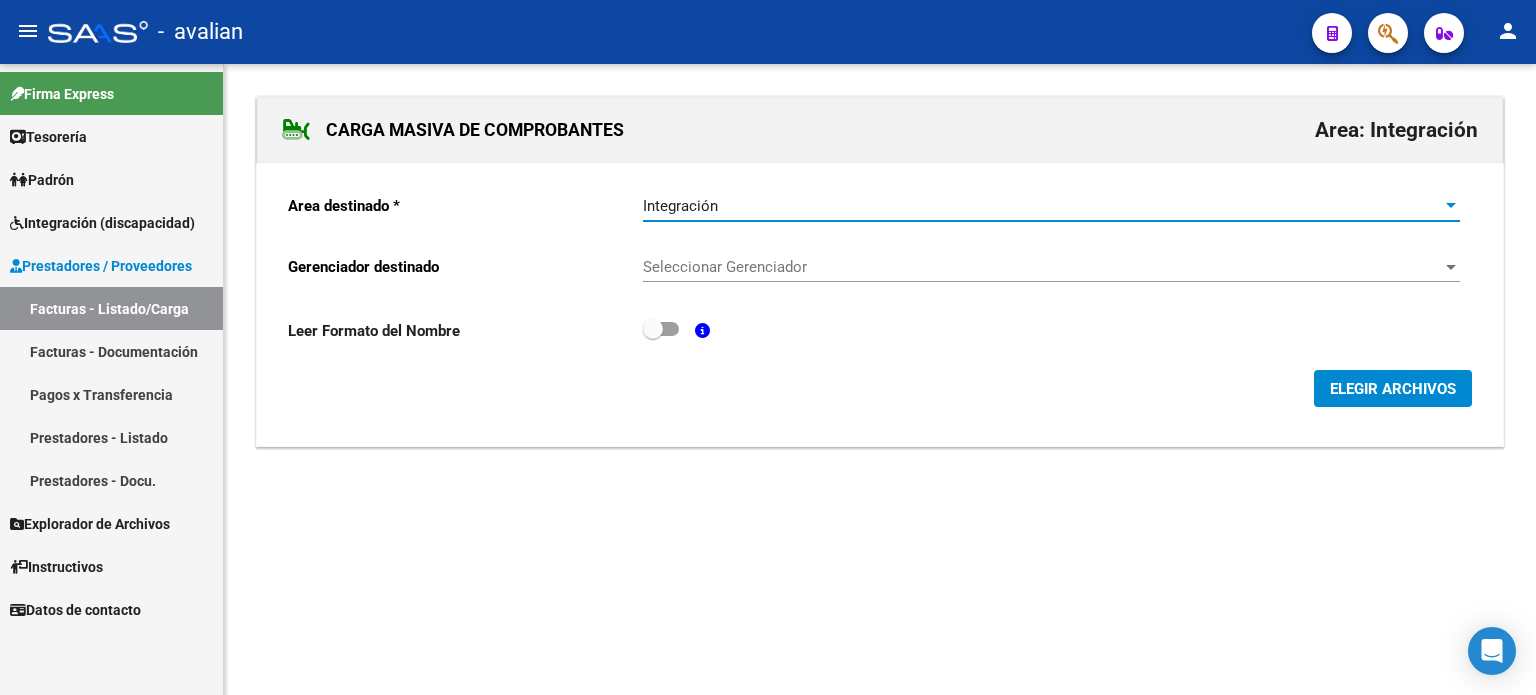 click on "Seleccionar Gerenciador" at bounding box center (1042, 267) 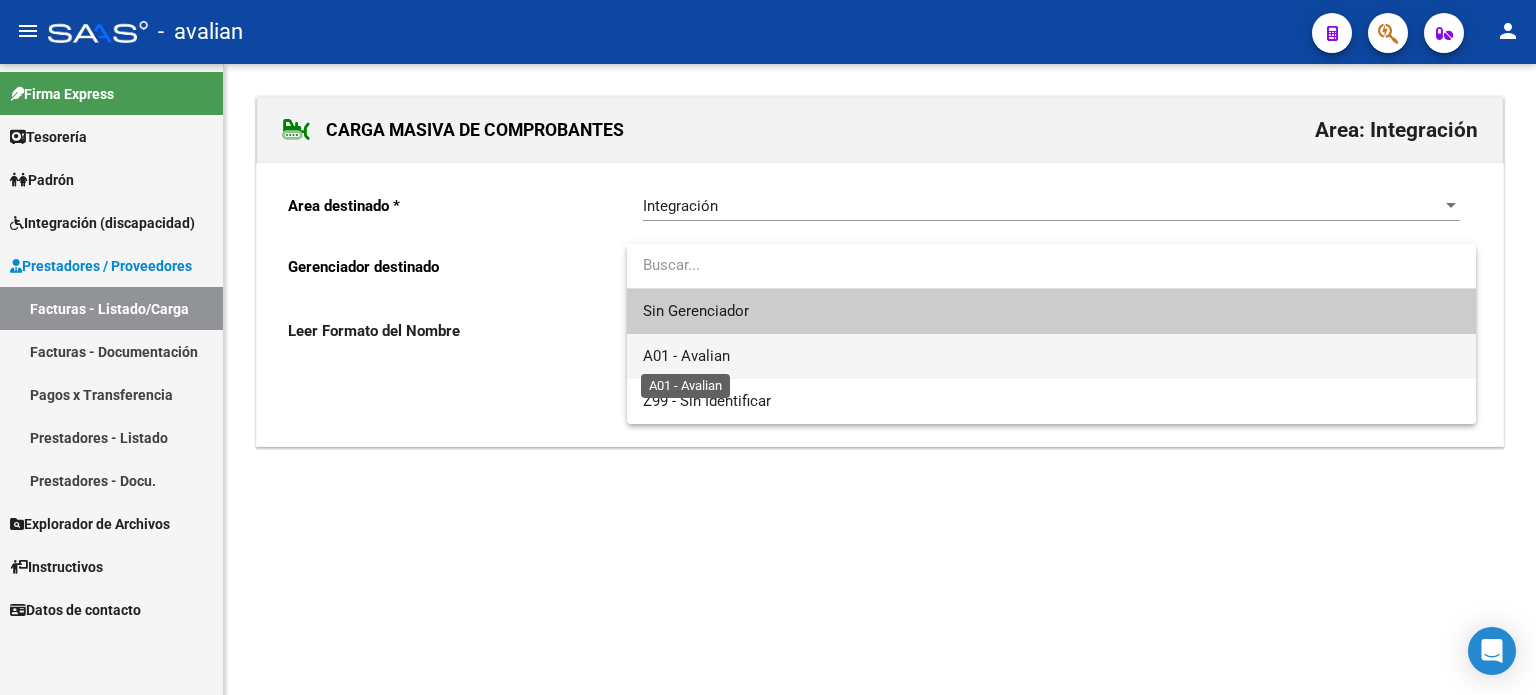 click on "A01 - Avalian" at bounding box center [686, 356] 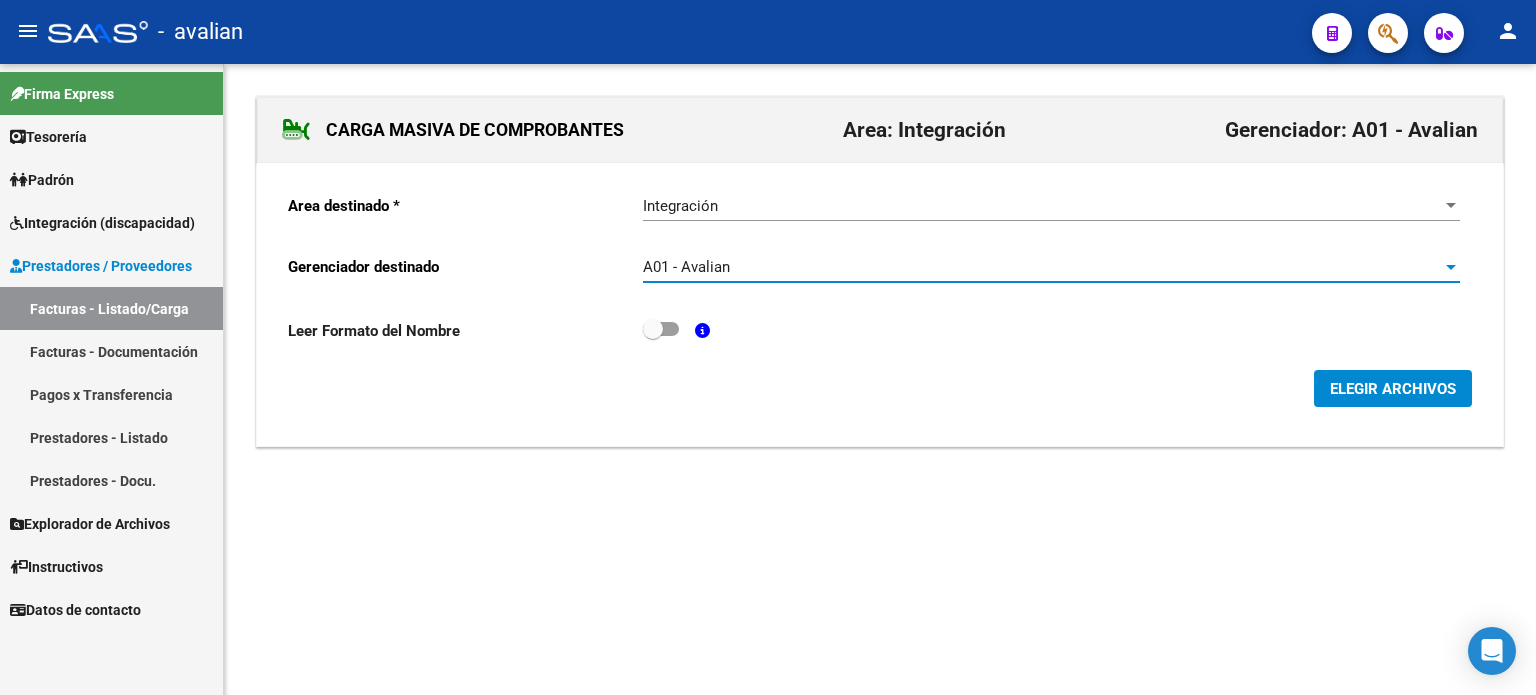 click at bounding box center [653, 329] 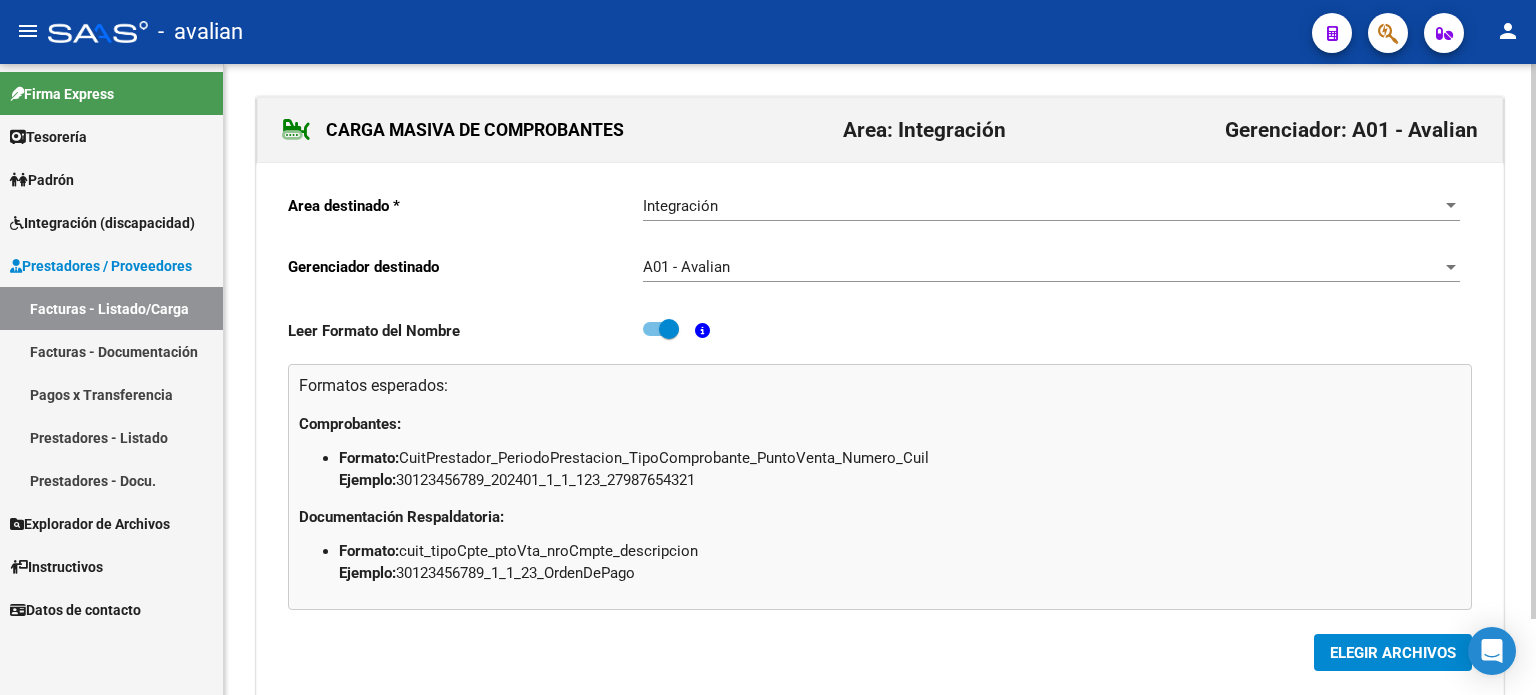 click on "ELEGIR ARCHIVOS" 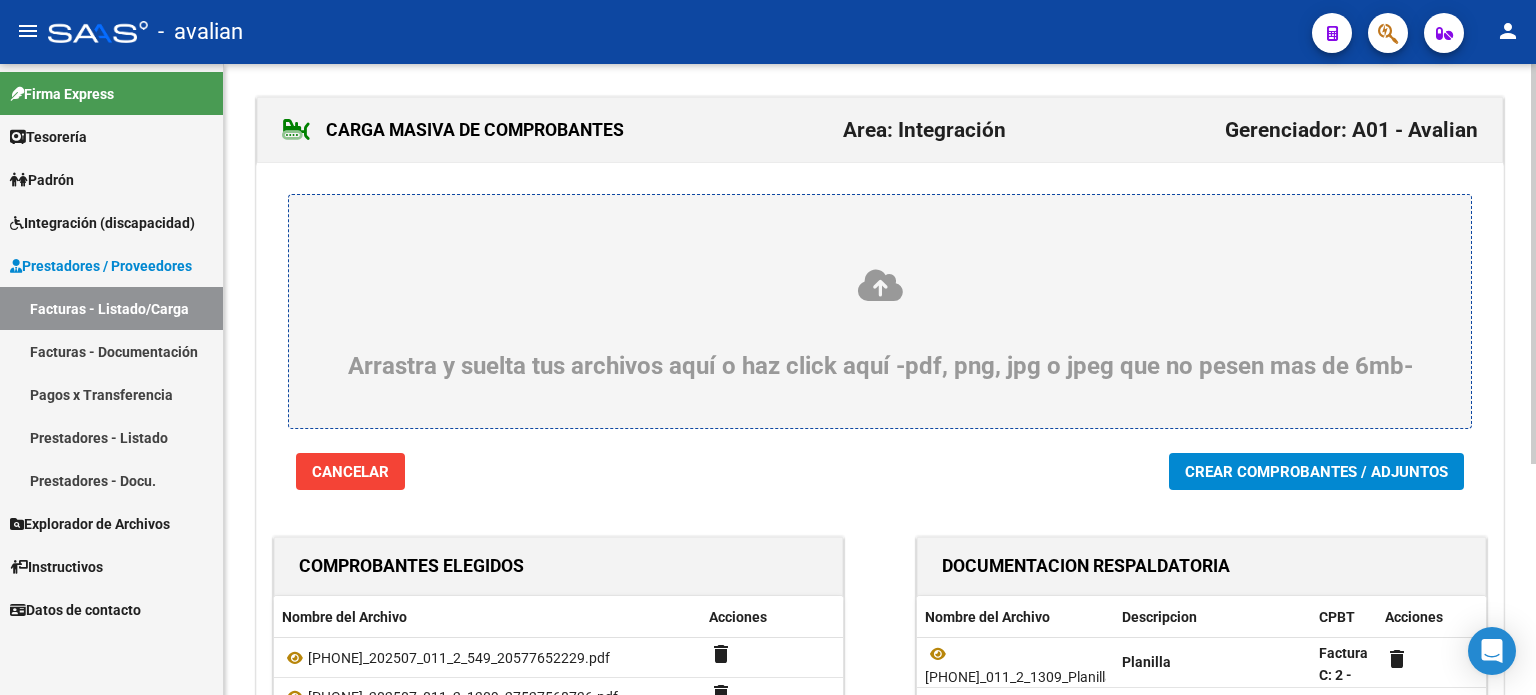 scroll, scrollTop: 66, scrollLeft: 0, axis: vertical 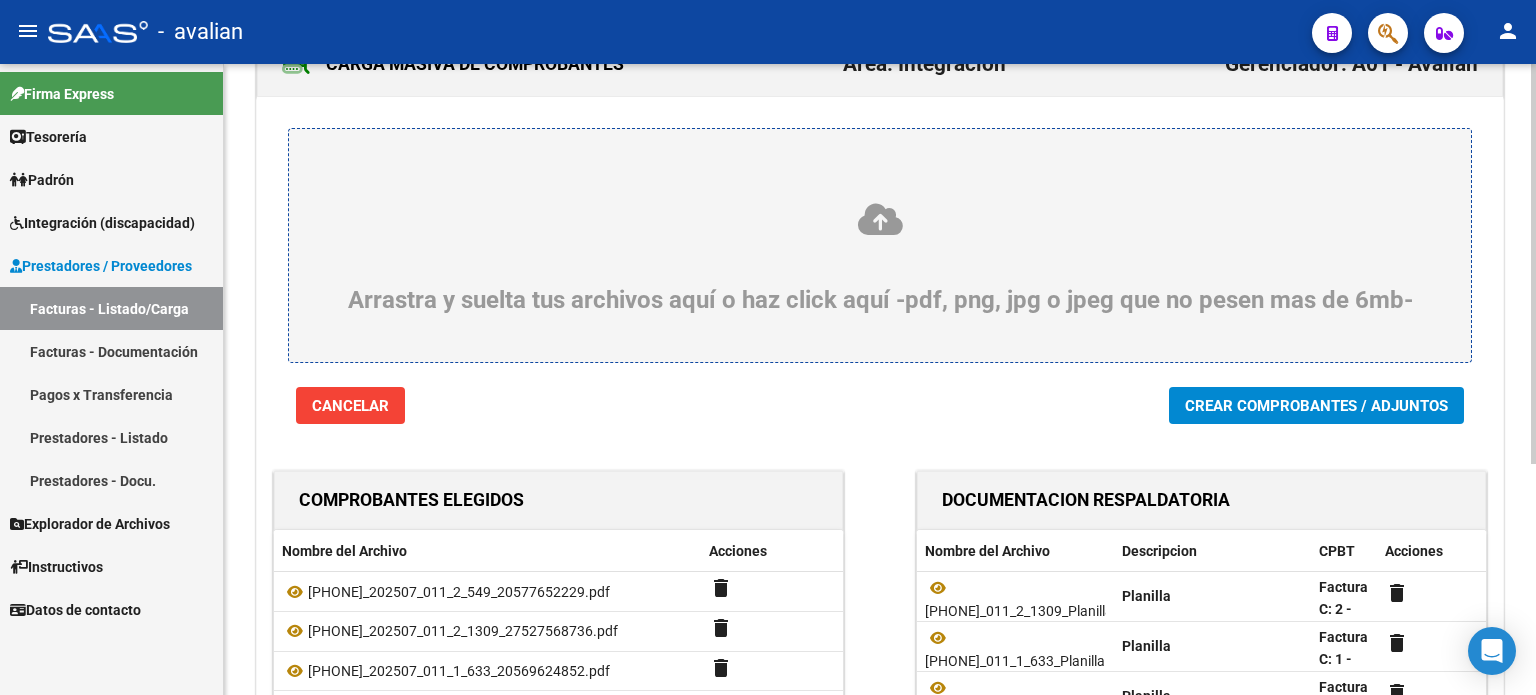 click on "Crear Comprobantes / Adjuntos" 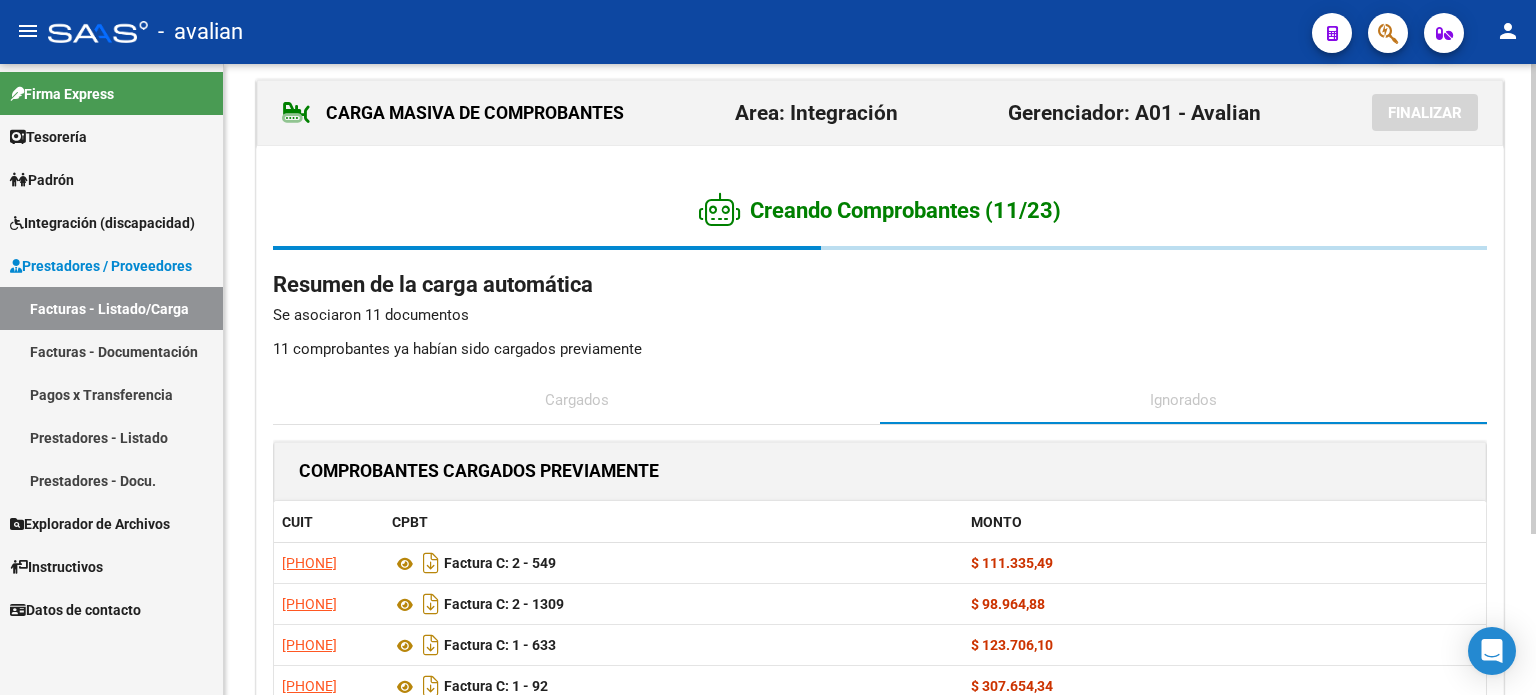 scroll, scrollTop: 0, scrollLeft: 0, axis: both 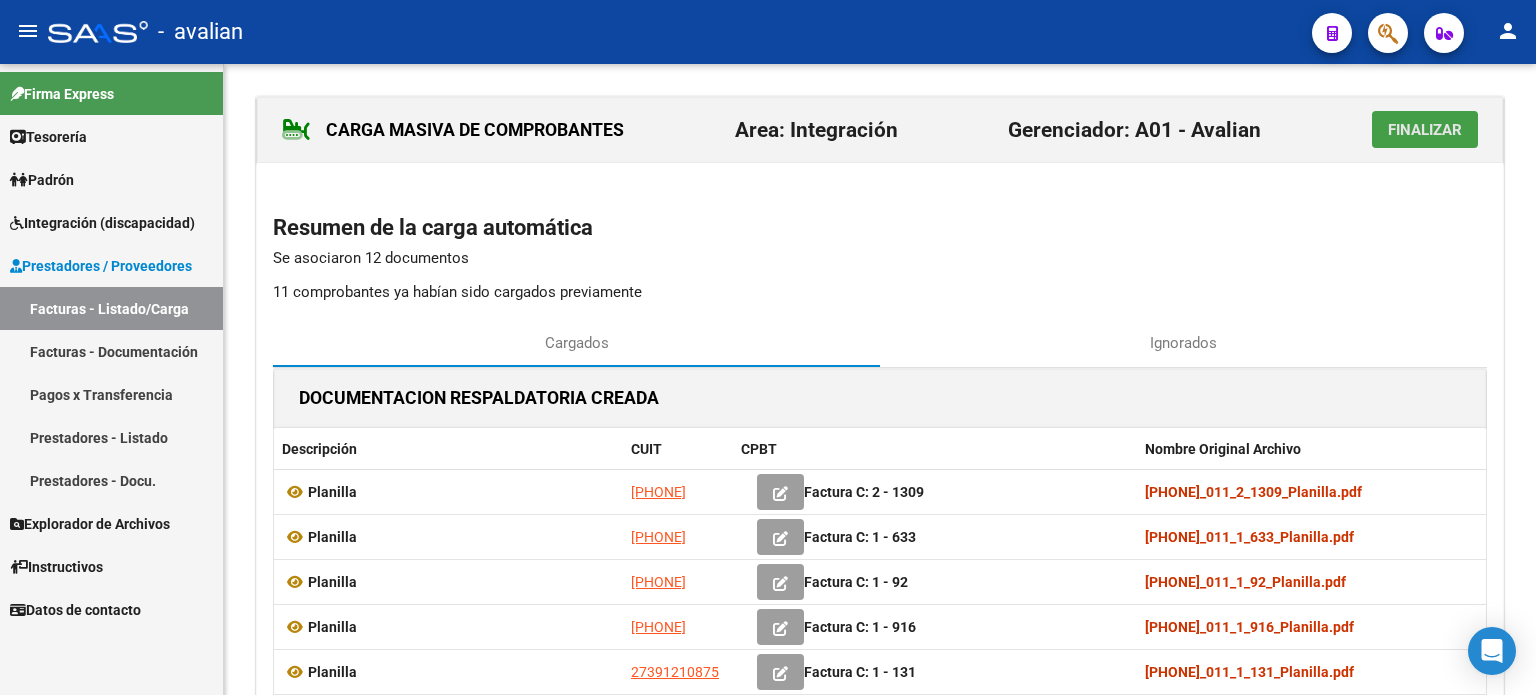 click on "Finalizar" 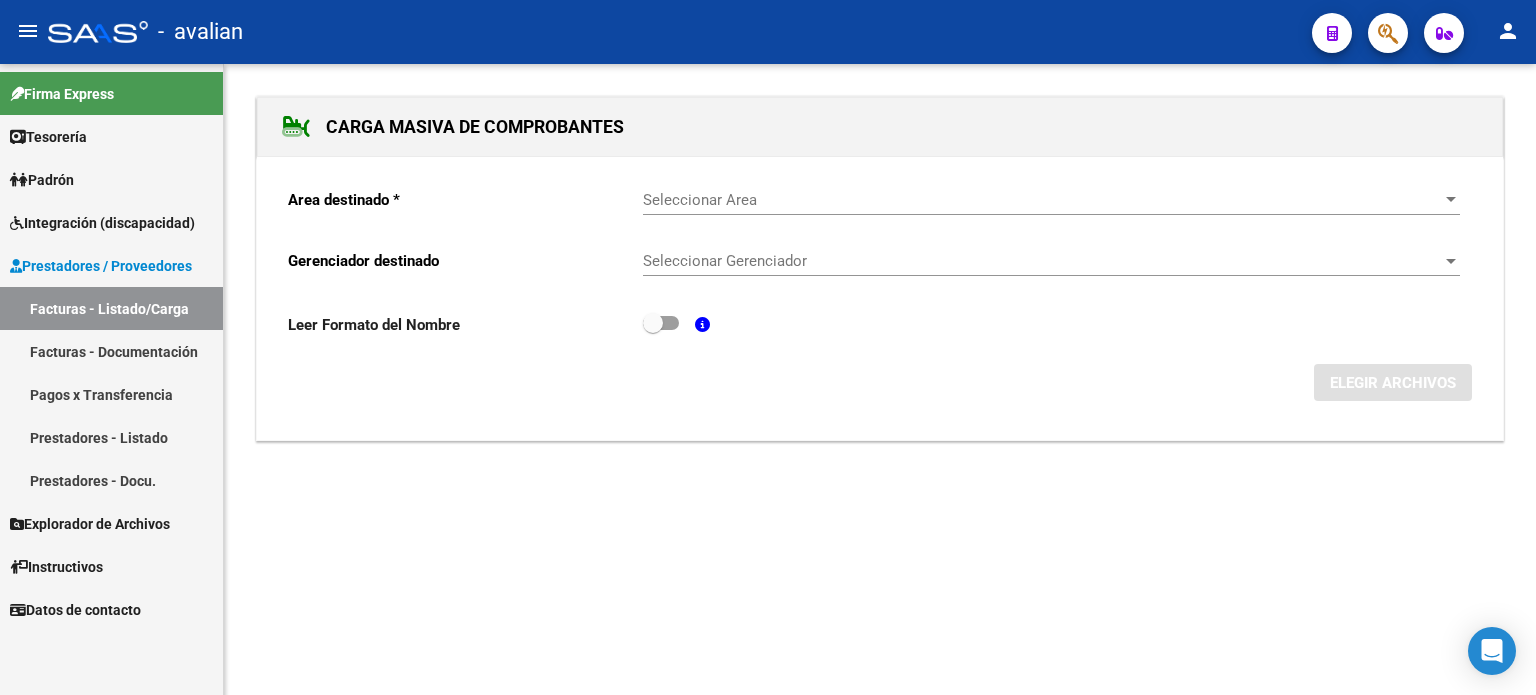 click on "Seleccionar Area" at bounding box center (1042, 200) 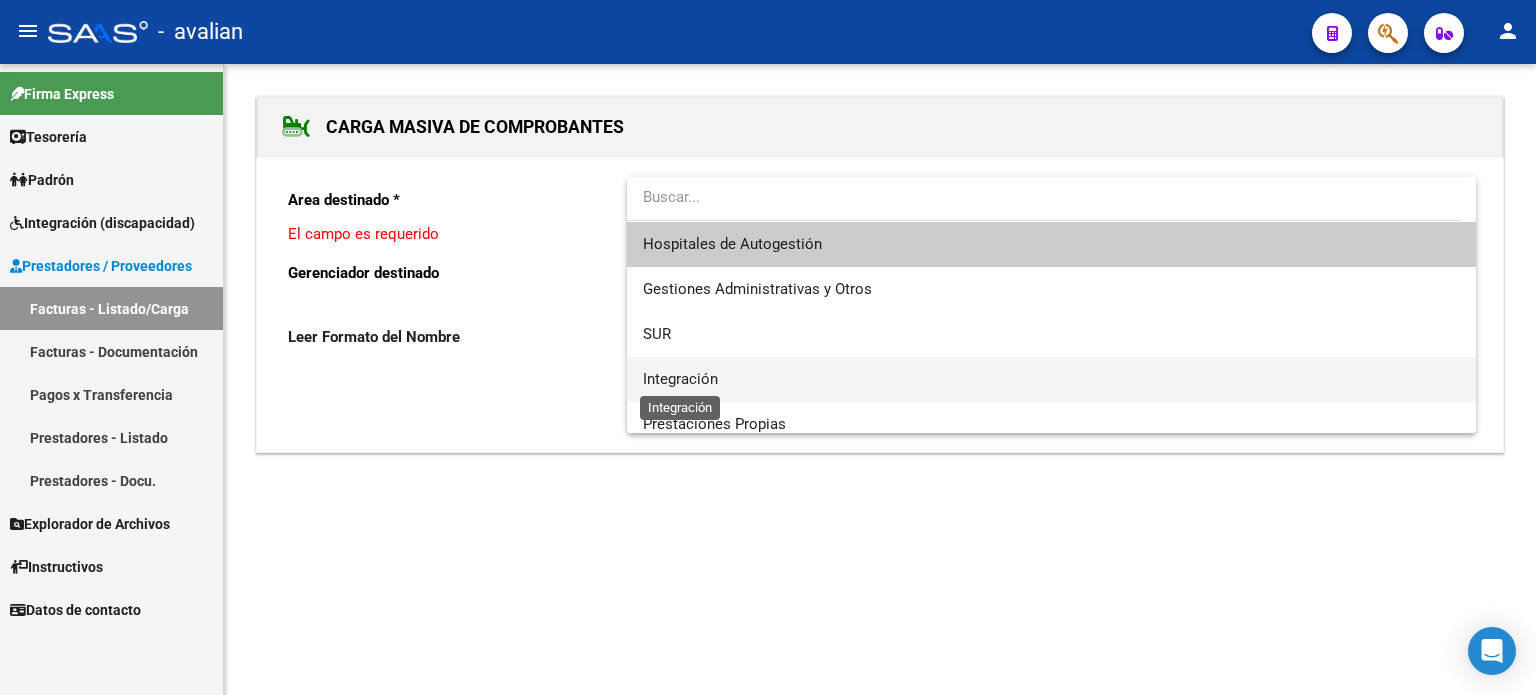 click on "Integración" at bounding box center [680, 379] 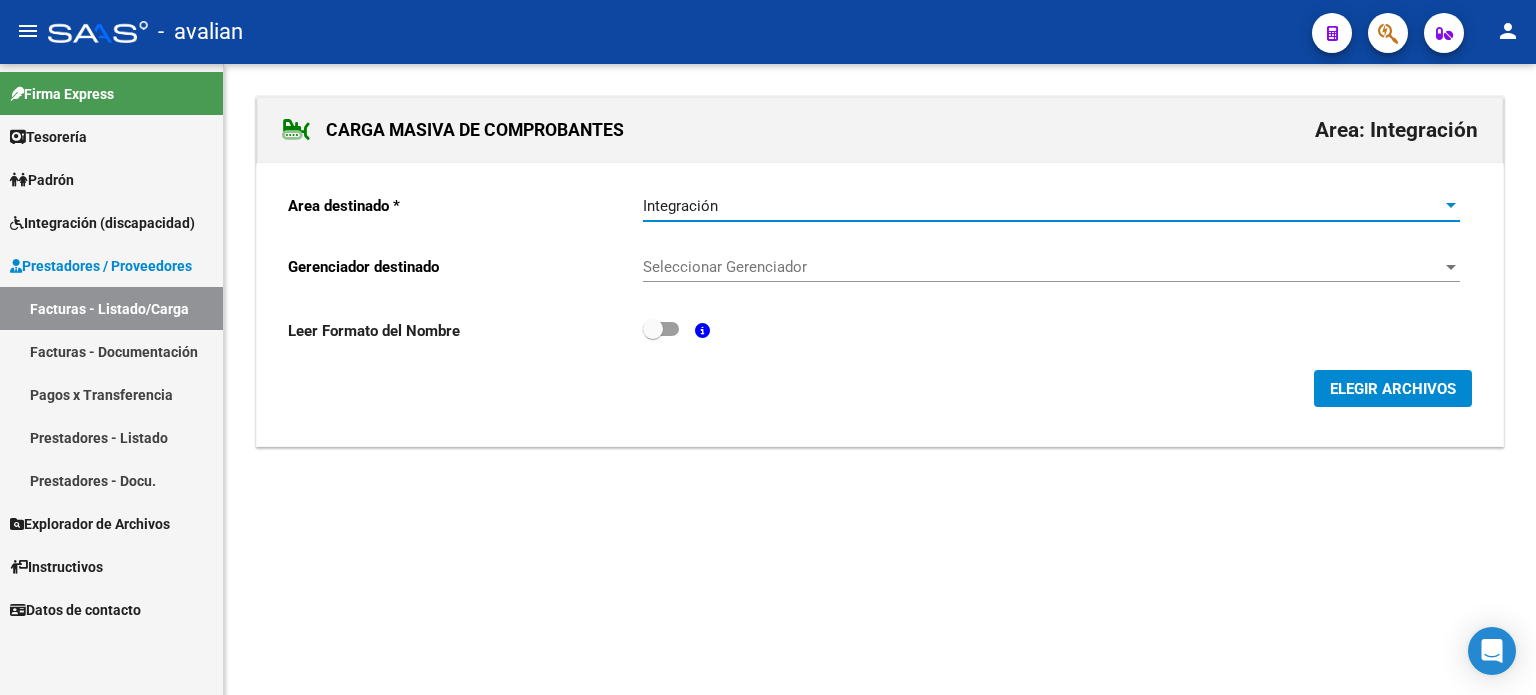click on "Seleccionar Gerenciador" at bounding box center (1042, 267) 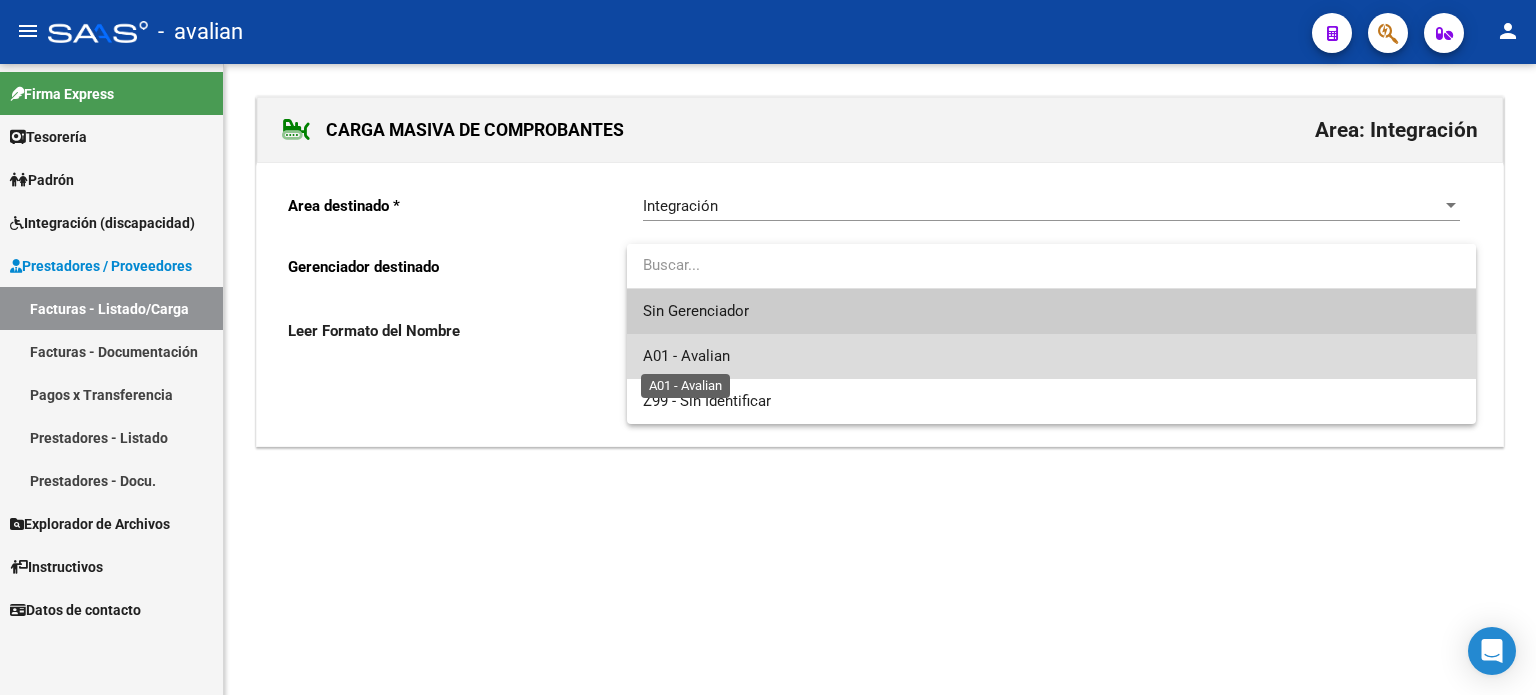 click on "A01 - Avalian" at bounding box center [686, 356] 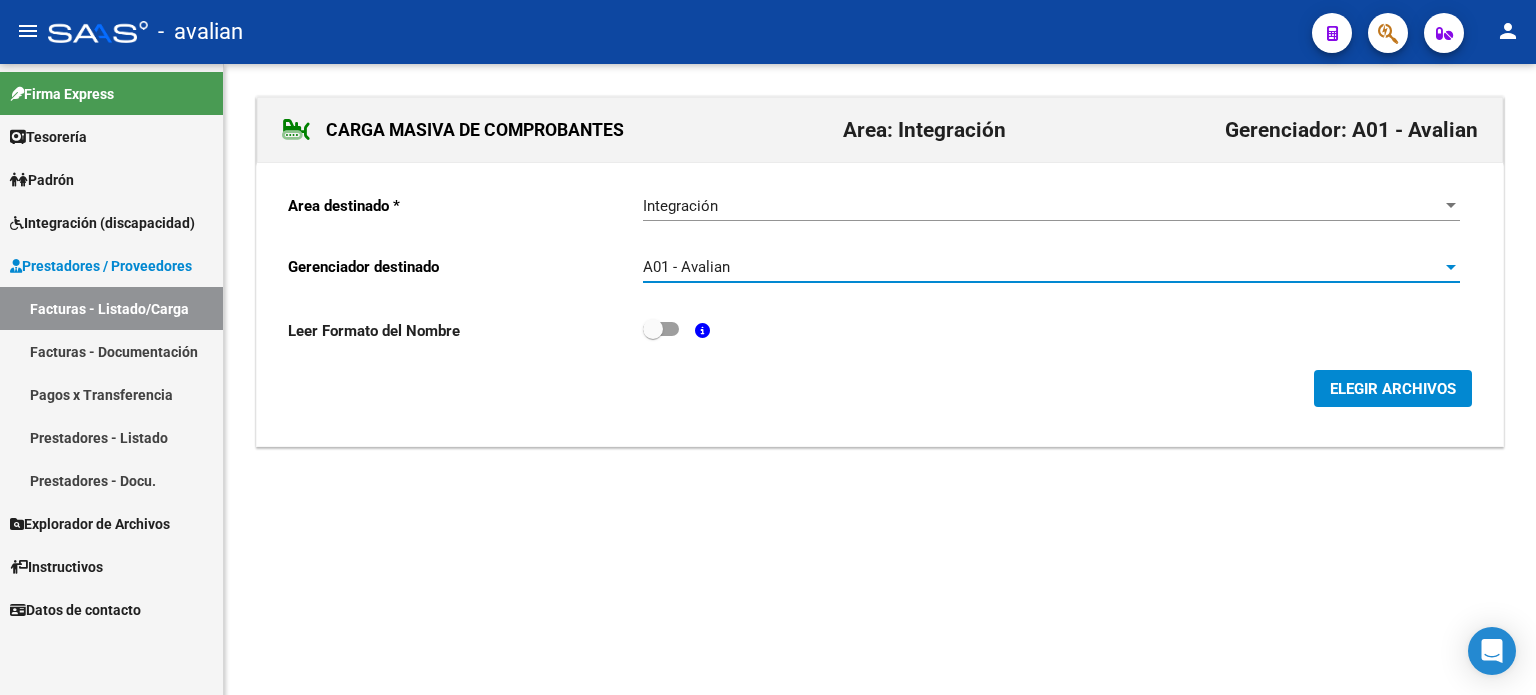 click at bounding box center [653, 329] 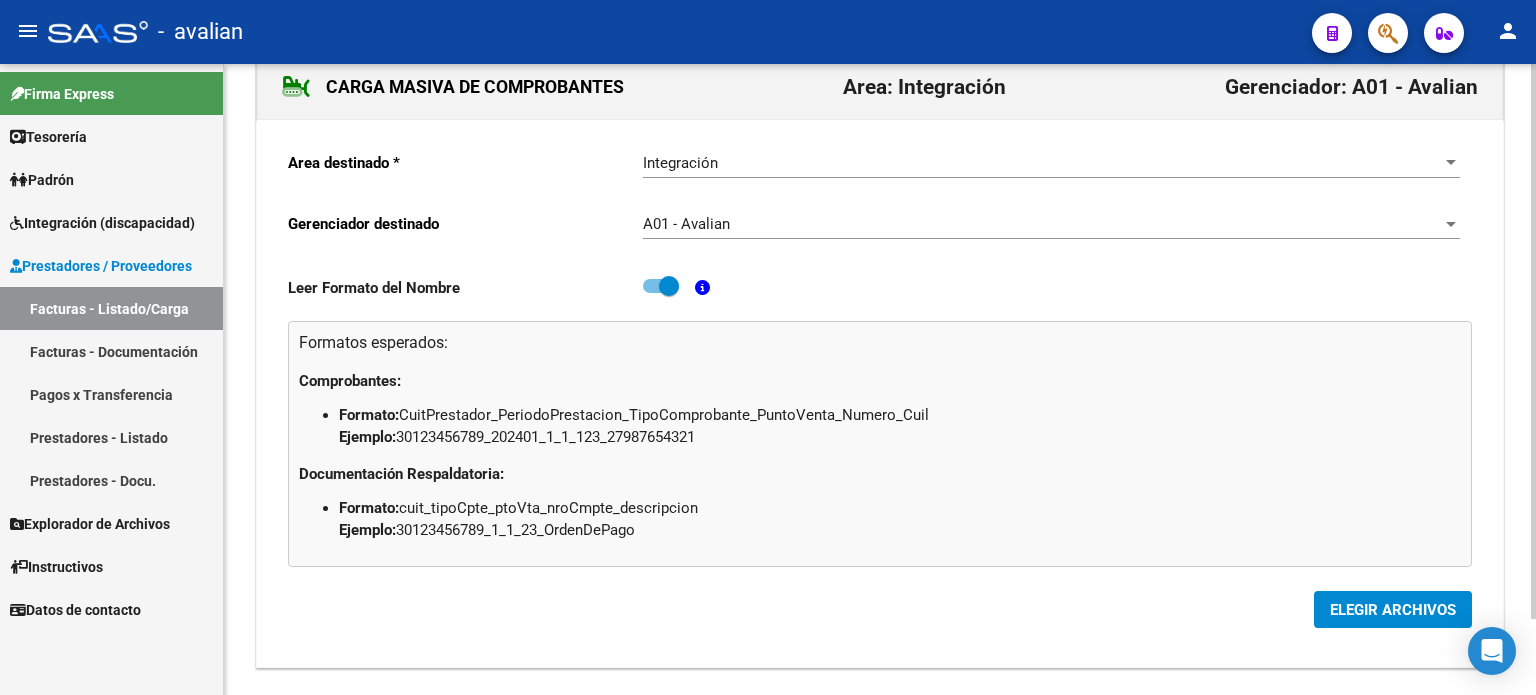 scroll, scrollTop: 86, scrollLeft: 0, axis: vertical 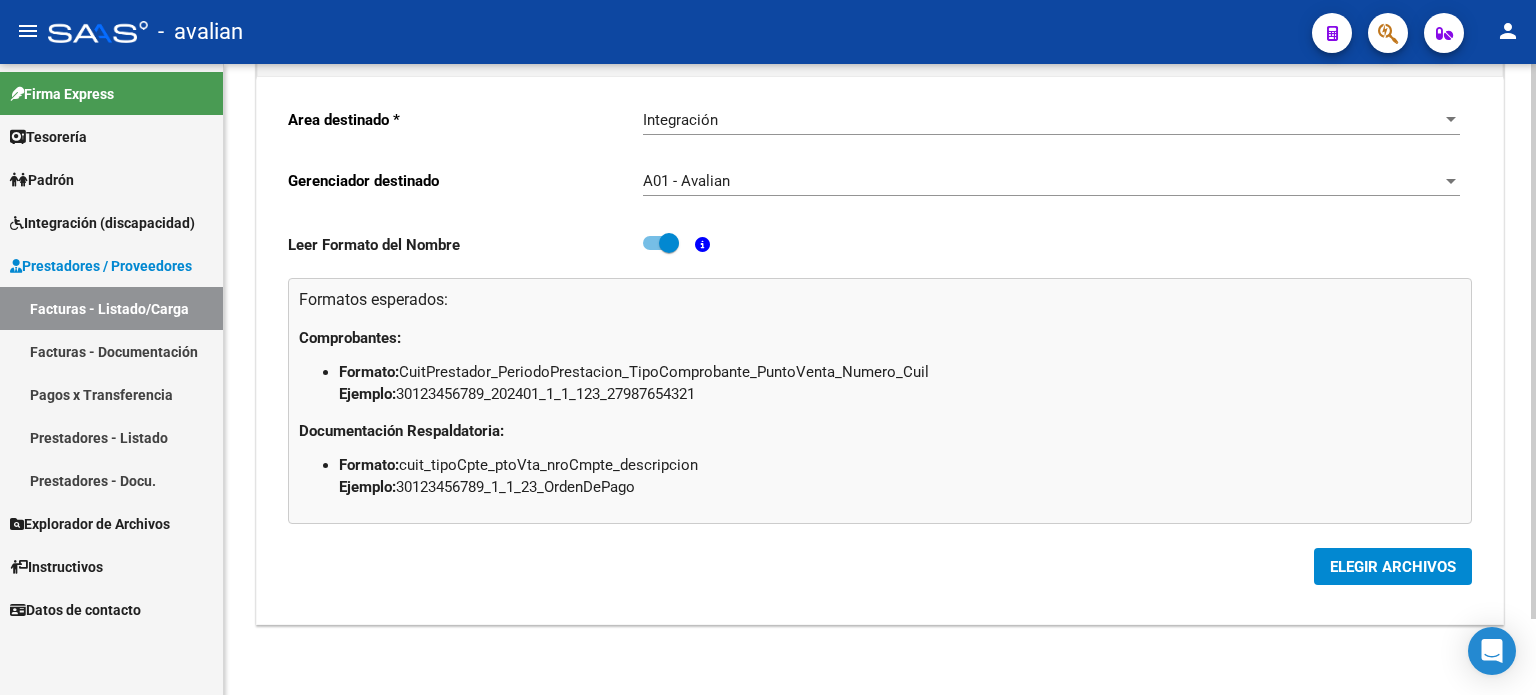 click on "ELEGIR ARCHIVOS" 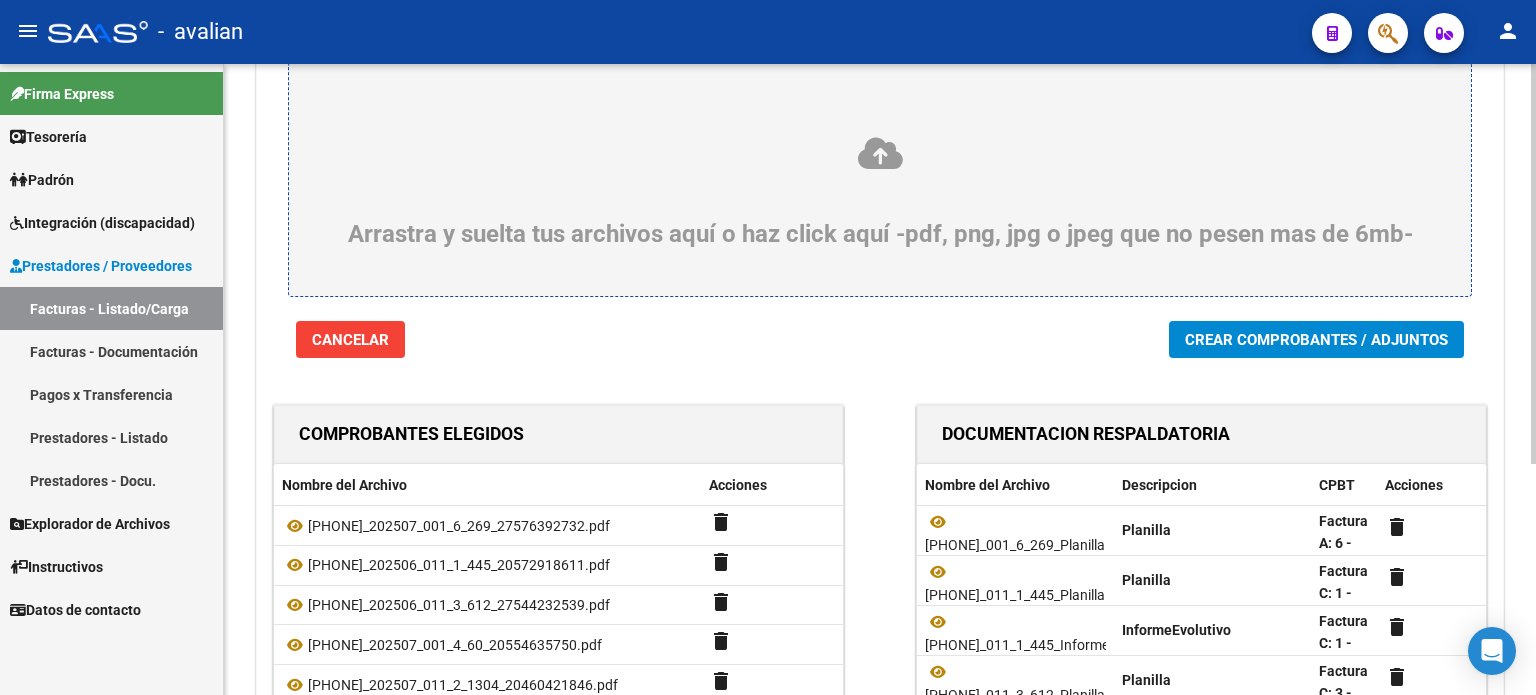 scroll, scrollTop: 133, scrollLeft: 0, axis: vertical 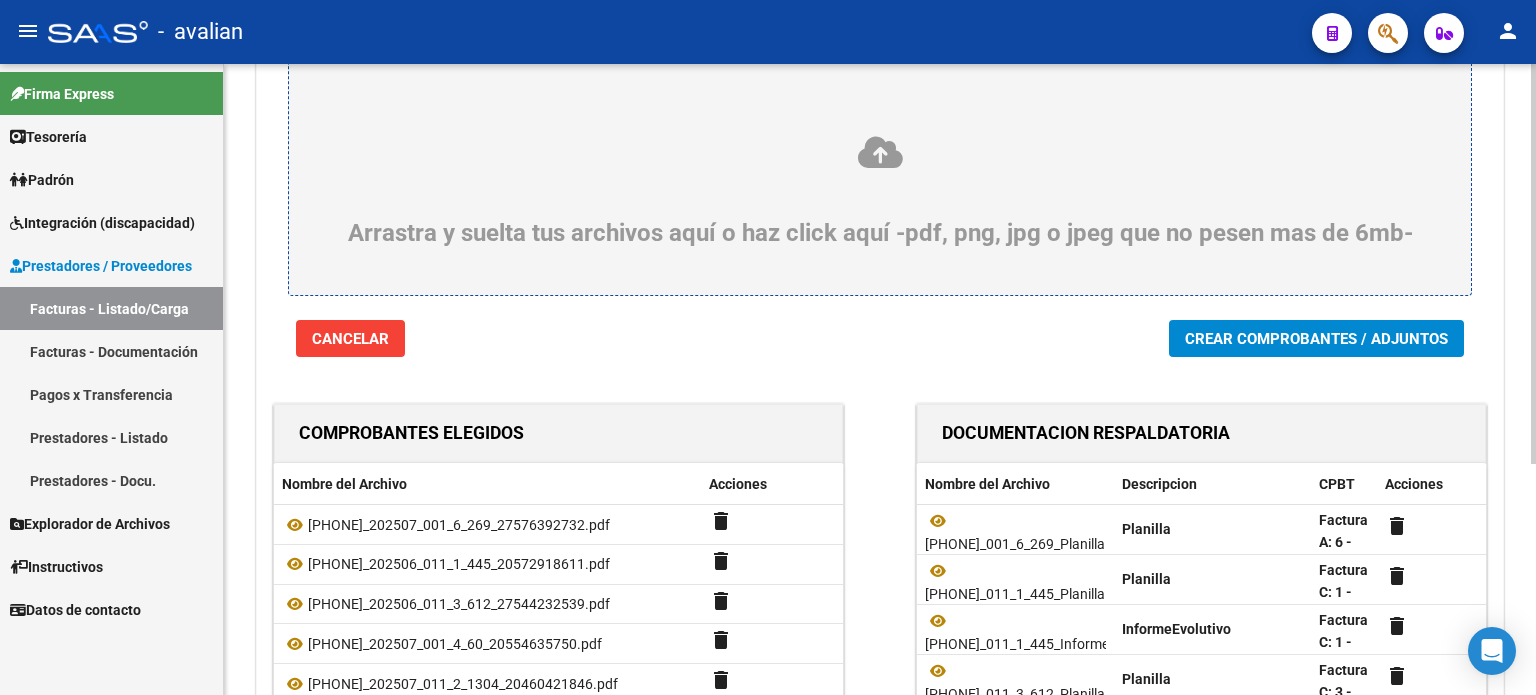 click on "Crear Comprobantes / Adjuntos" 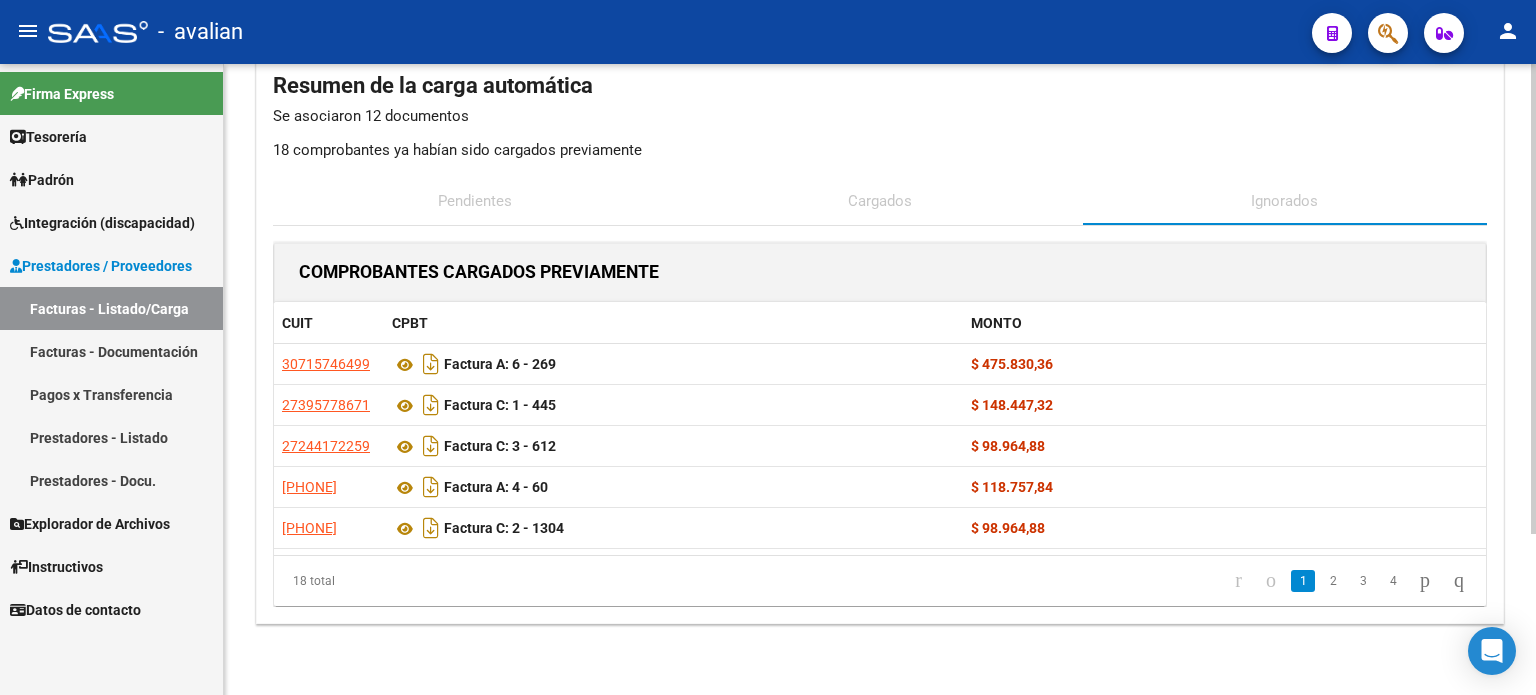 scroll, scrollTop: 0, scrollLeft: 0, axis: both 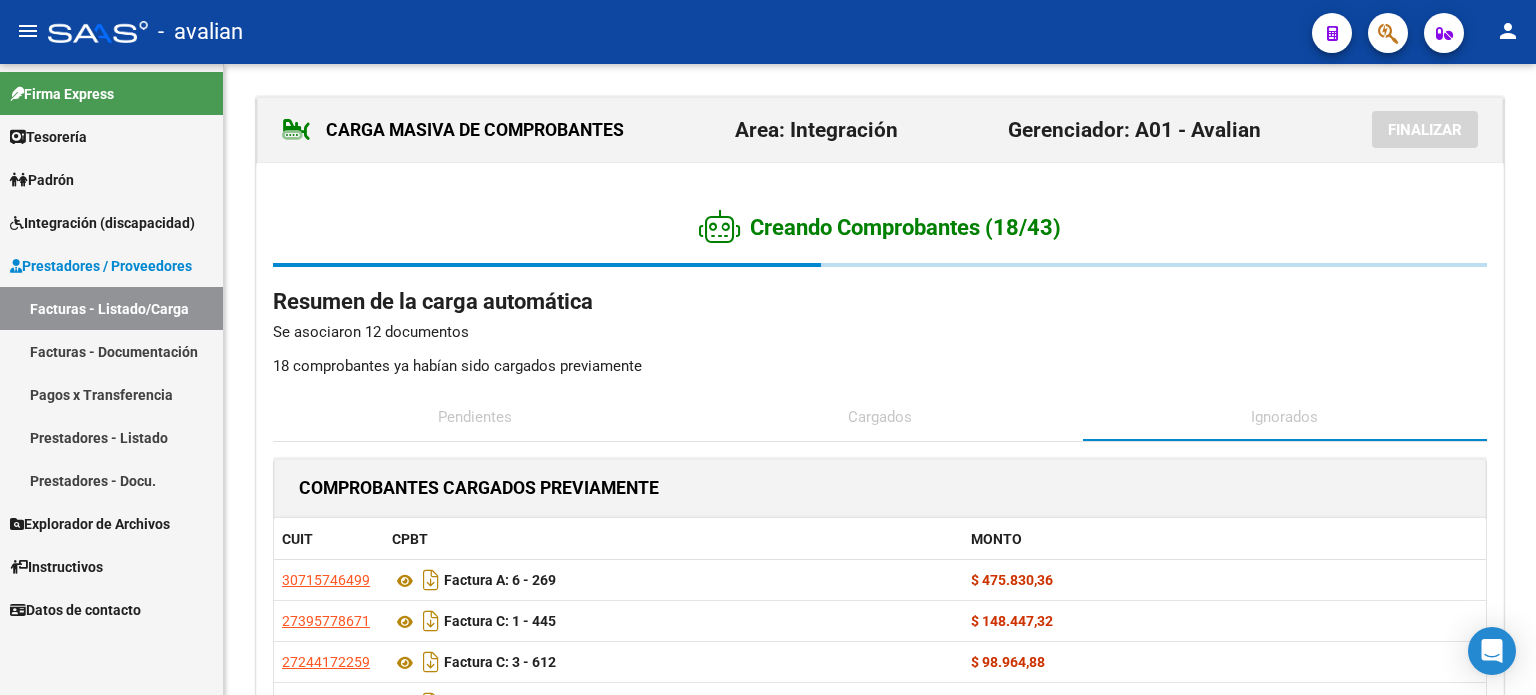click on "CARGA MASIVA DE COMPROBANTES  Area: Integración Gerenciador: A01 - Avalian Finalizar" 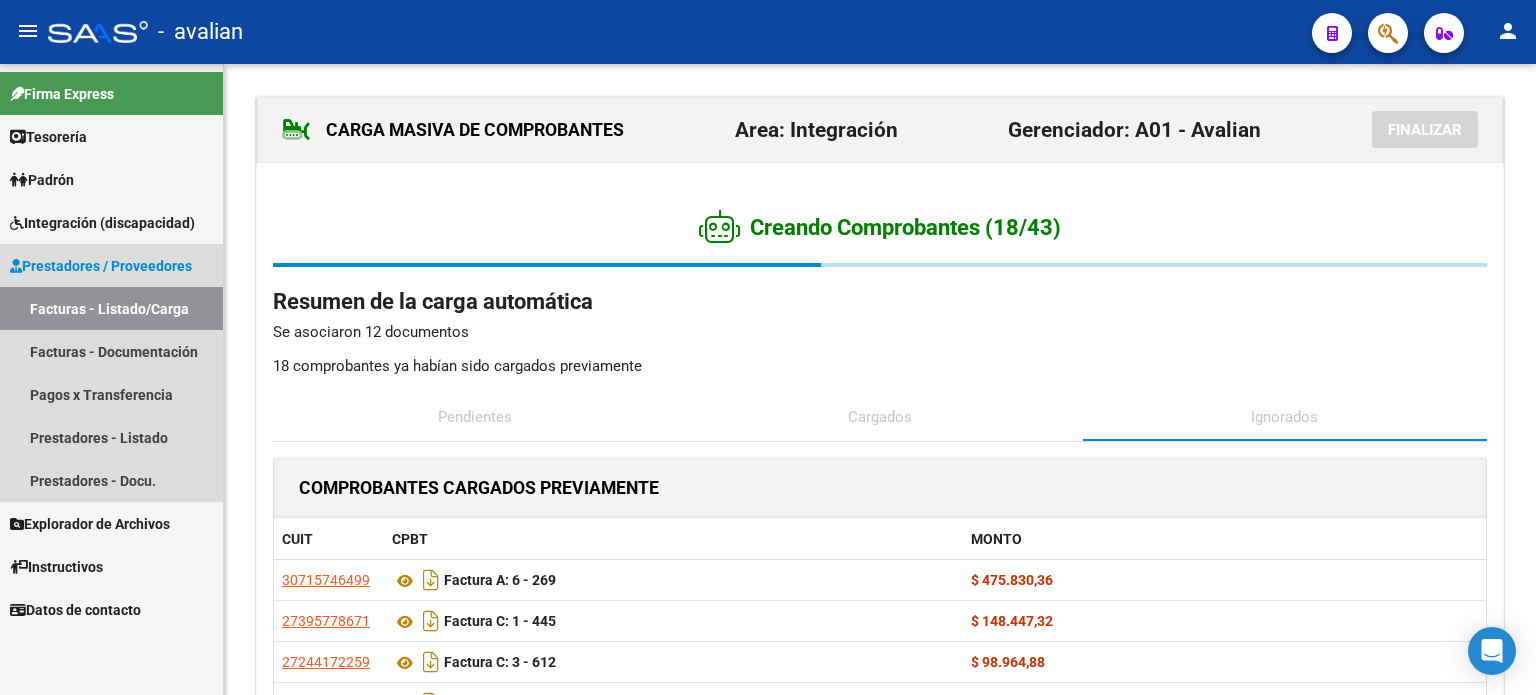 click on "Facturas - Listado/Carga" at bounding box center (111, 308) 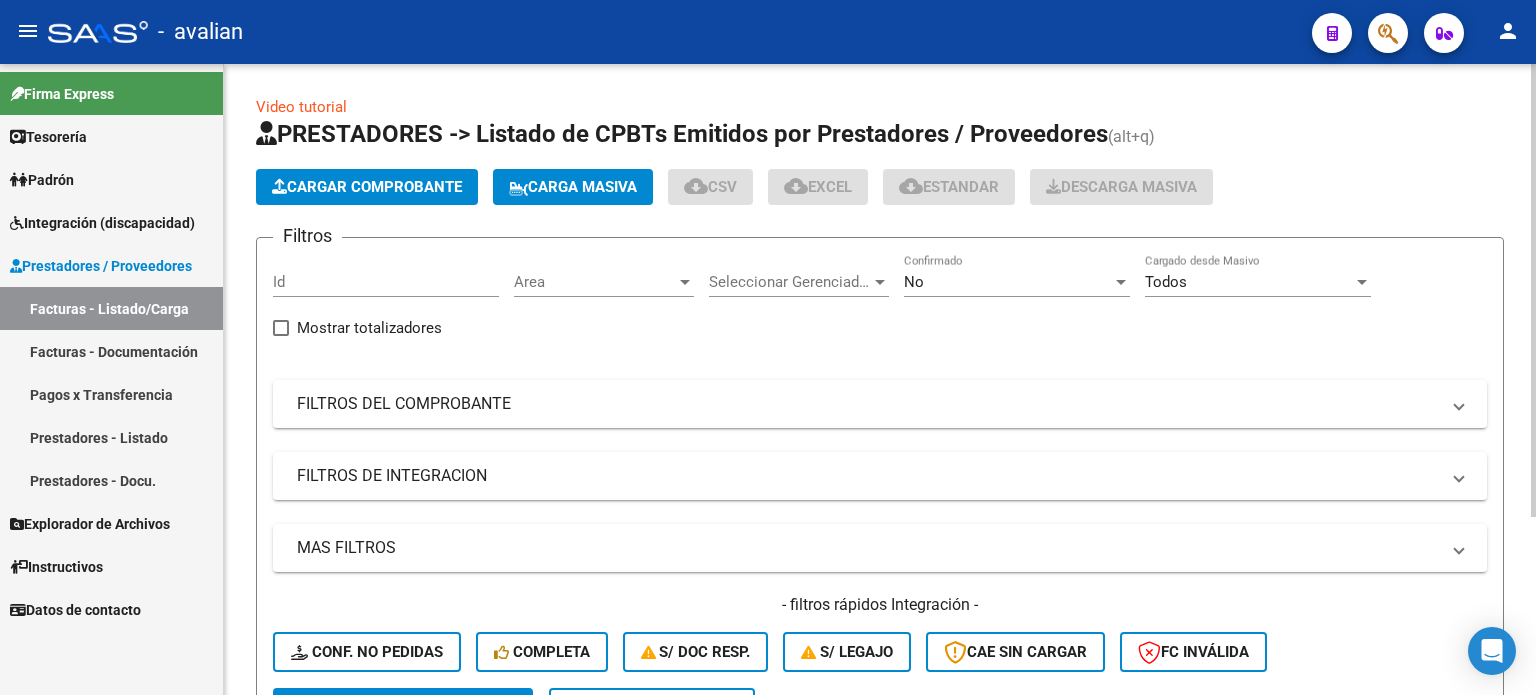 click on "Carga Masiva" 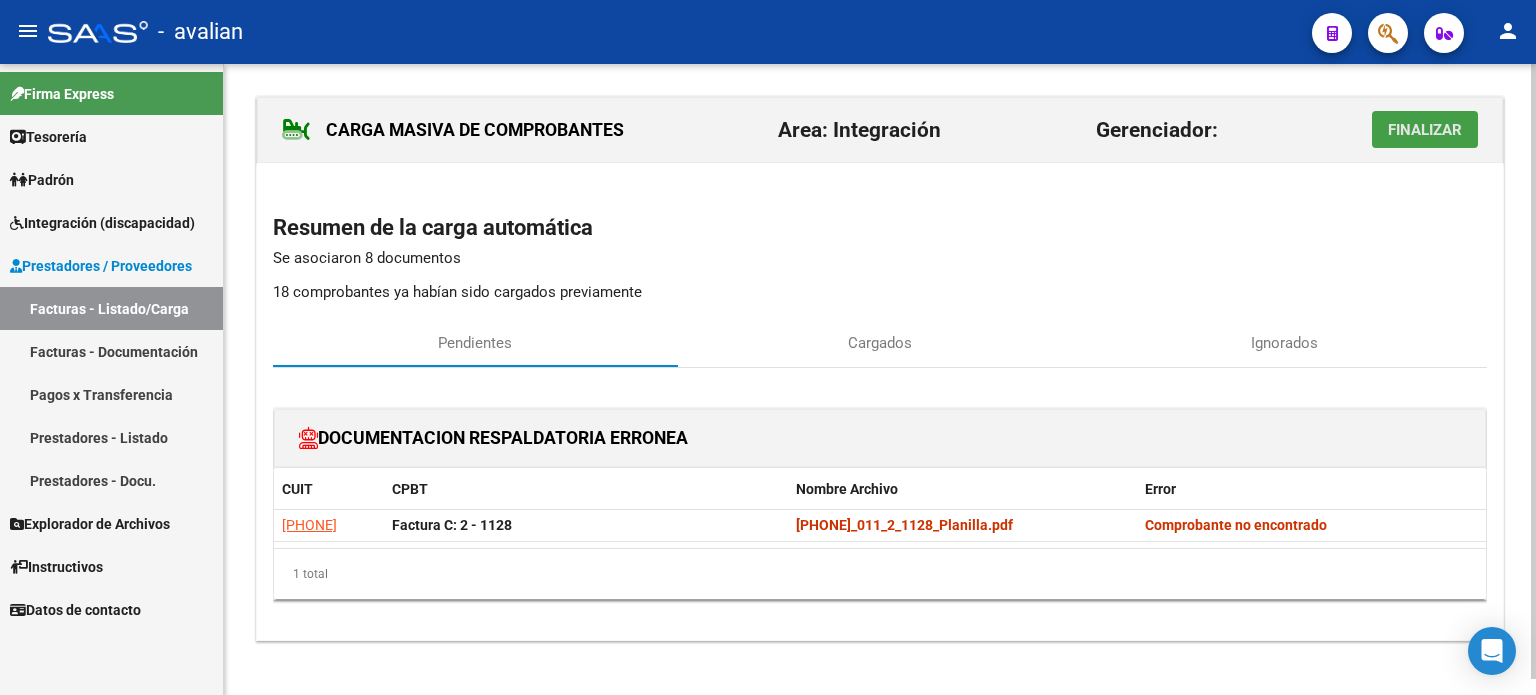 click on "Finalizar" 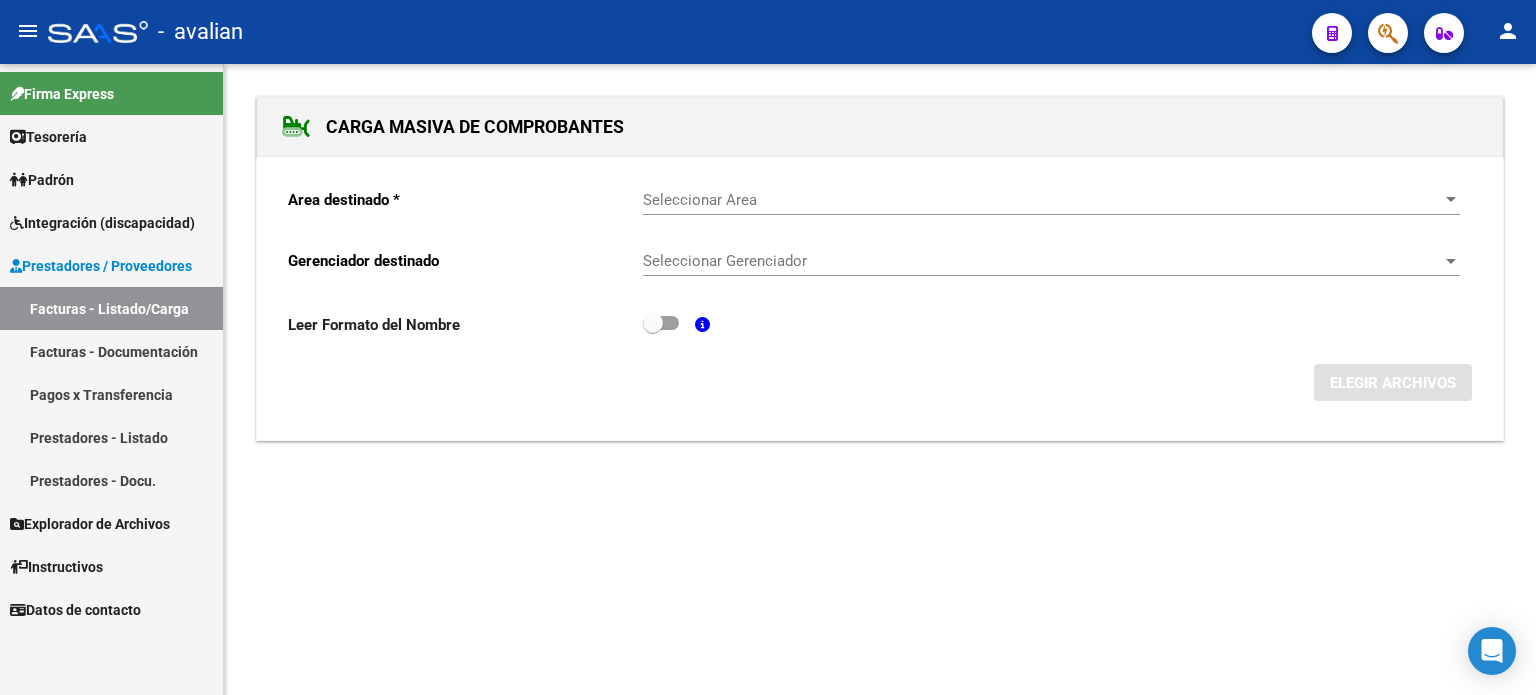 click on "Seleccionar Area" at bounding box center [1042, 200] 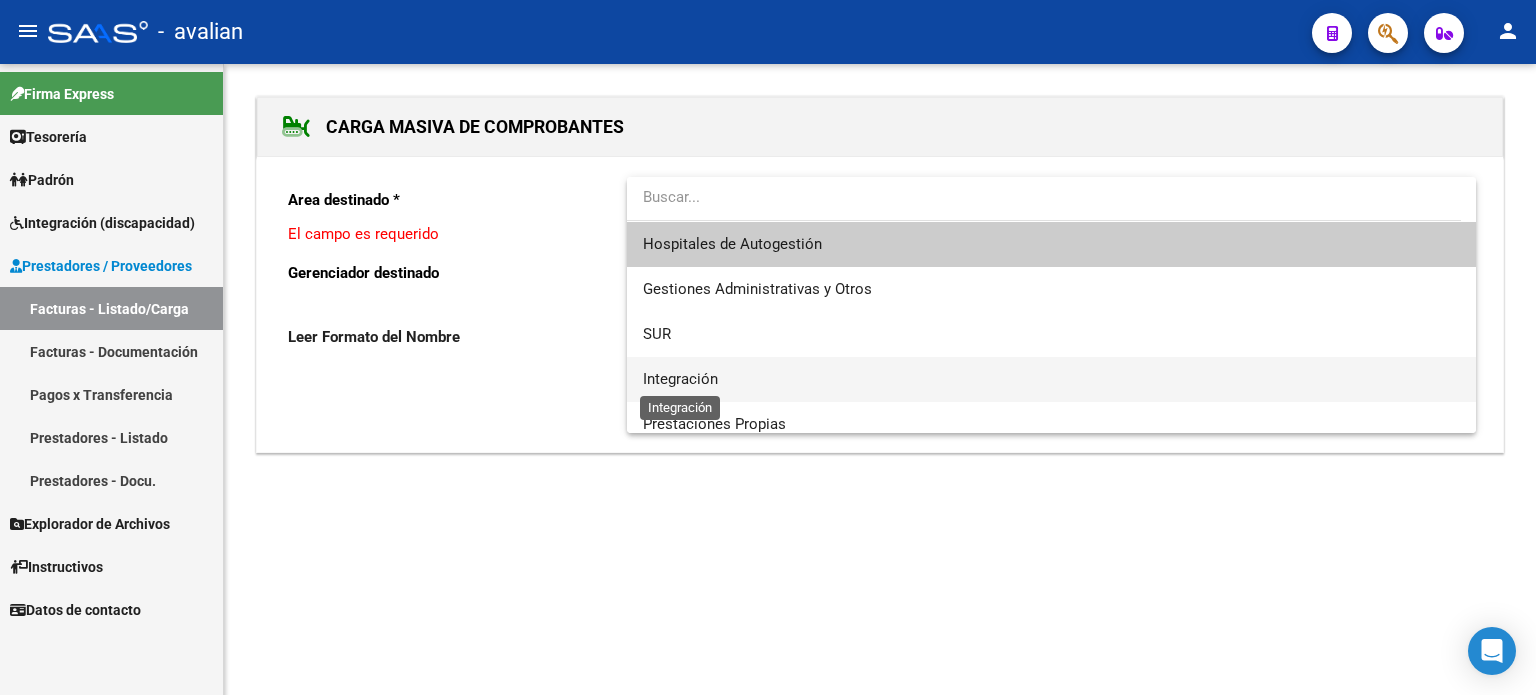 click on "Integración" at bounding box center (680, 379) 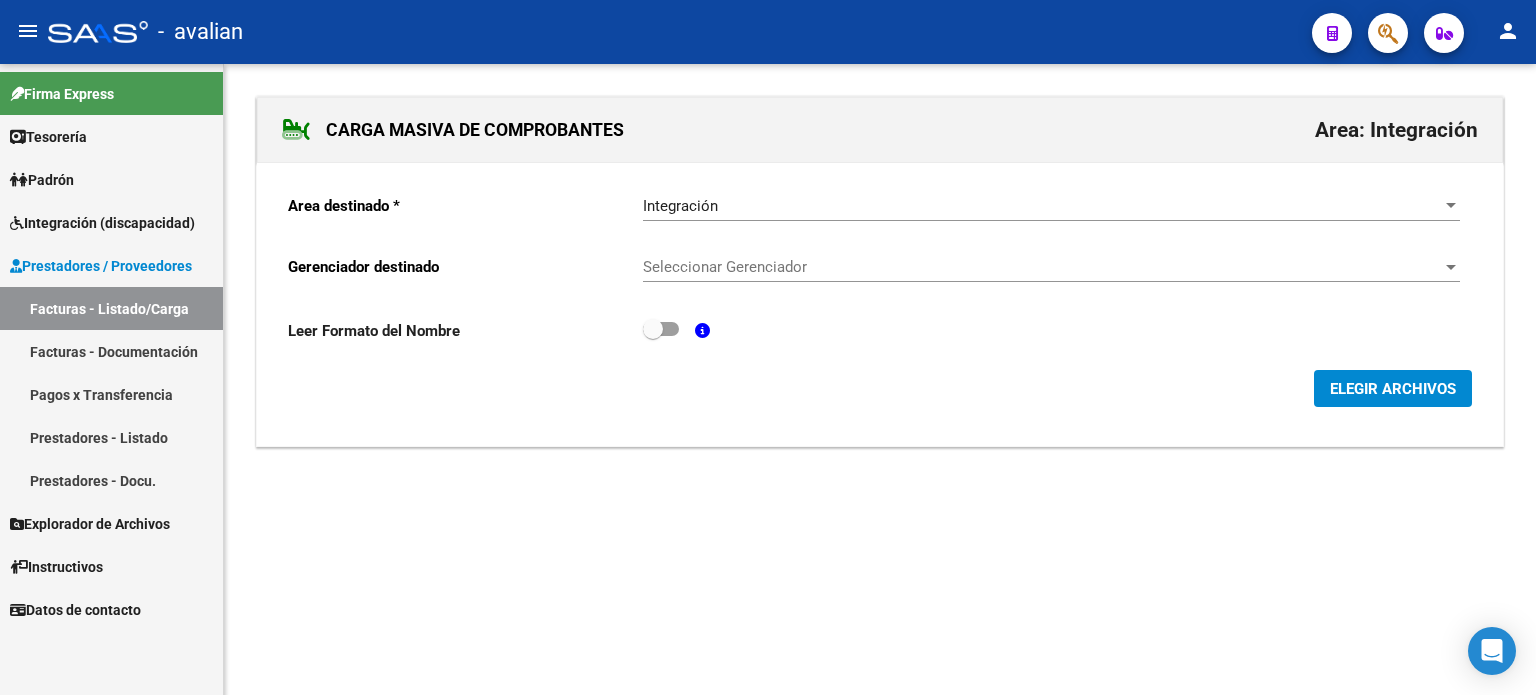 click on "Seleccionar Gerenciador Seleccionar Gerenciador" 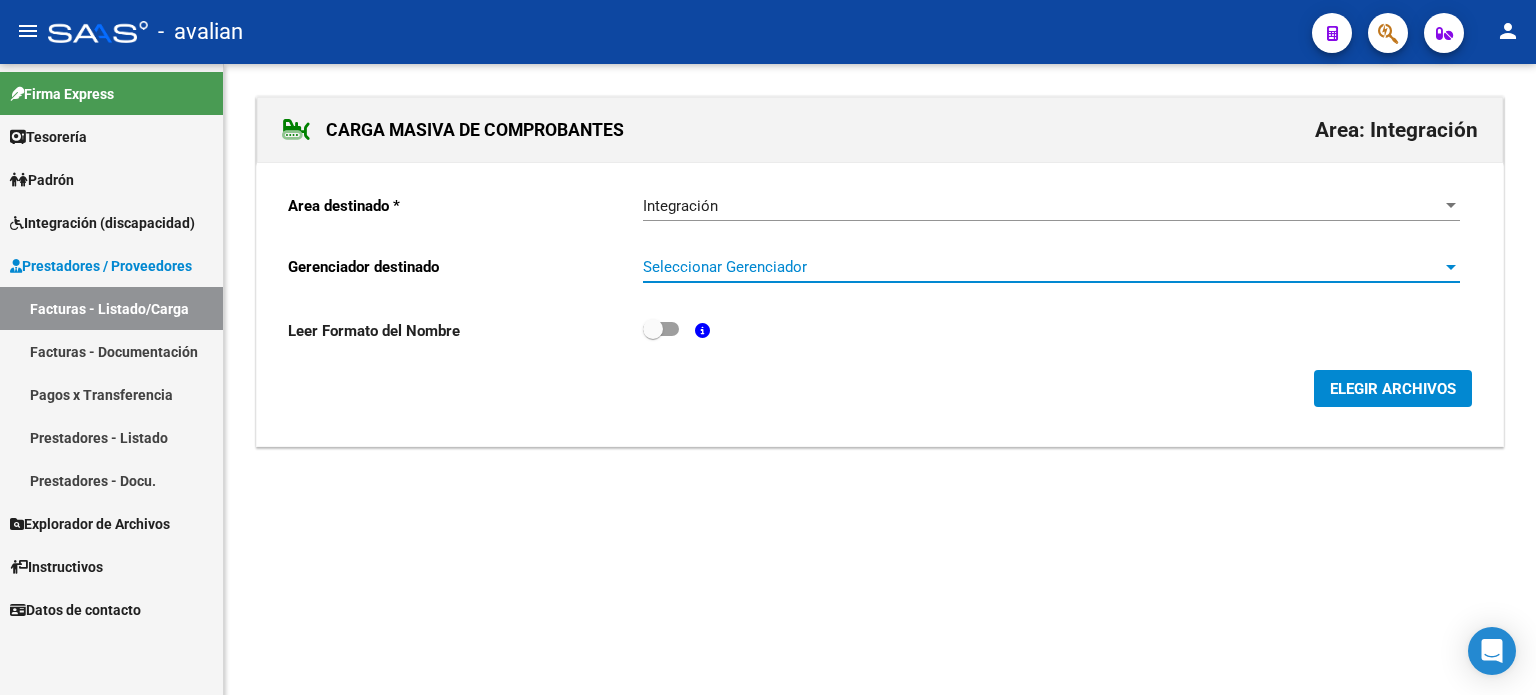 click on "Seleccionar Gerenciador" at bounding box center [1042, 267] 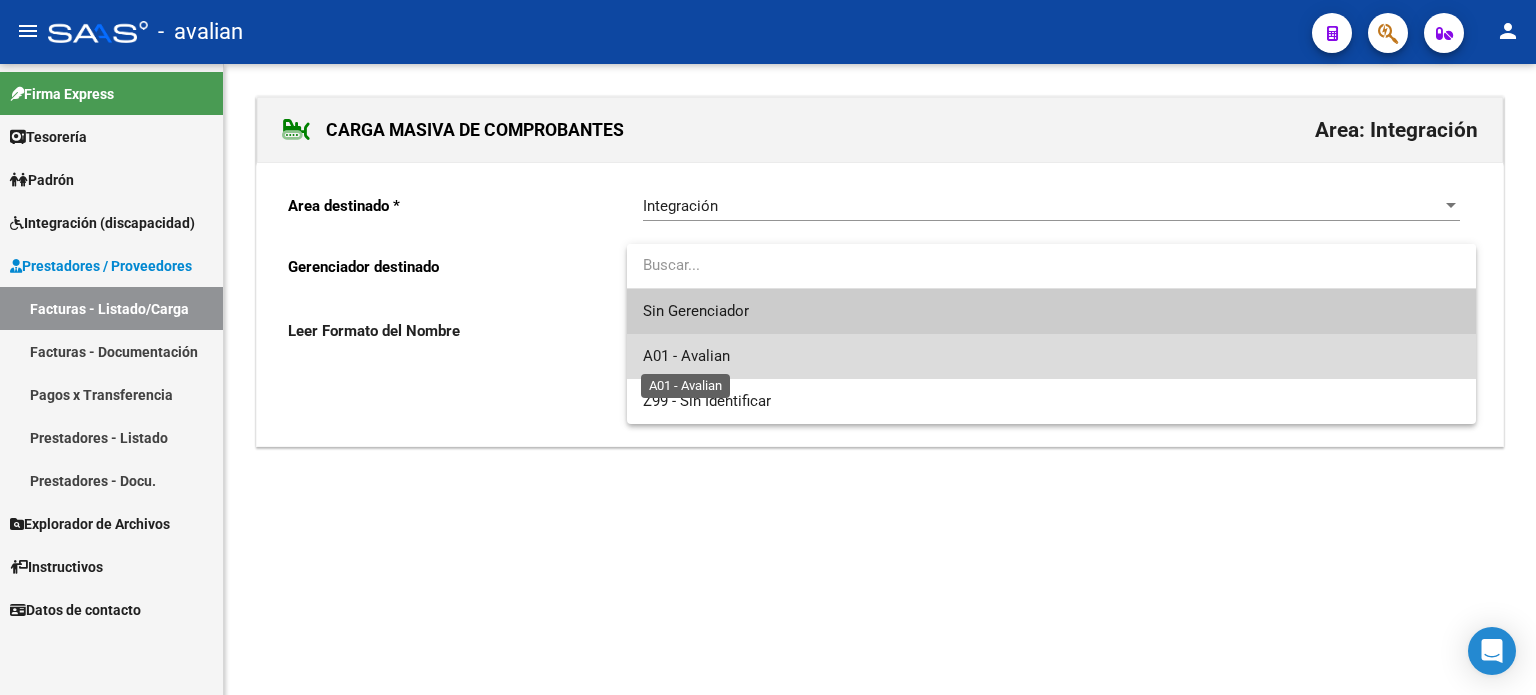 click on "A01 - Avalian" at bounding box center [686, 356] 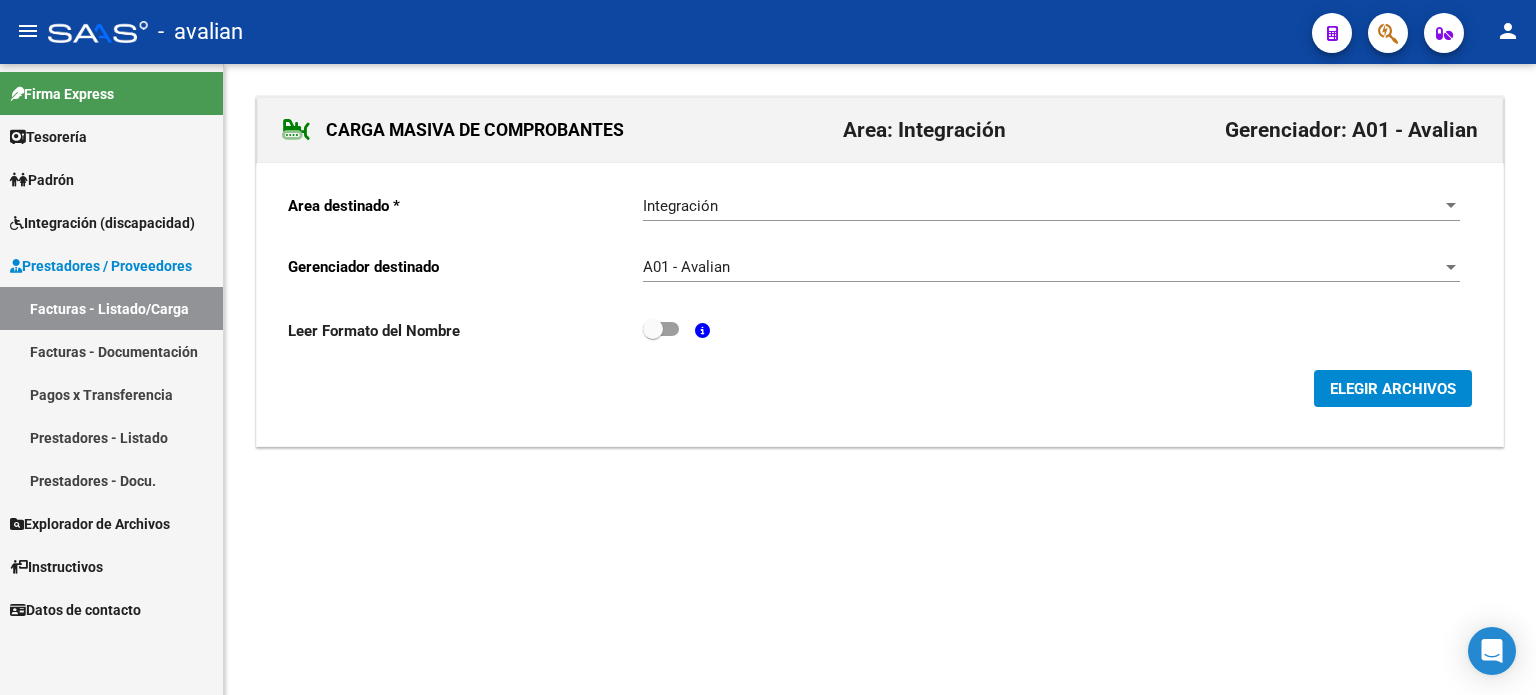 click on "Integración Seleccionar Area" 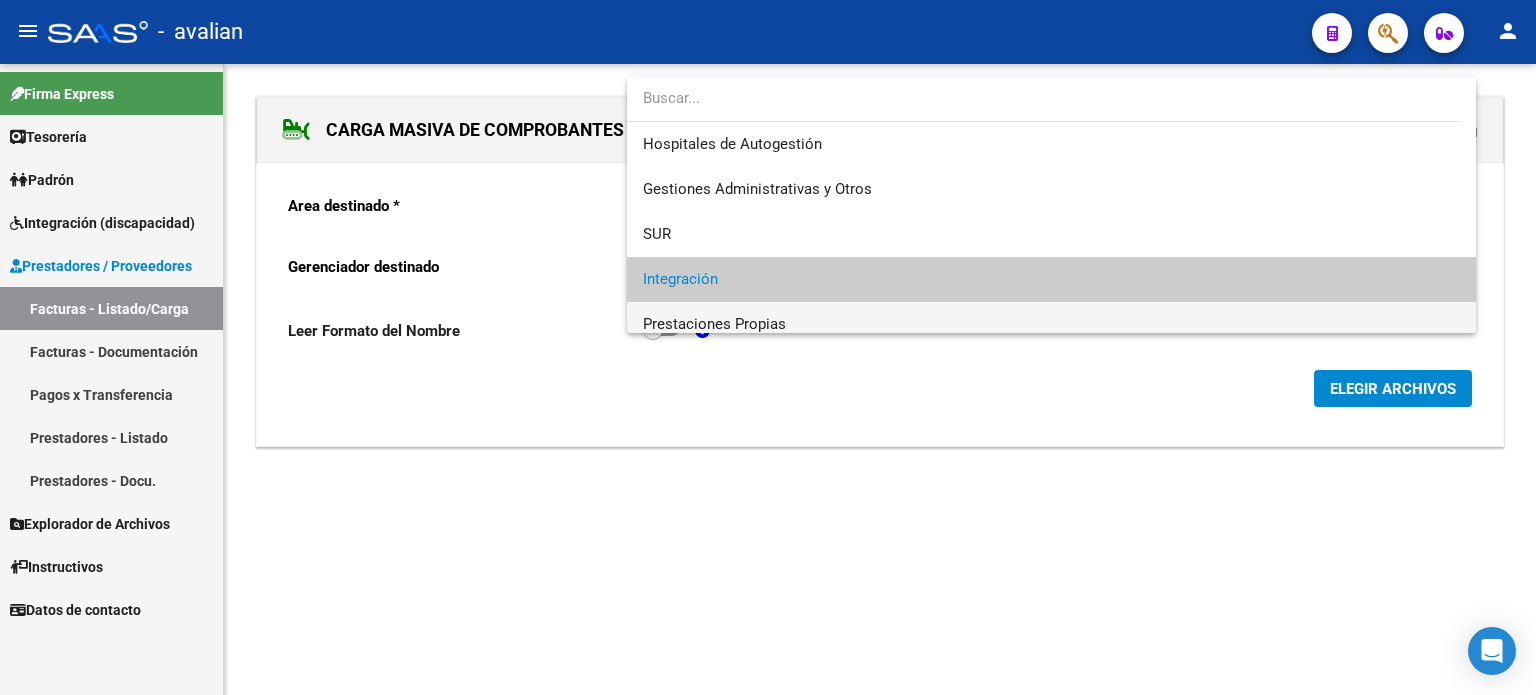 scroll, scrollTop: 74, scrollLeft: 0, axis: vertical 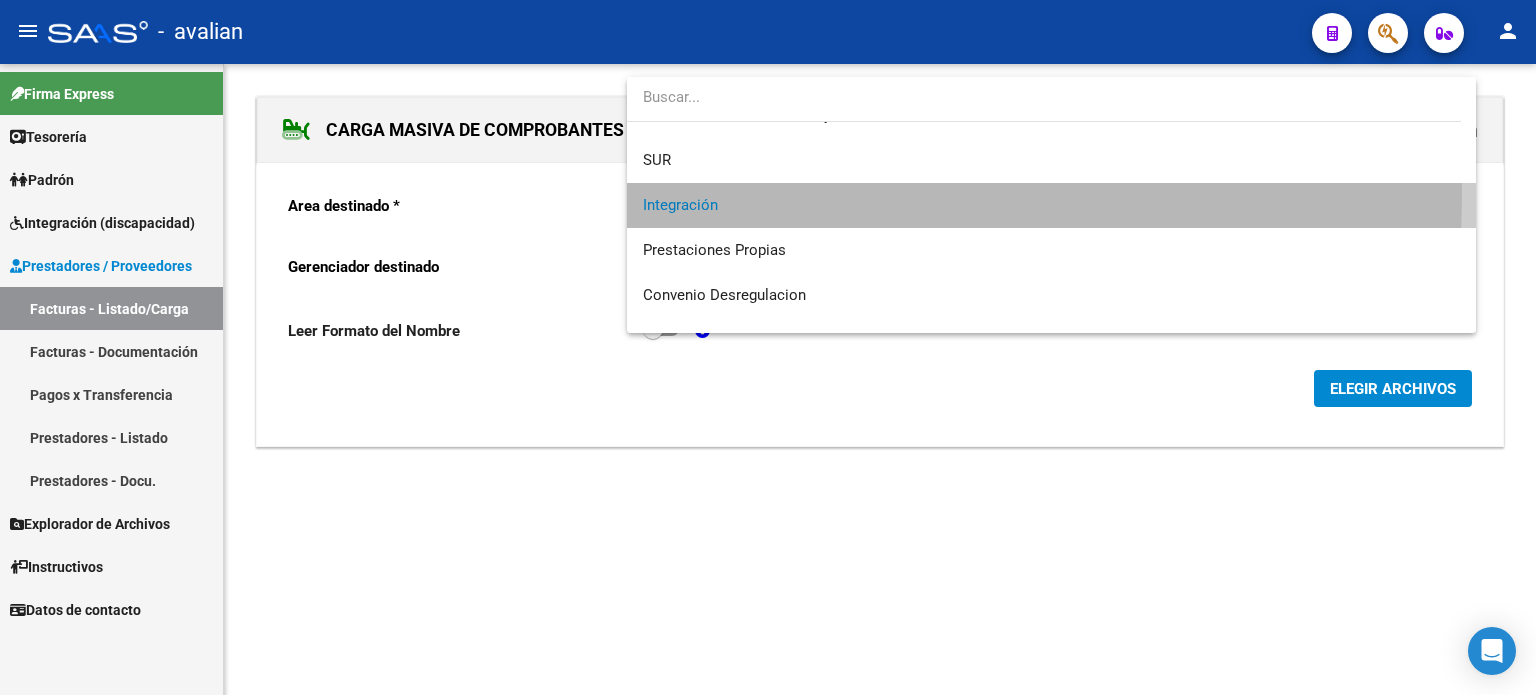 click on "Integración" at bounding box center (1051, 205) 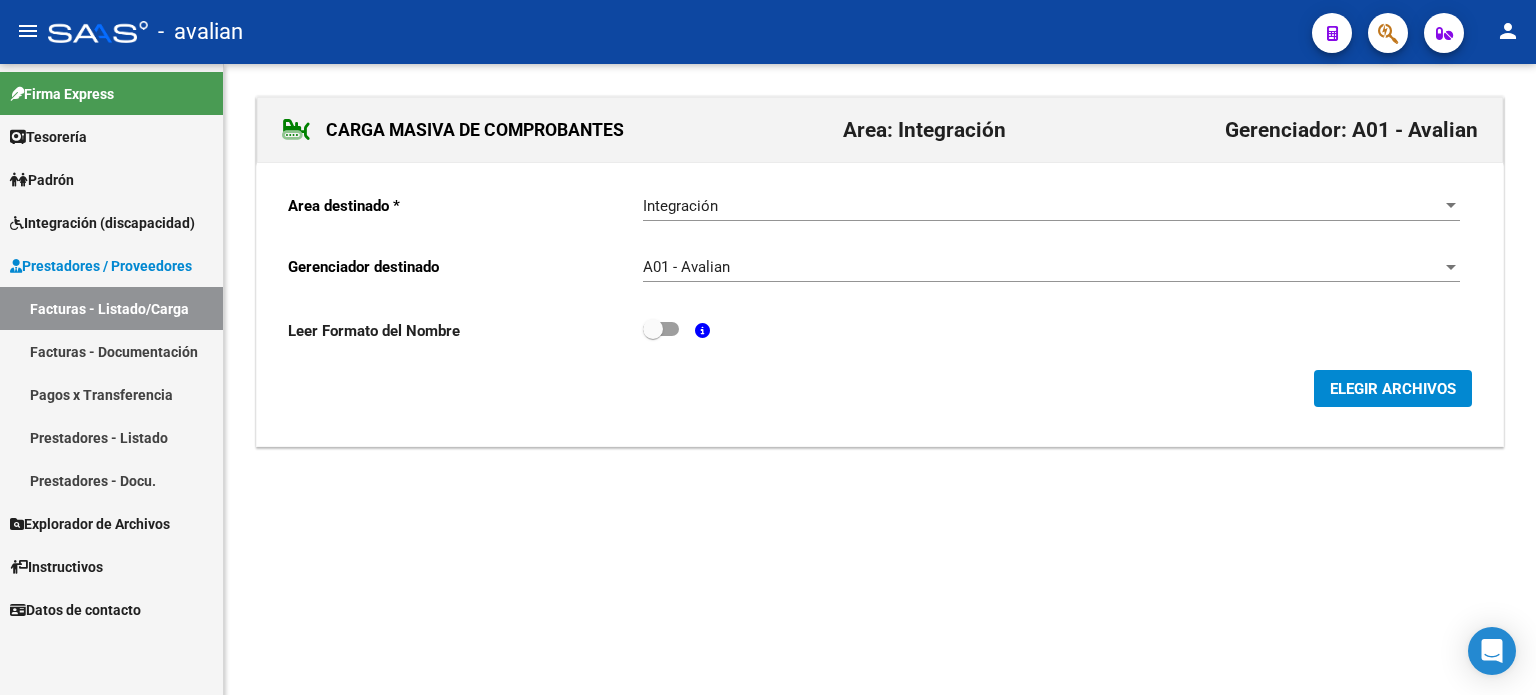 click on "A01 - Avalian Seleccionar Gerenciador" 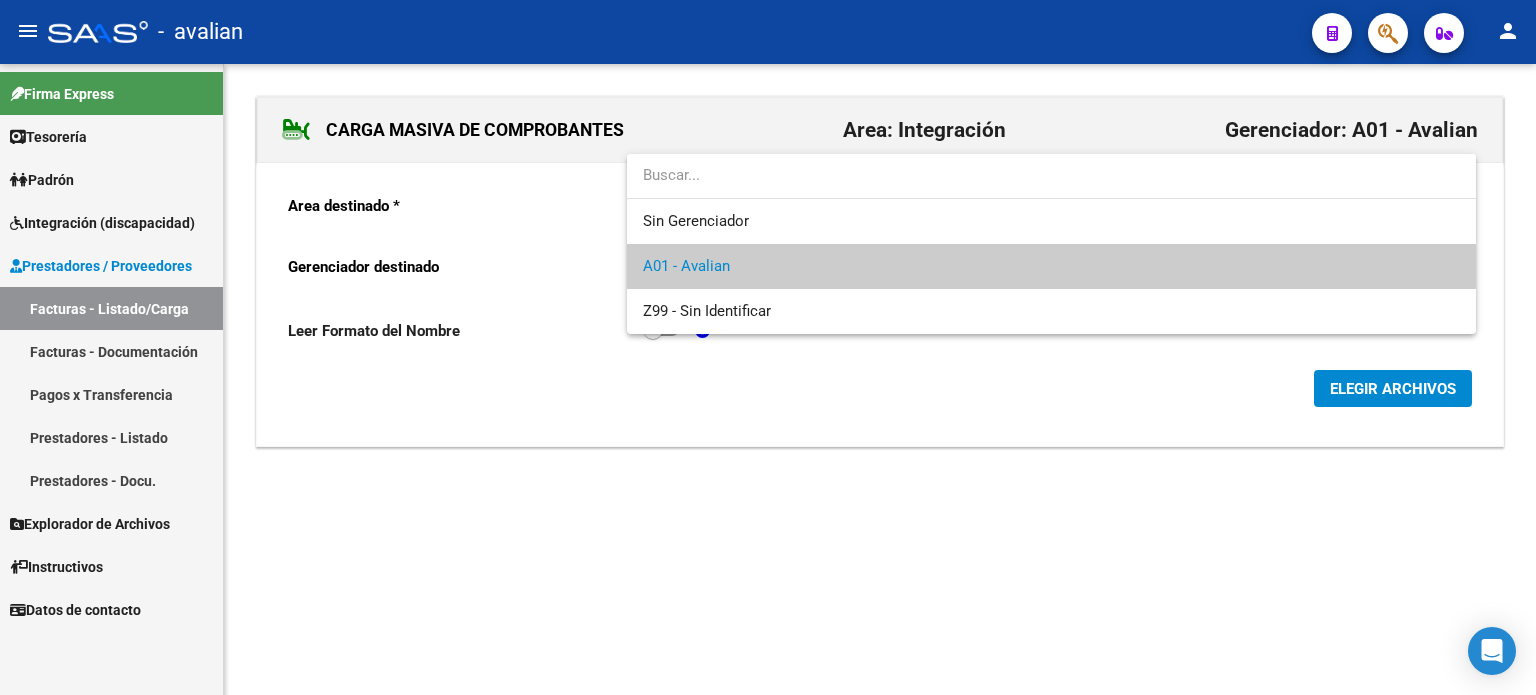 click on "A01 - Avalian" at bounding box center [1051, 266] 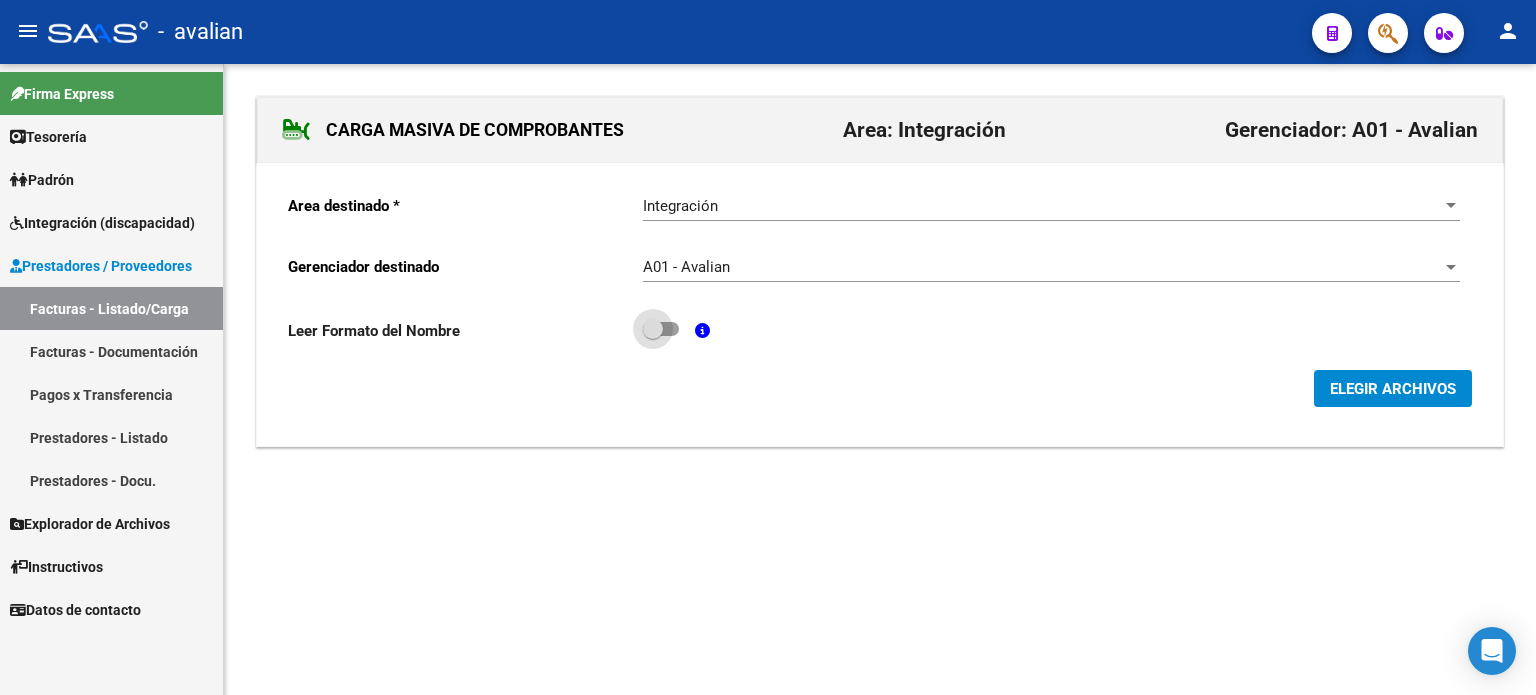 click at bounding box center (661, 329) 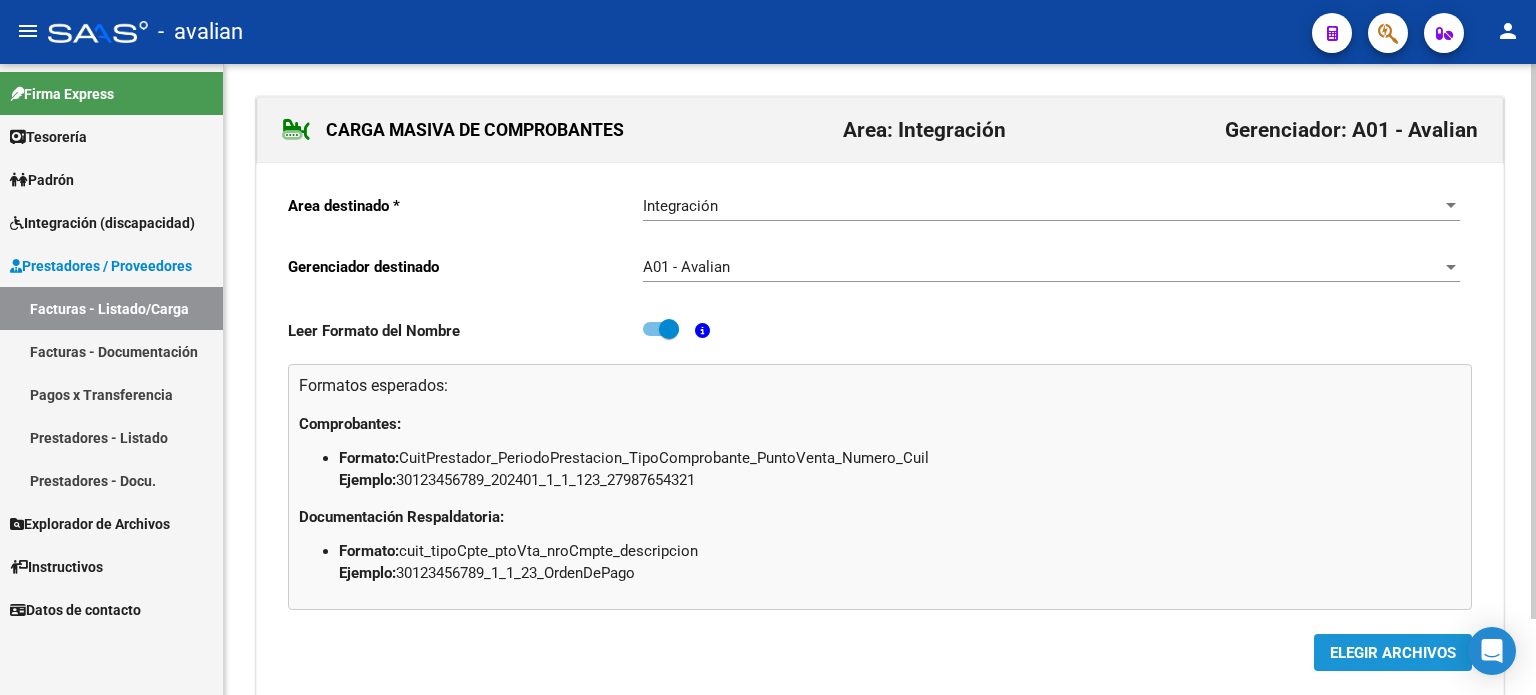 click on "ELEGIR ARCHIVOS" 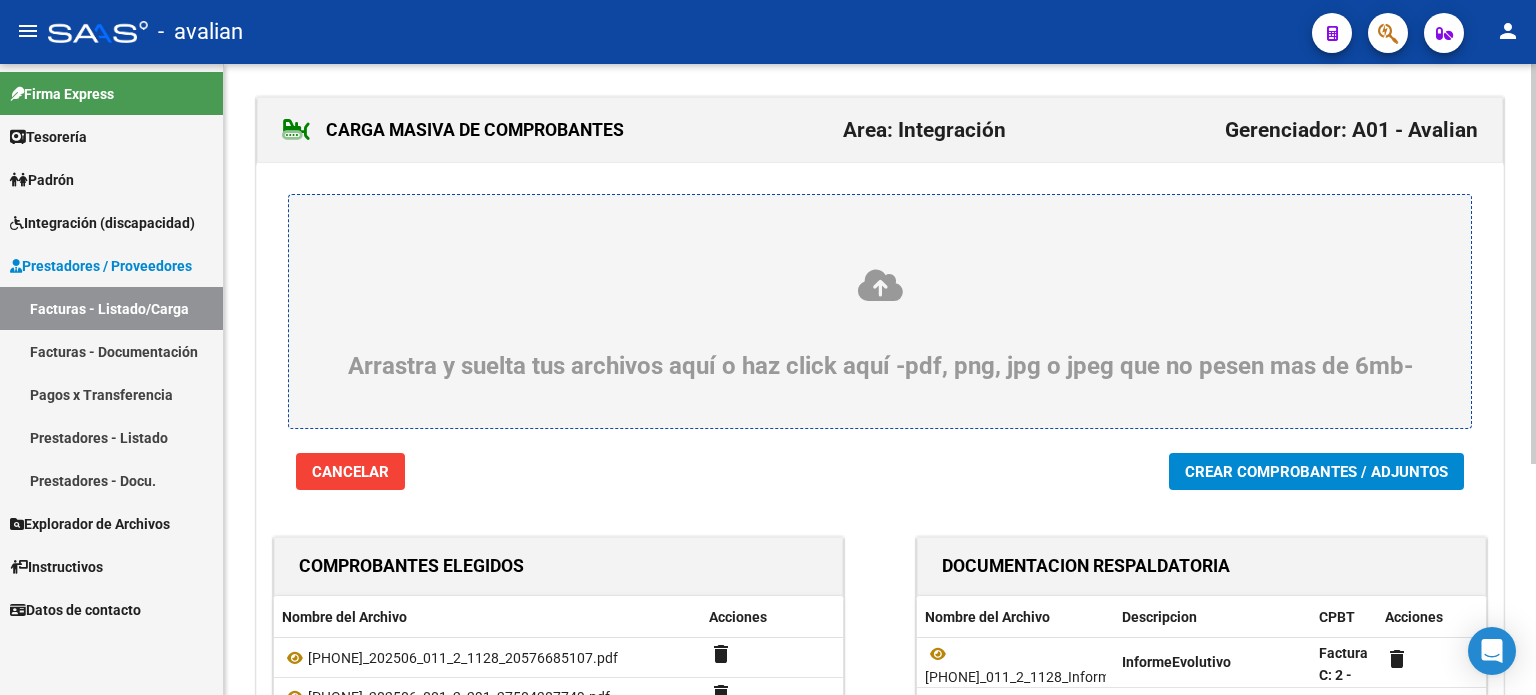 scroll, scrollTop: 364, scrollLeft: 0, axis: vertical 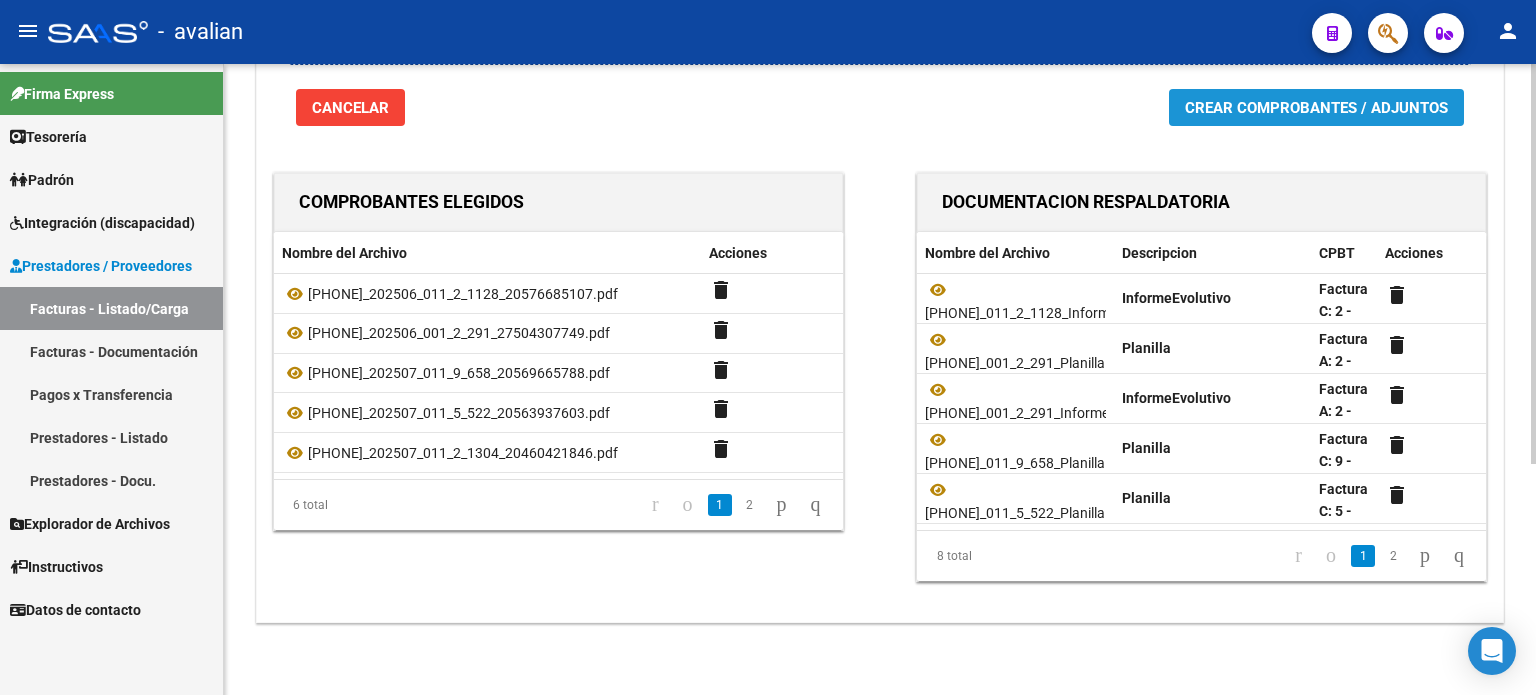 click on "Crear Comprobantes / Adjuntos" 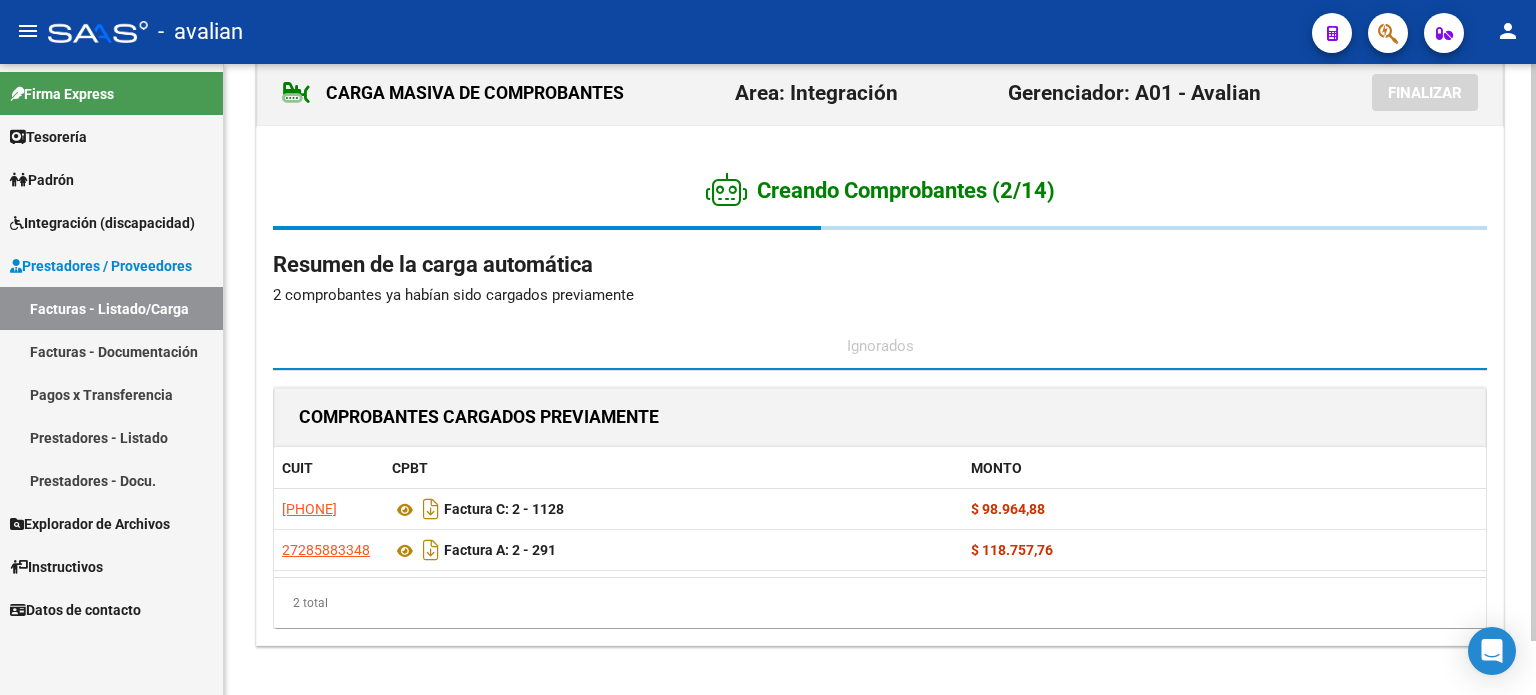 scroll, scrollTop: 58, scrollLeft: 0, axis: vertical 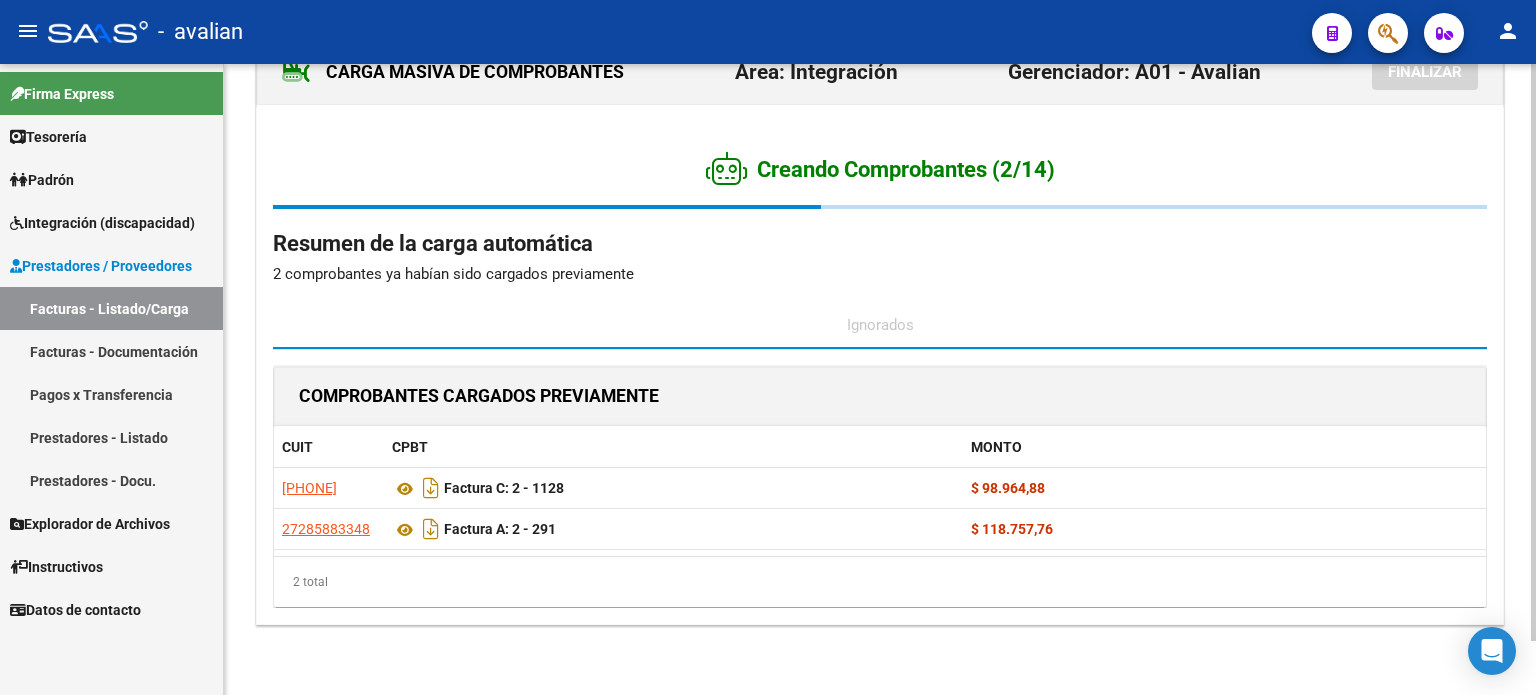 click on "2 comprobantes ya habían sido cargados previamente" 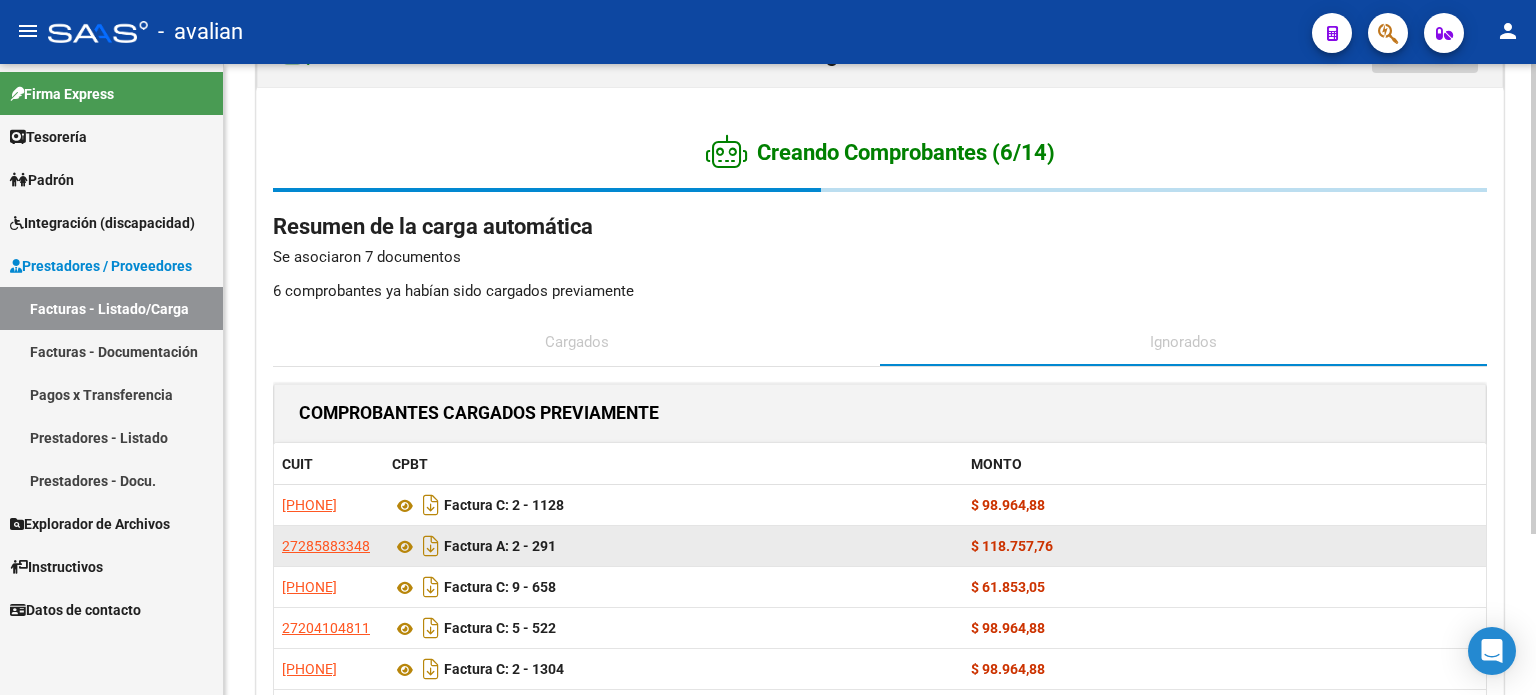 scroll, scrollTop: 0, scrollLeft: 0, axis: both 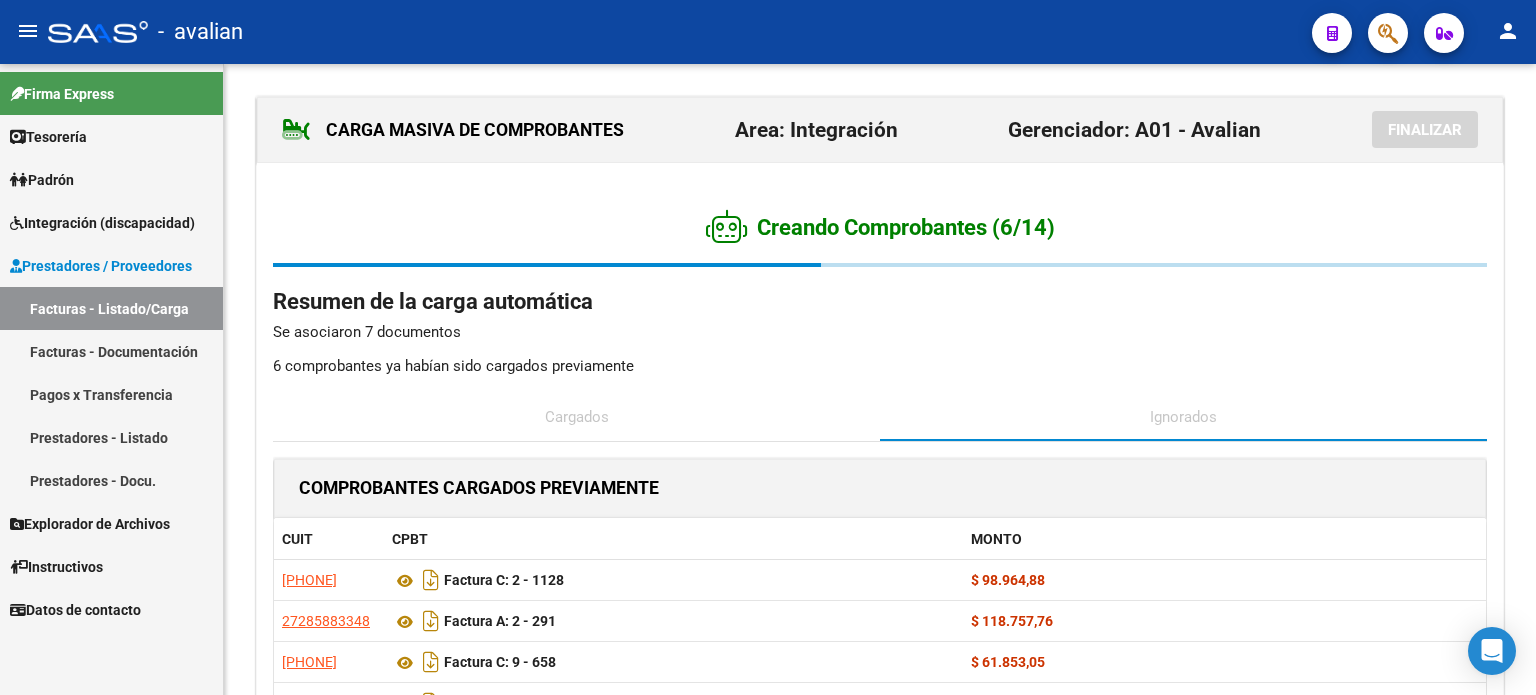 click on "Facturas - Listado/Carga" at bounding box center [111, 308] 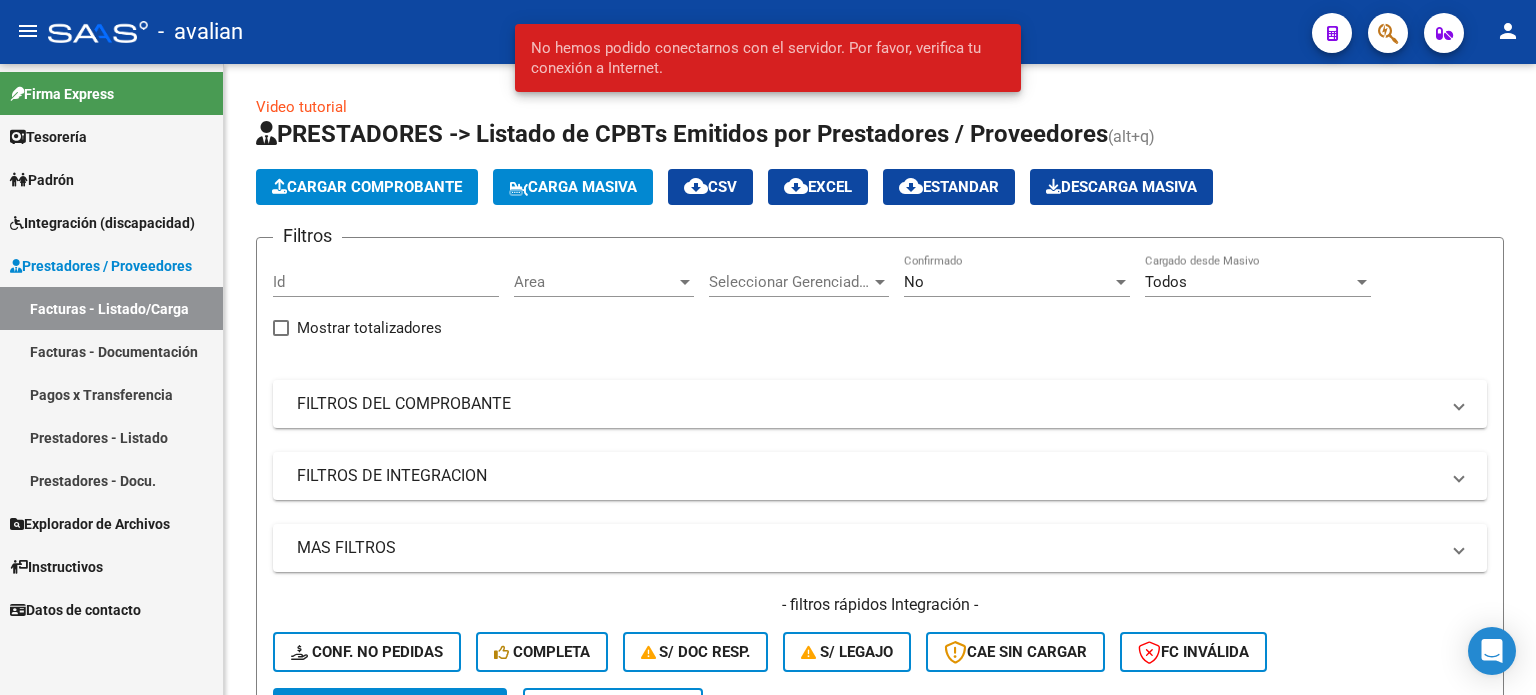 click on "Facturas - Listado/Carga" at bounding box center [111, 308] 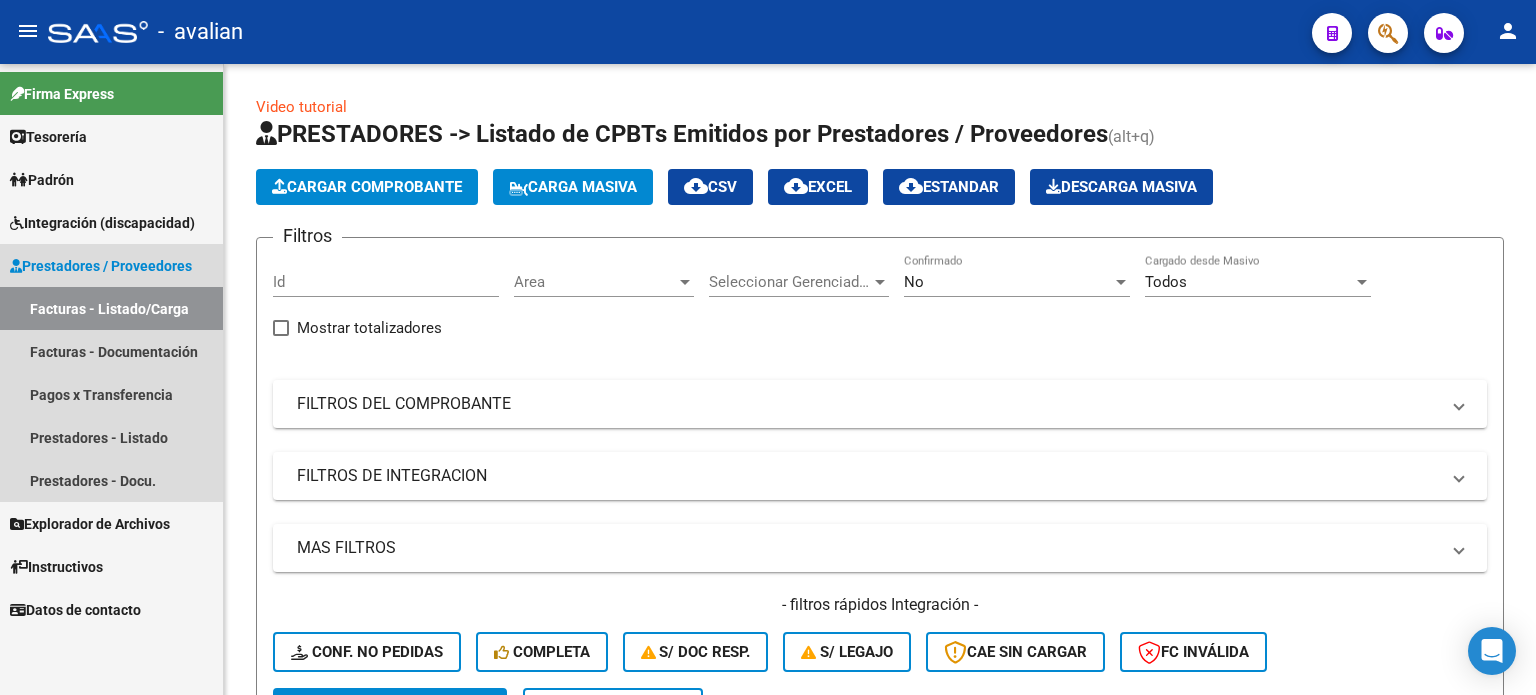click on "Facturas - Listado/Carga" at bounding box center [111, 308] 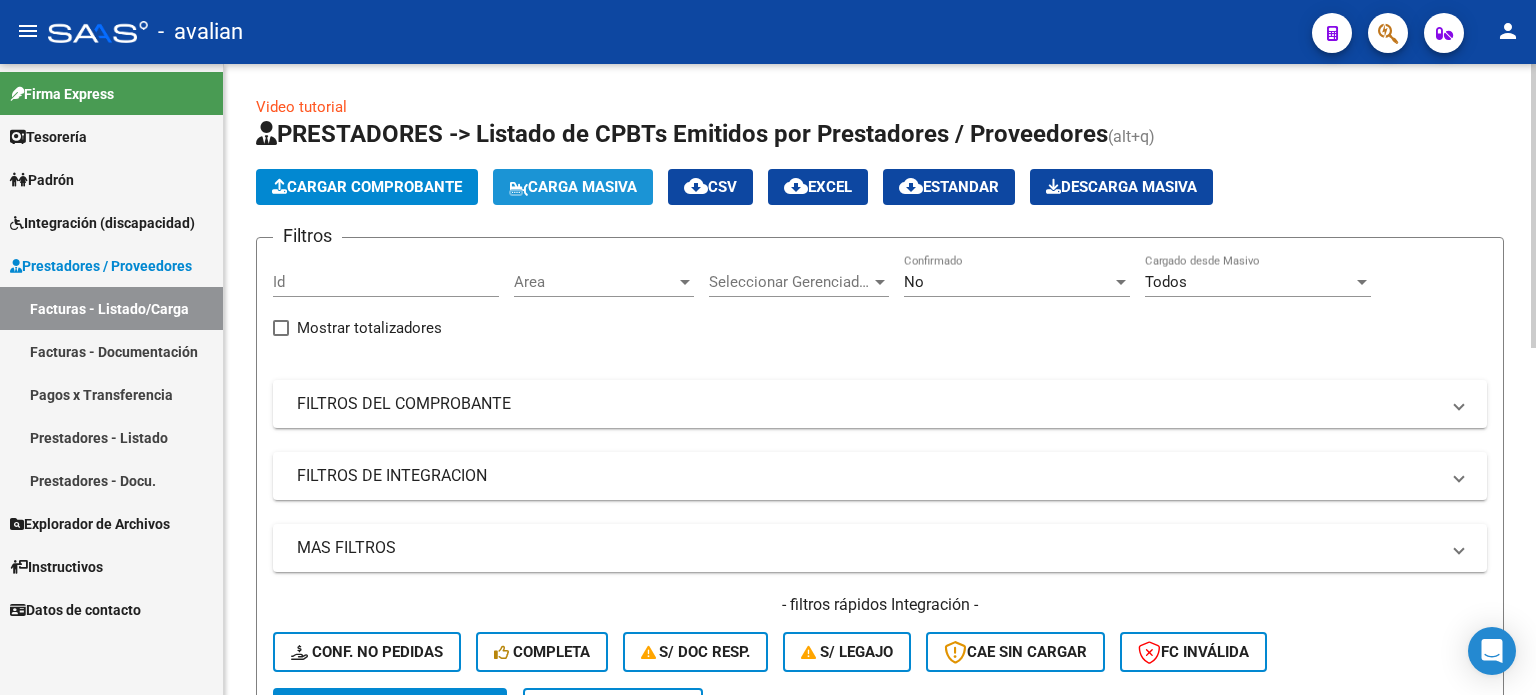 click on "Carga Masiva" 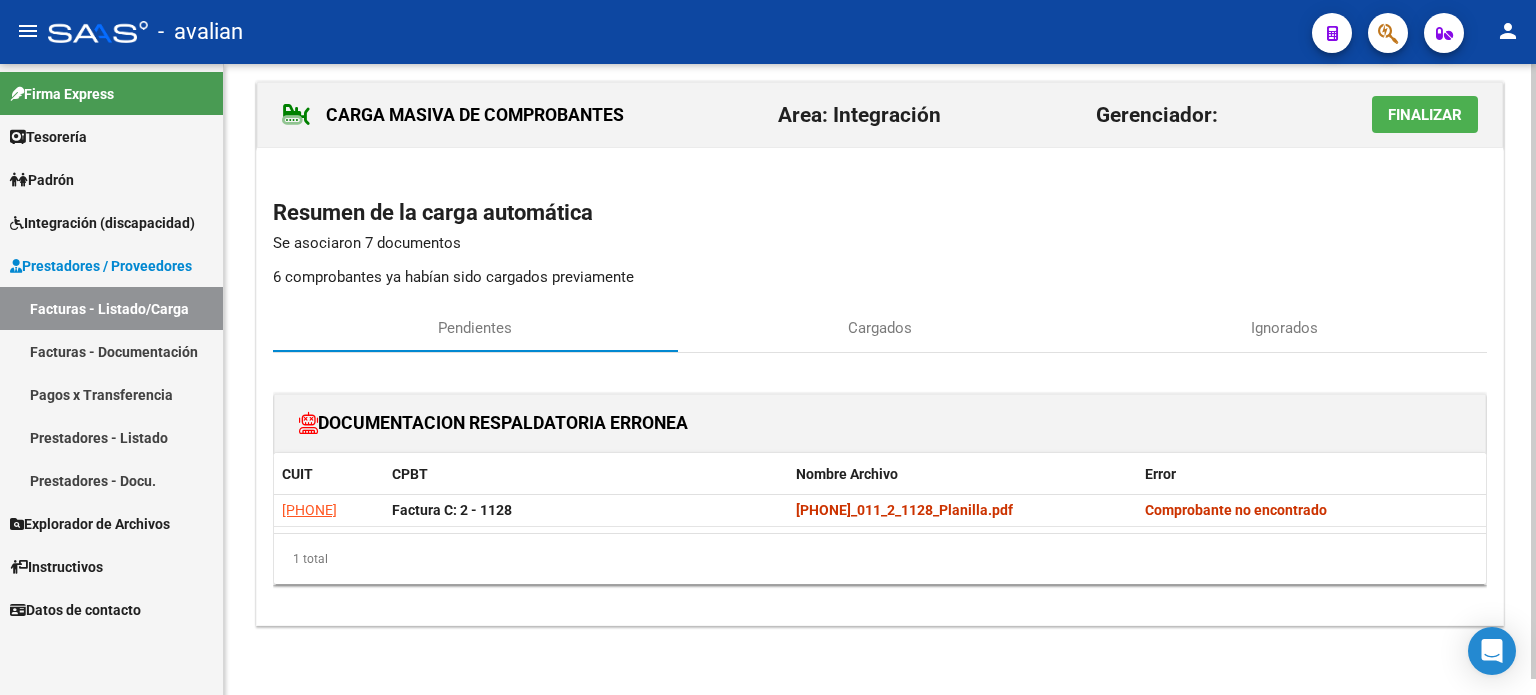 scroll, scrollTop: 0, scrollLeft: 0, axis: both 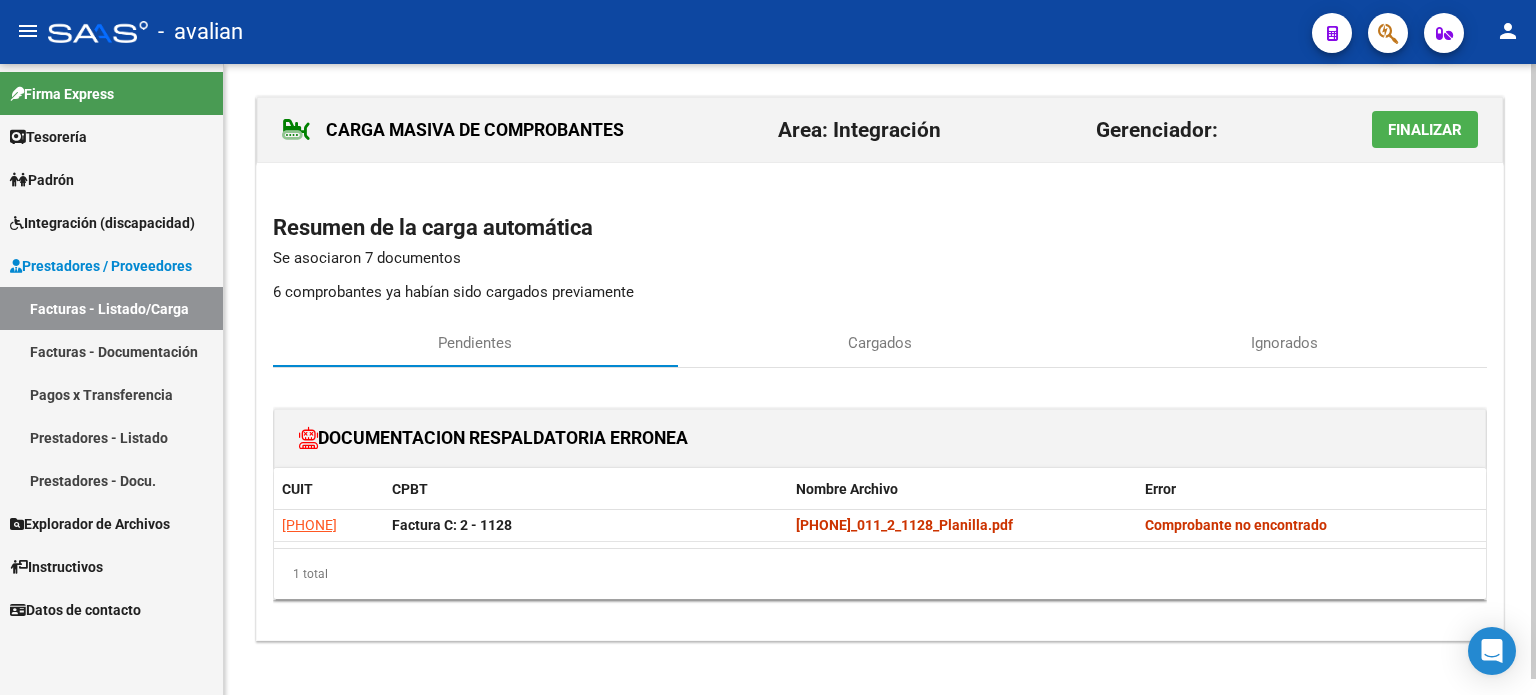 click on "Finalizar" 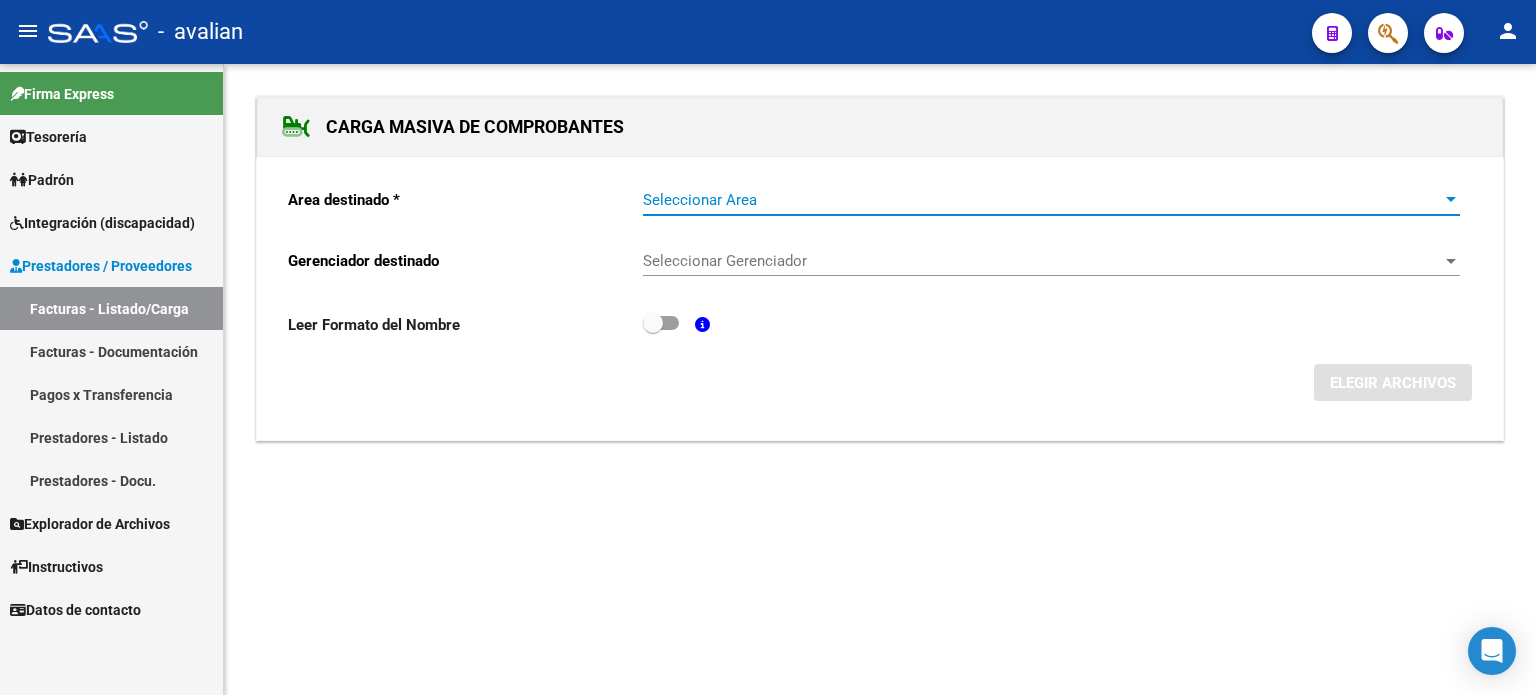 click on "Seleccionar Area" at bounding box center (1042, 200) 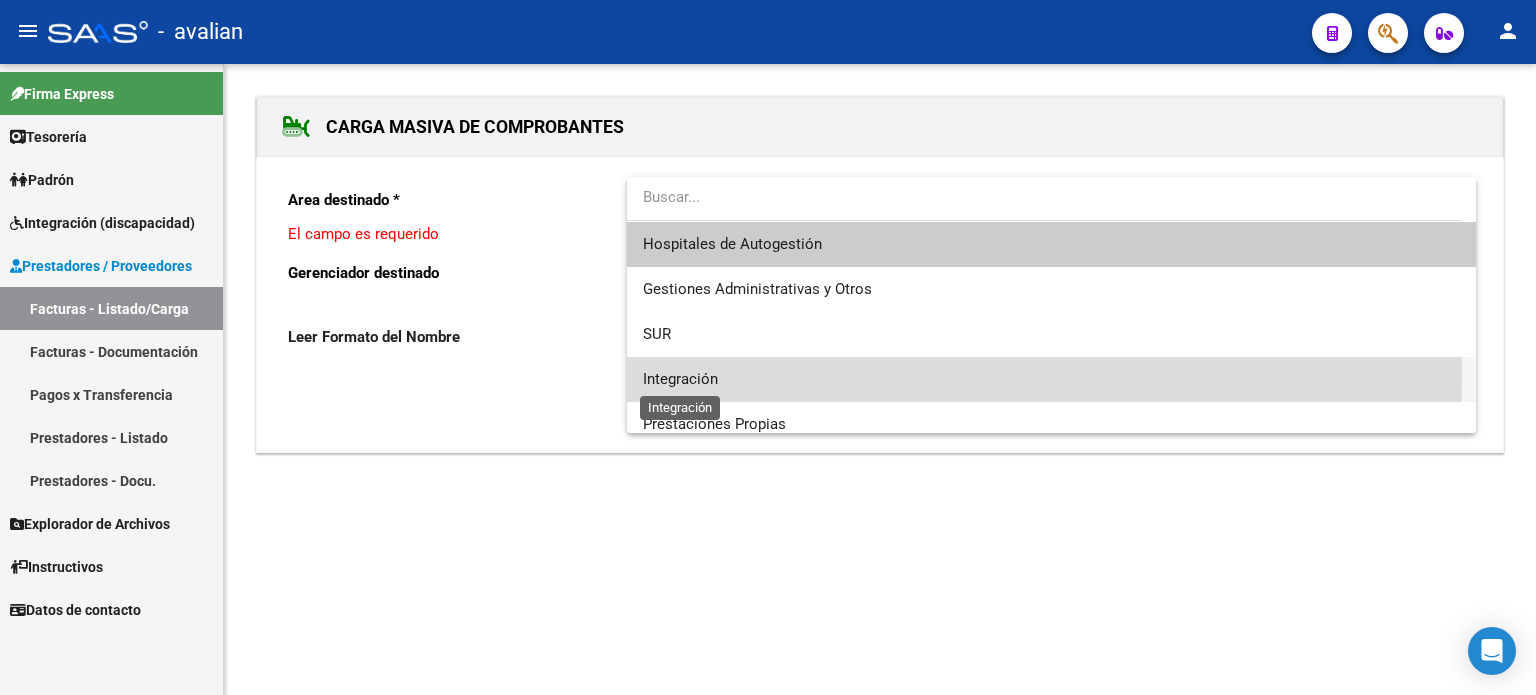 click on "Integración" at bounding box center (680, 379) 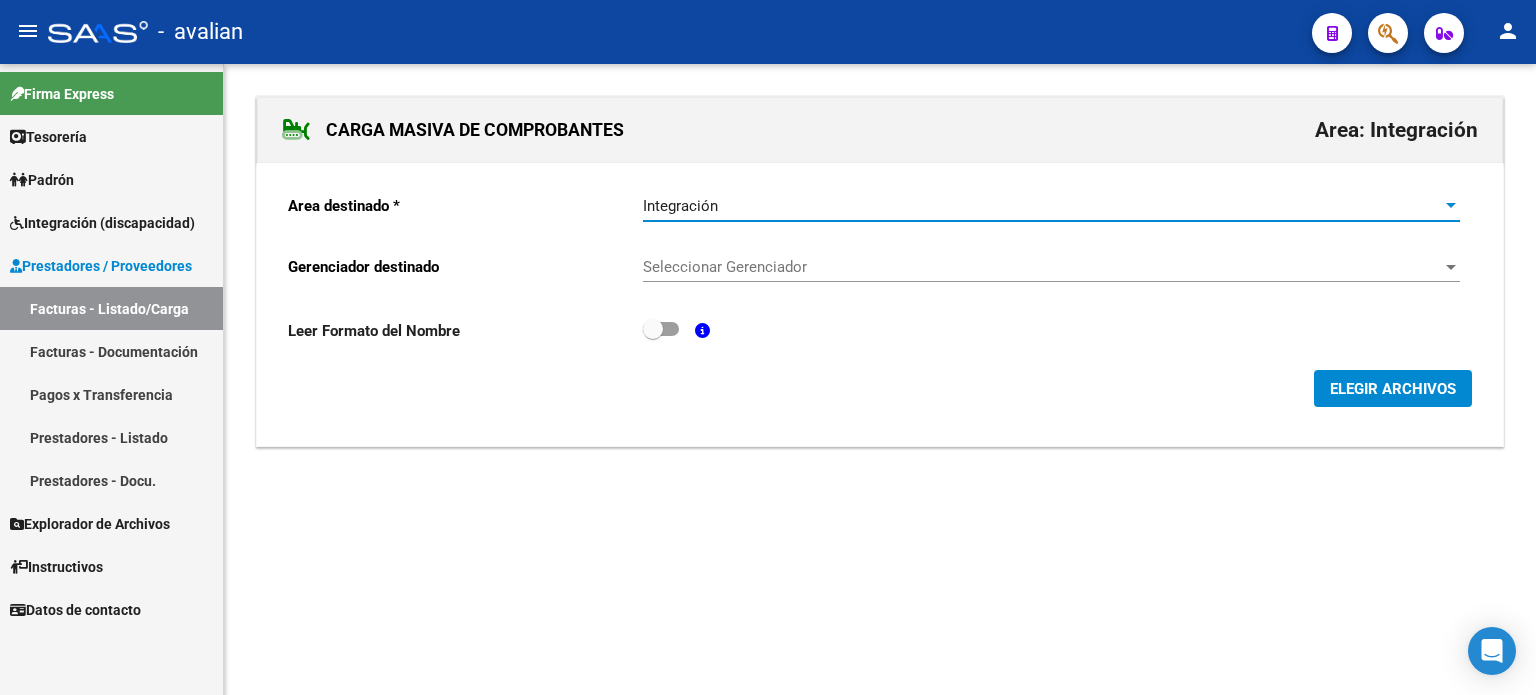 click on "Seleccionar Gerenciador Seleccionar Gerenciador" 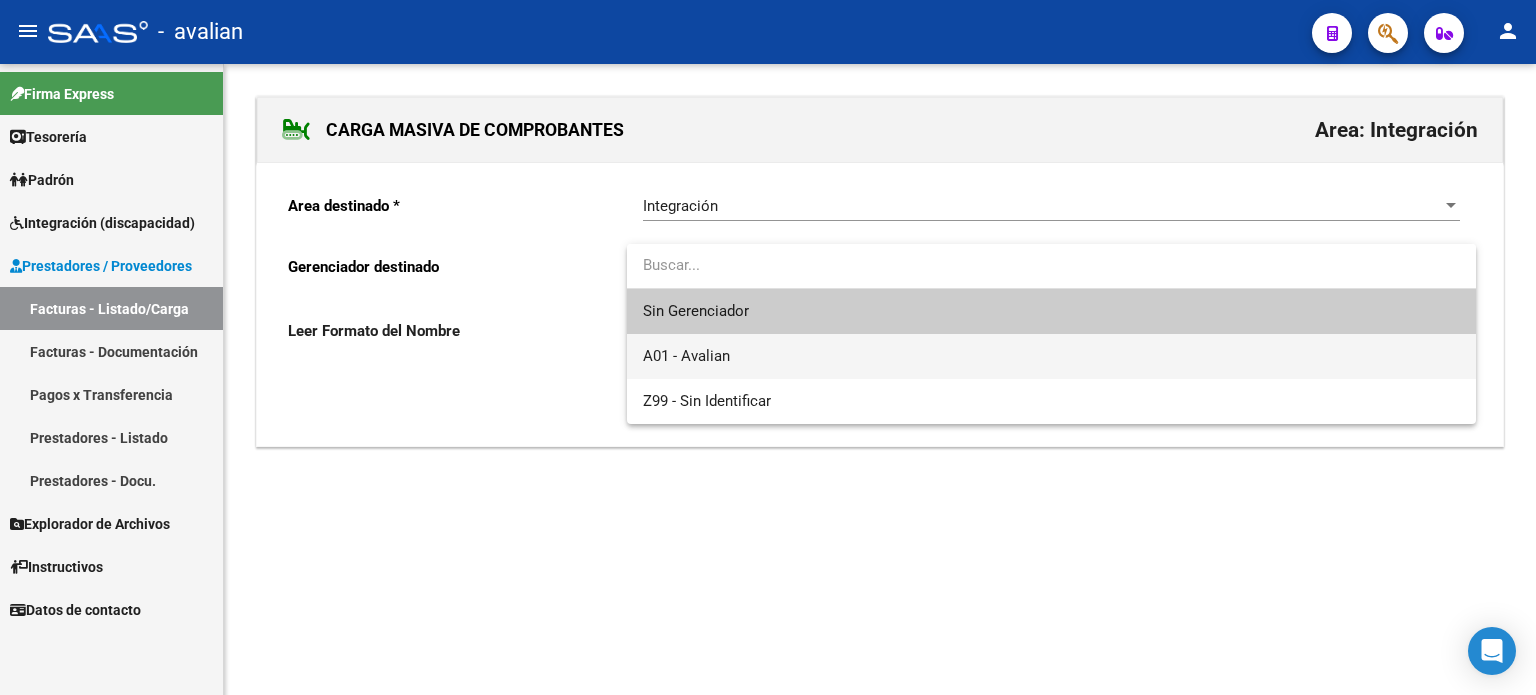 click on "A01 - Avalian" at bounding box center [686, 356] 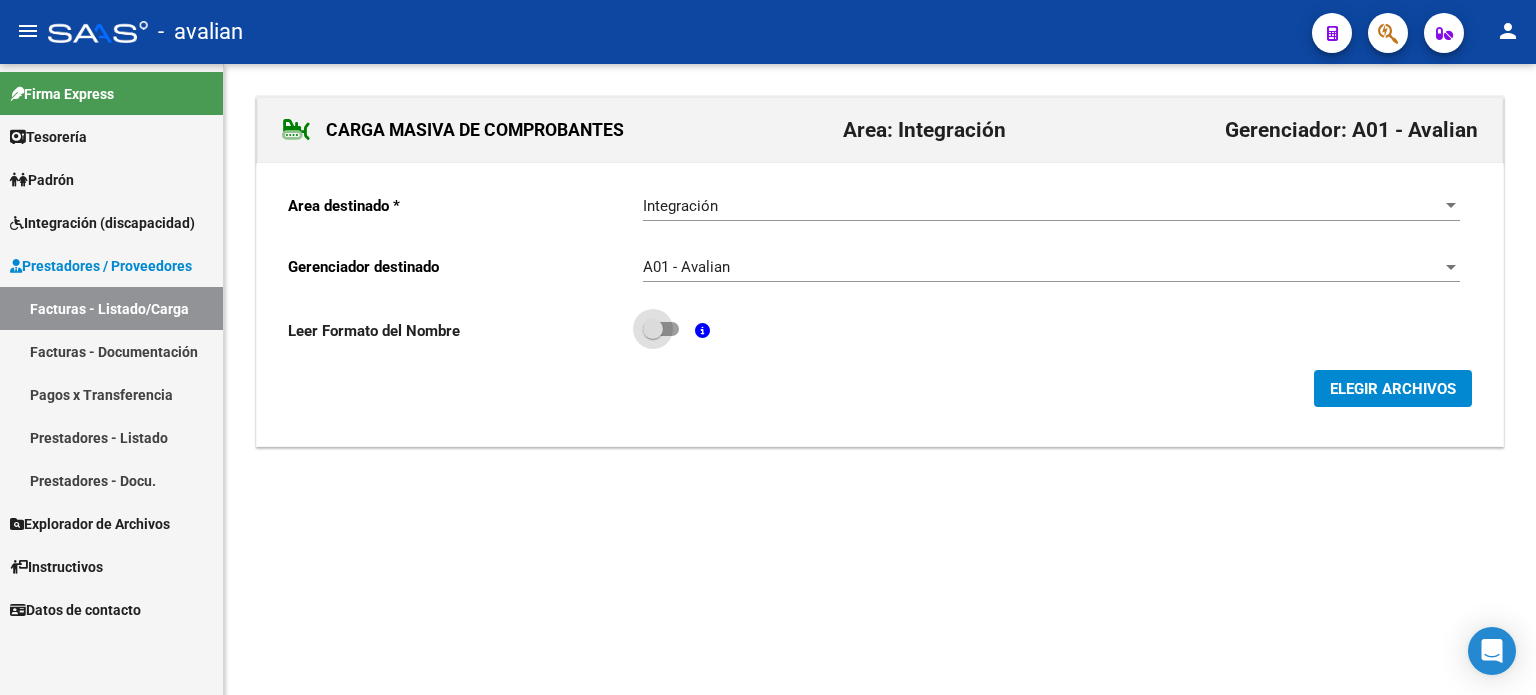 click at bounding box center [661, 329] 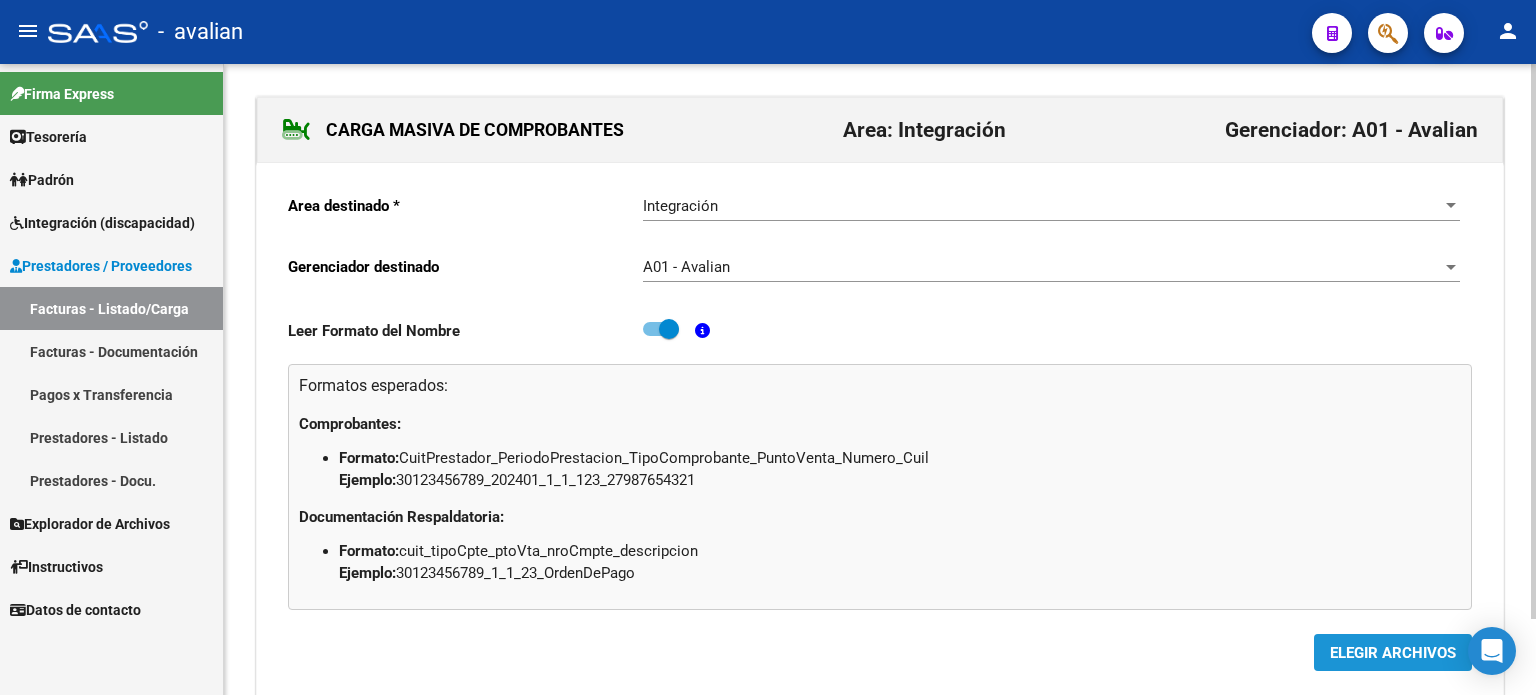 click on "ELEGIR ARCHIVOS" 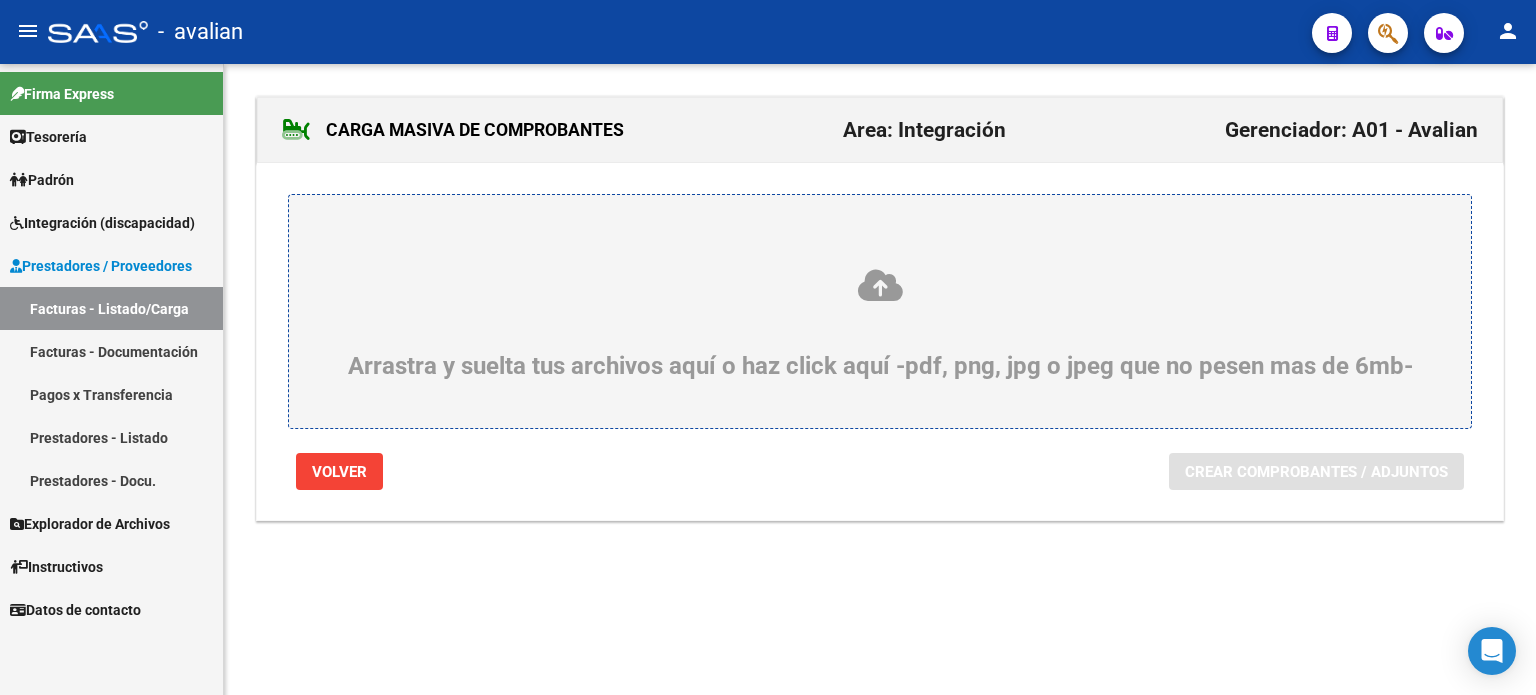 click on "Prestadores / Proveedores" at bounding box center [101, 266] 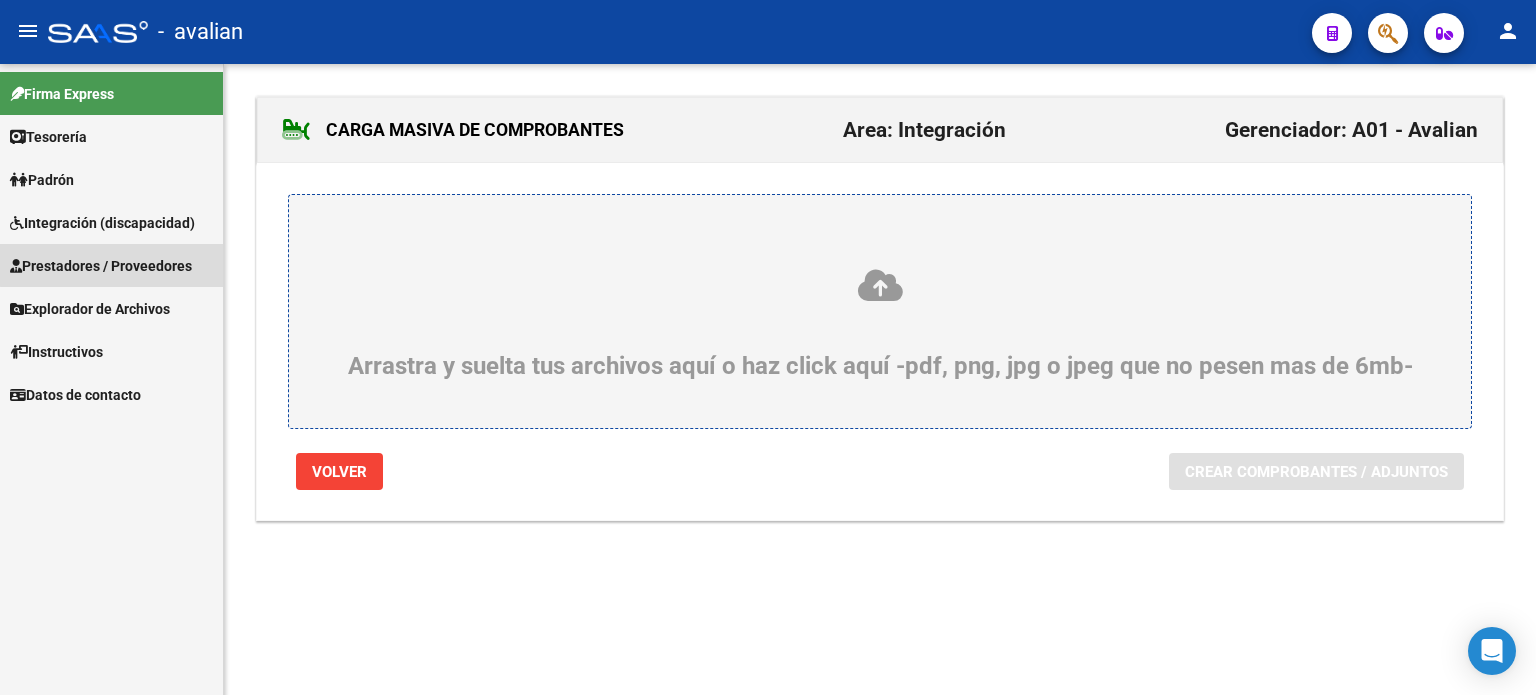 click on "Prestadores / Proveedores" at bounding box center (101, 266) 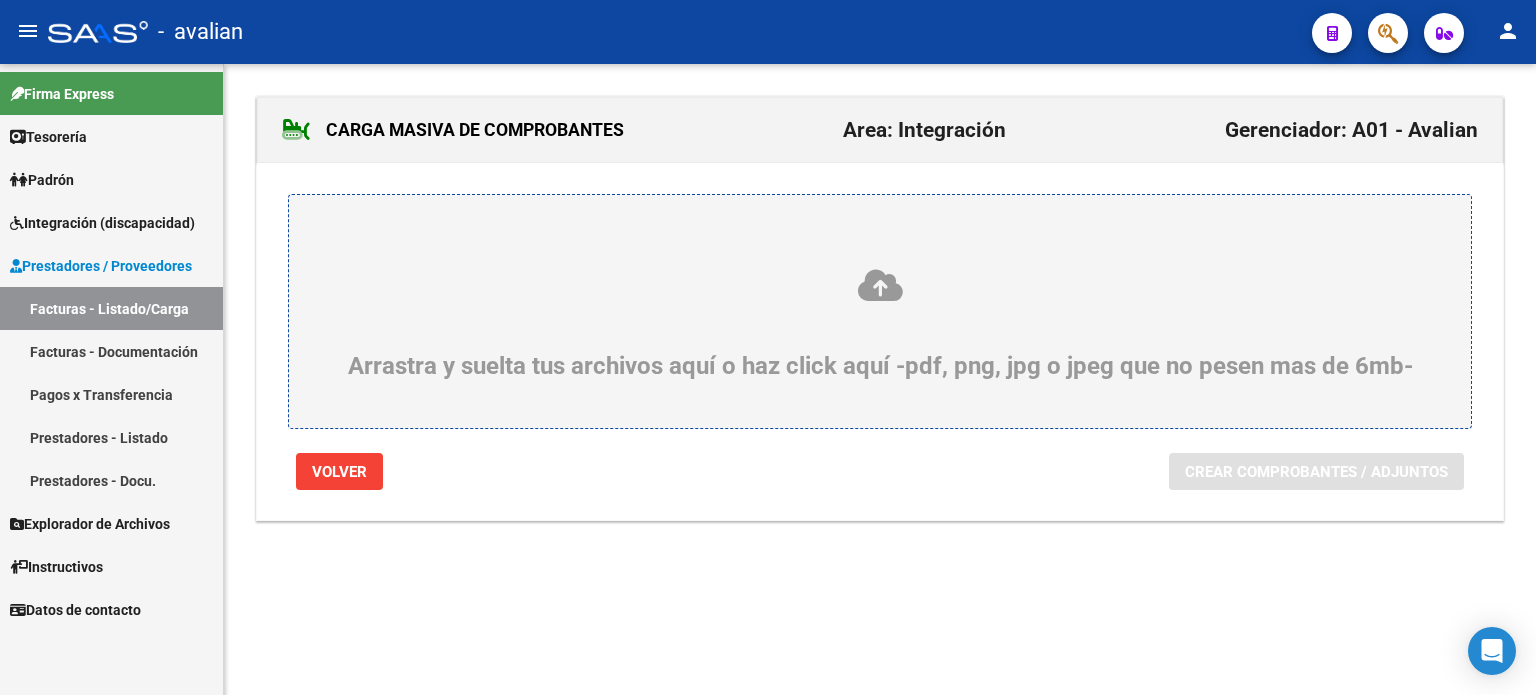 click on "Facturas - Listado/Carga" at bounding box center (111, 308) 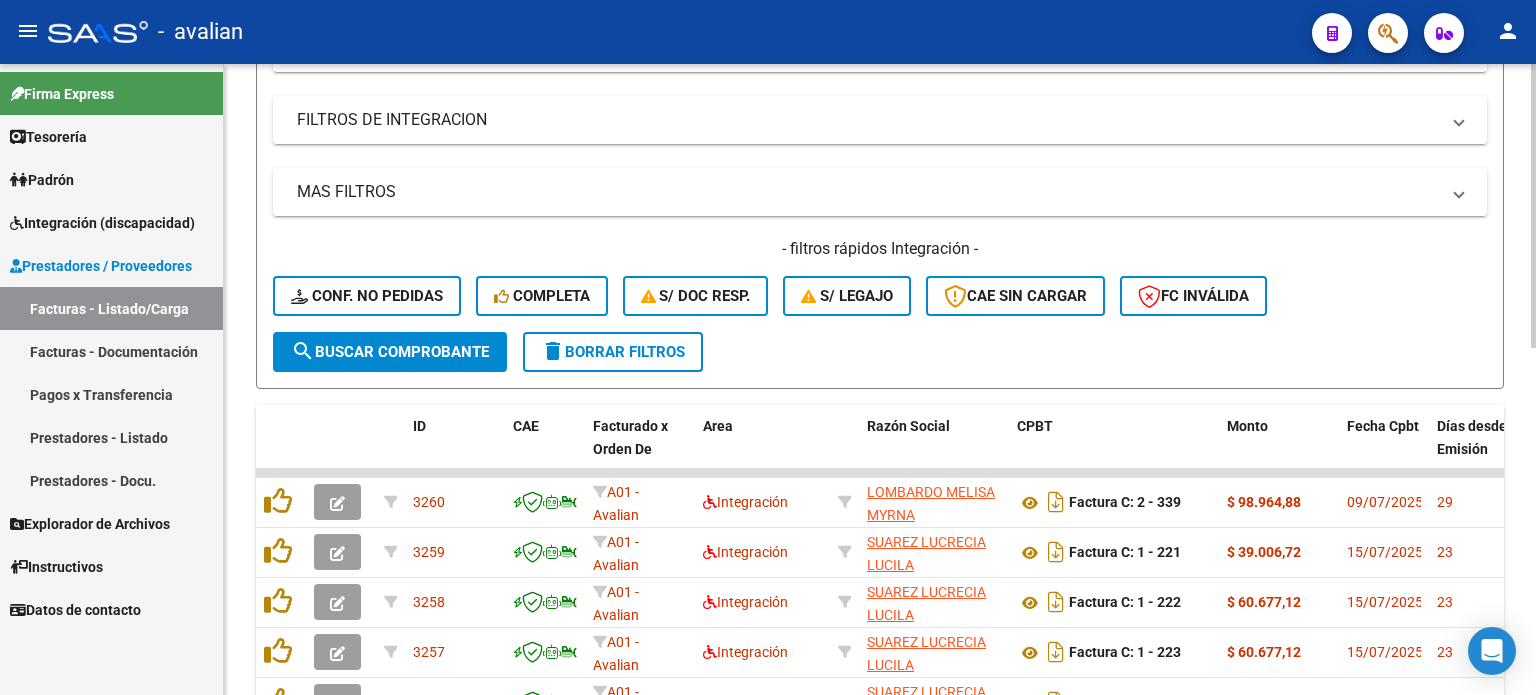 scroll, scrollTop: 380, scrollLeft: 0, axis: vertical 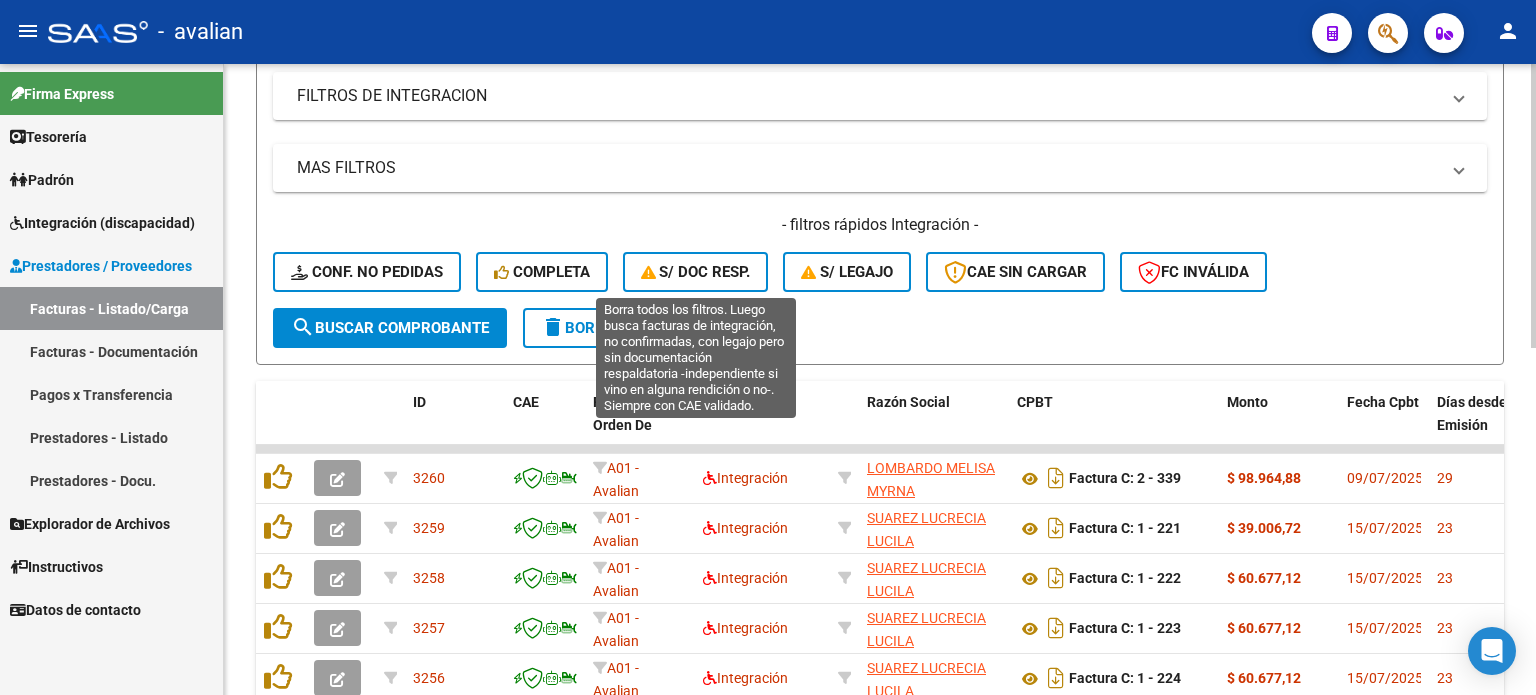 click on "S/ Doc Resp." 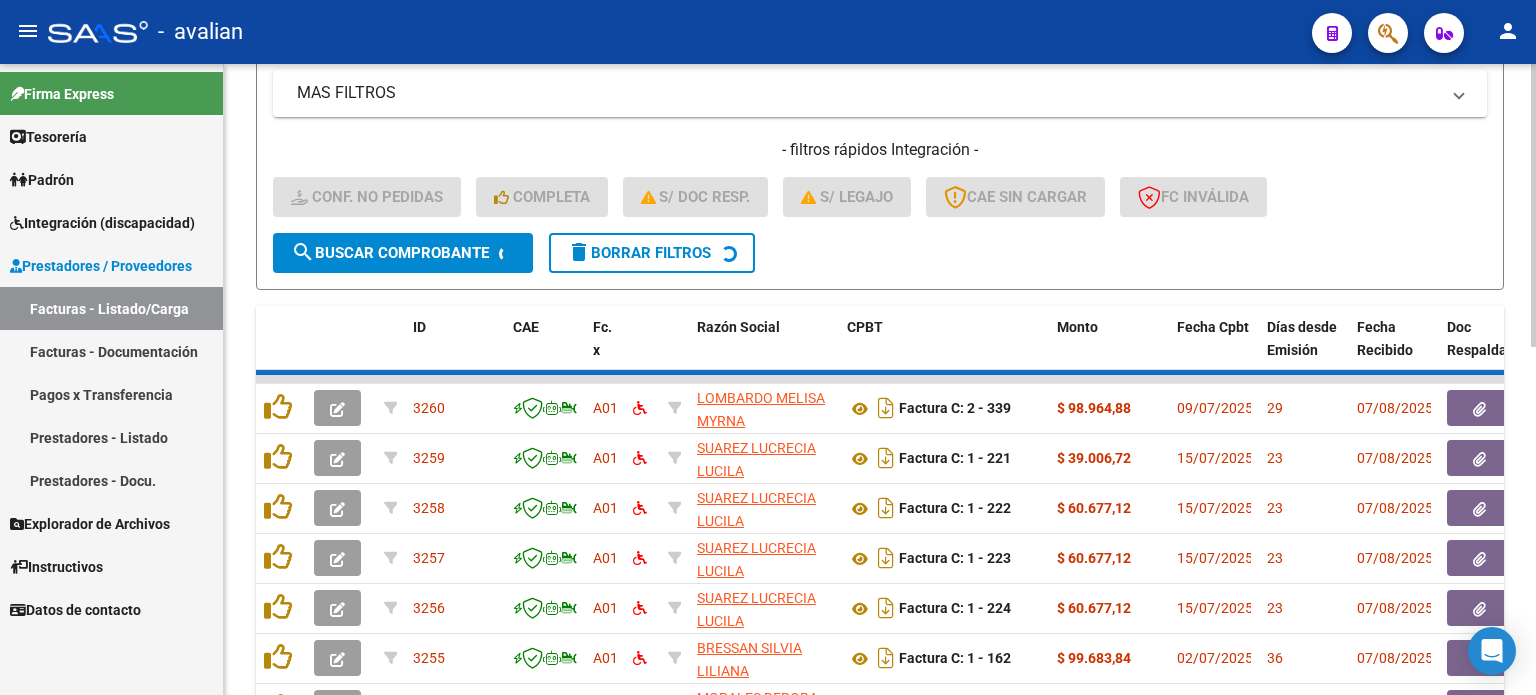 scroll, scrollTop: 443, scrollLeft: 0, axis: vertical 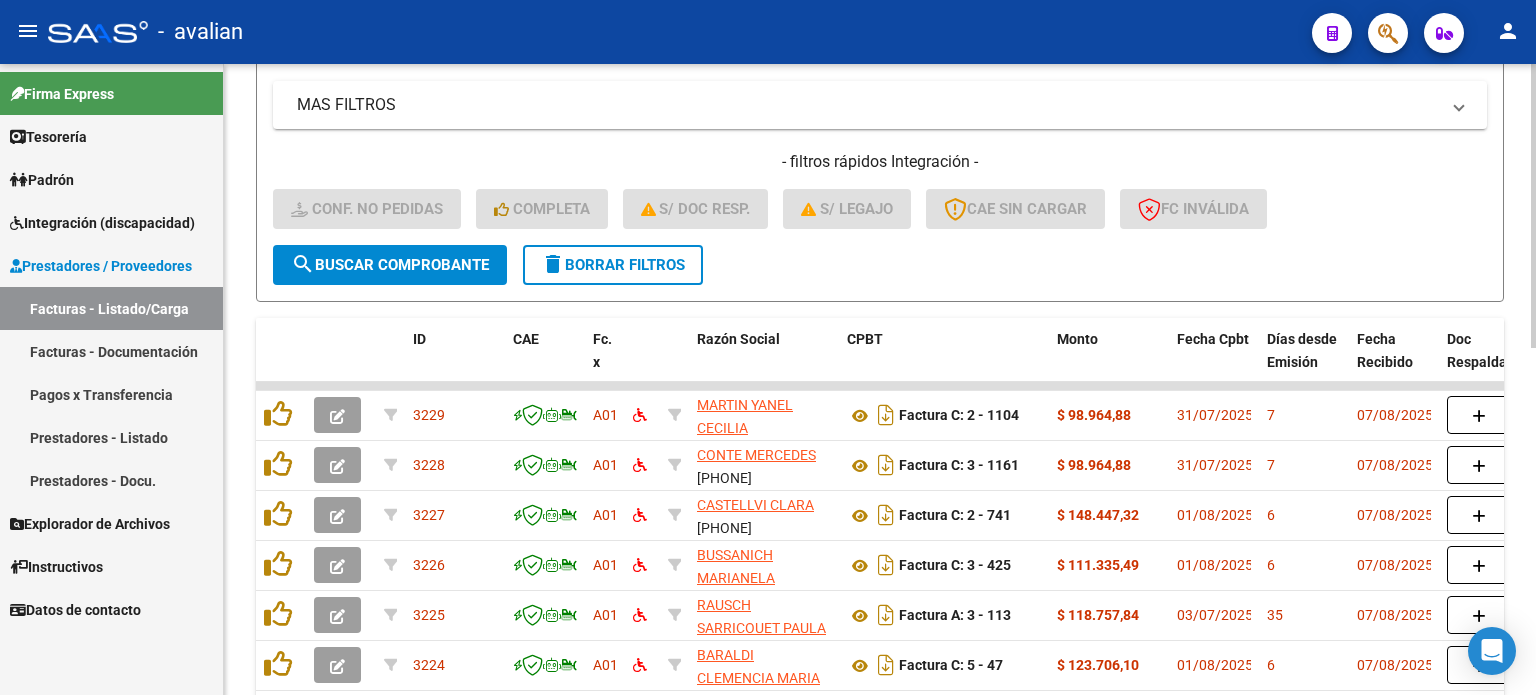 click on "delete  Borrar Filtros" 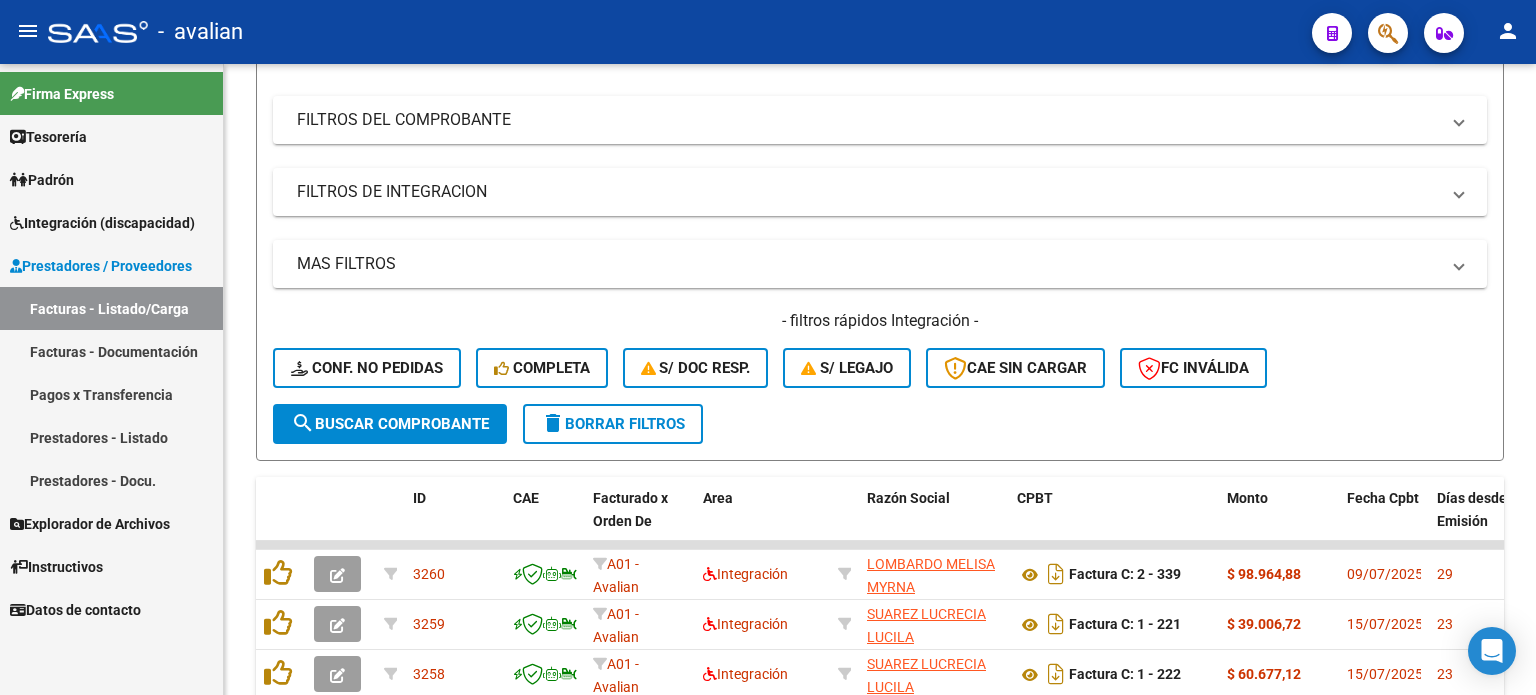 scroll, scrollTop: 443, scrollLeft: 0, axis: vertical 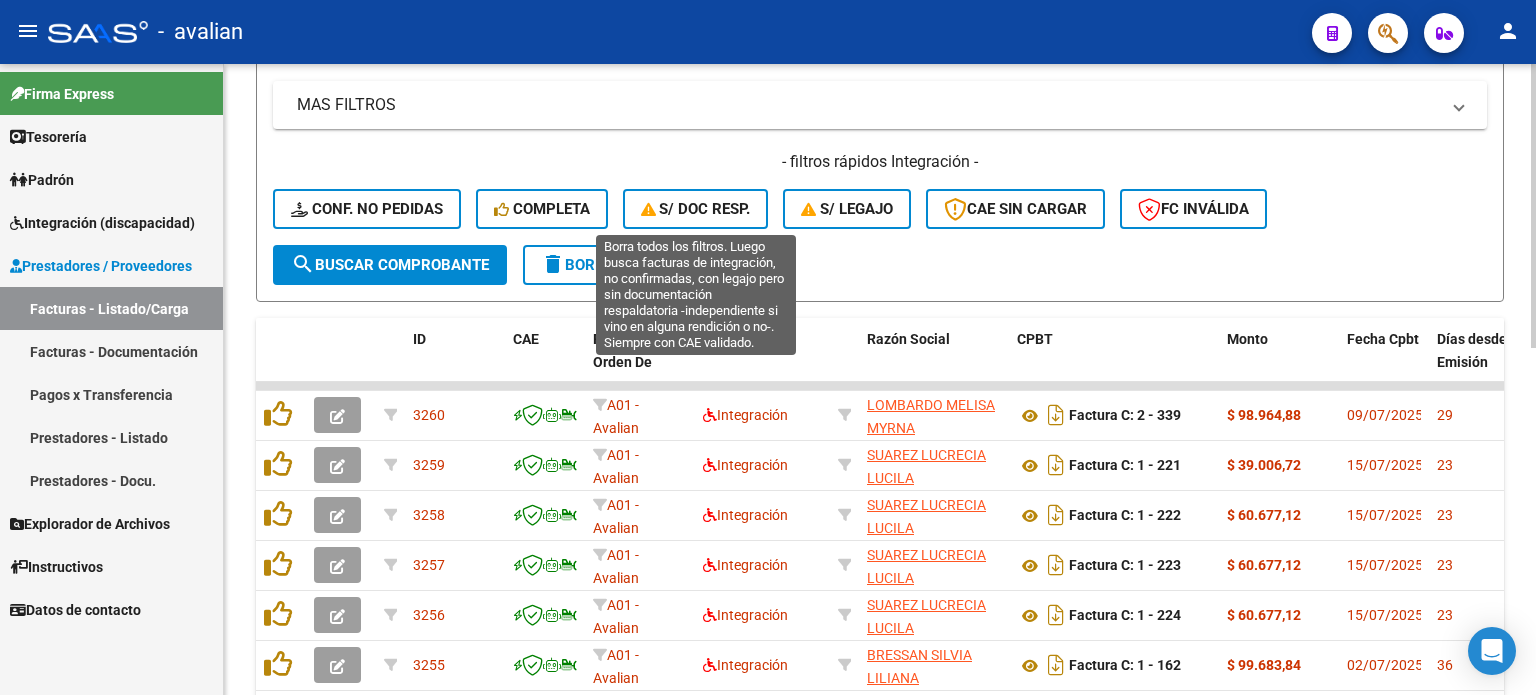 click on "S/ Doc Resp." 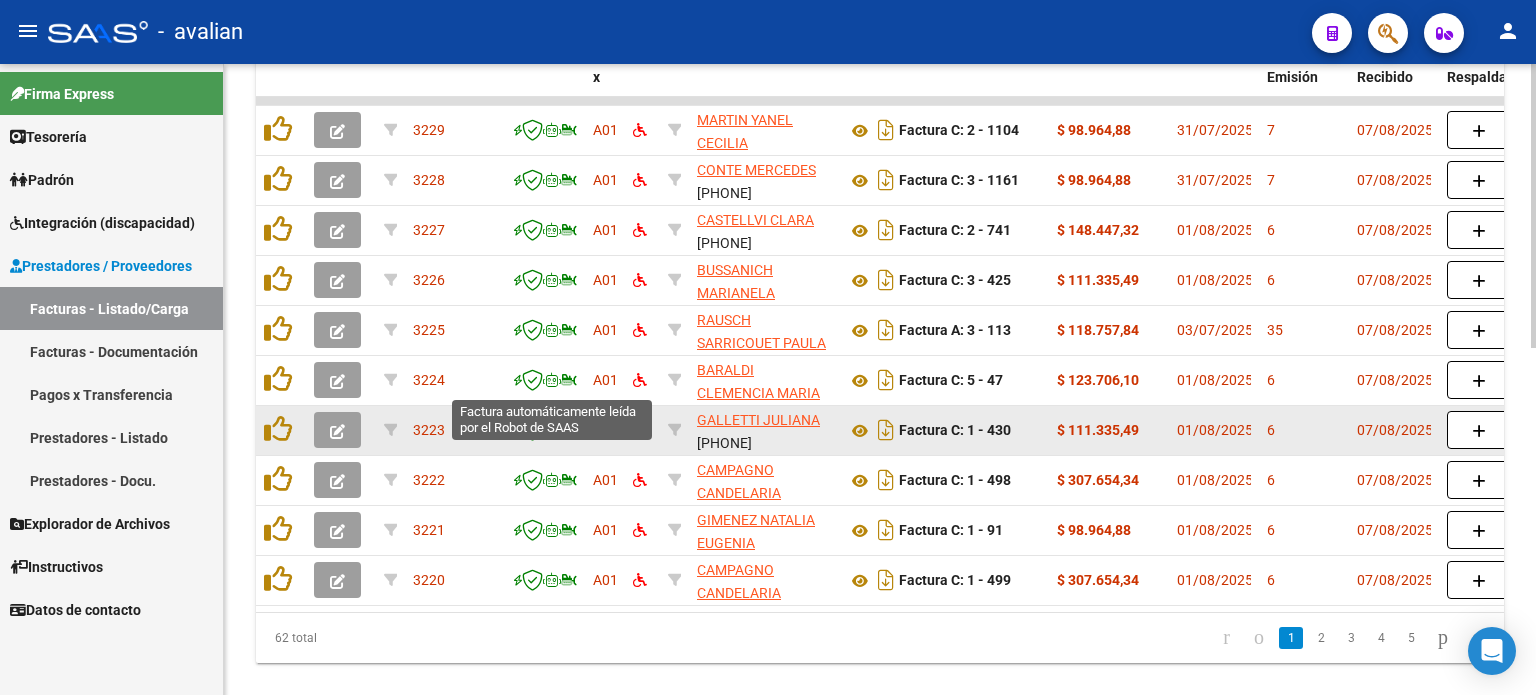 scroll, scrollTop: 704, scrollLeft: 0, axis: vertical 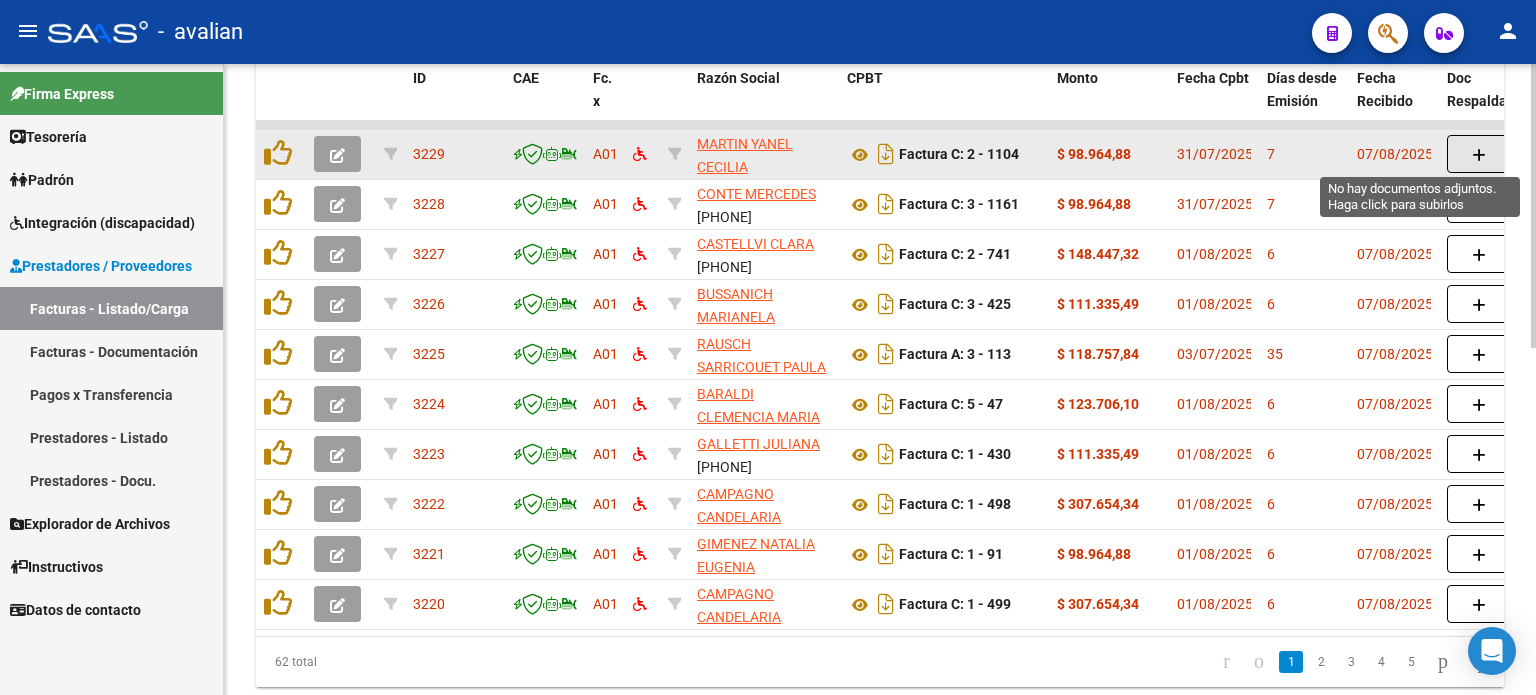click 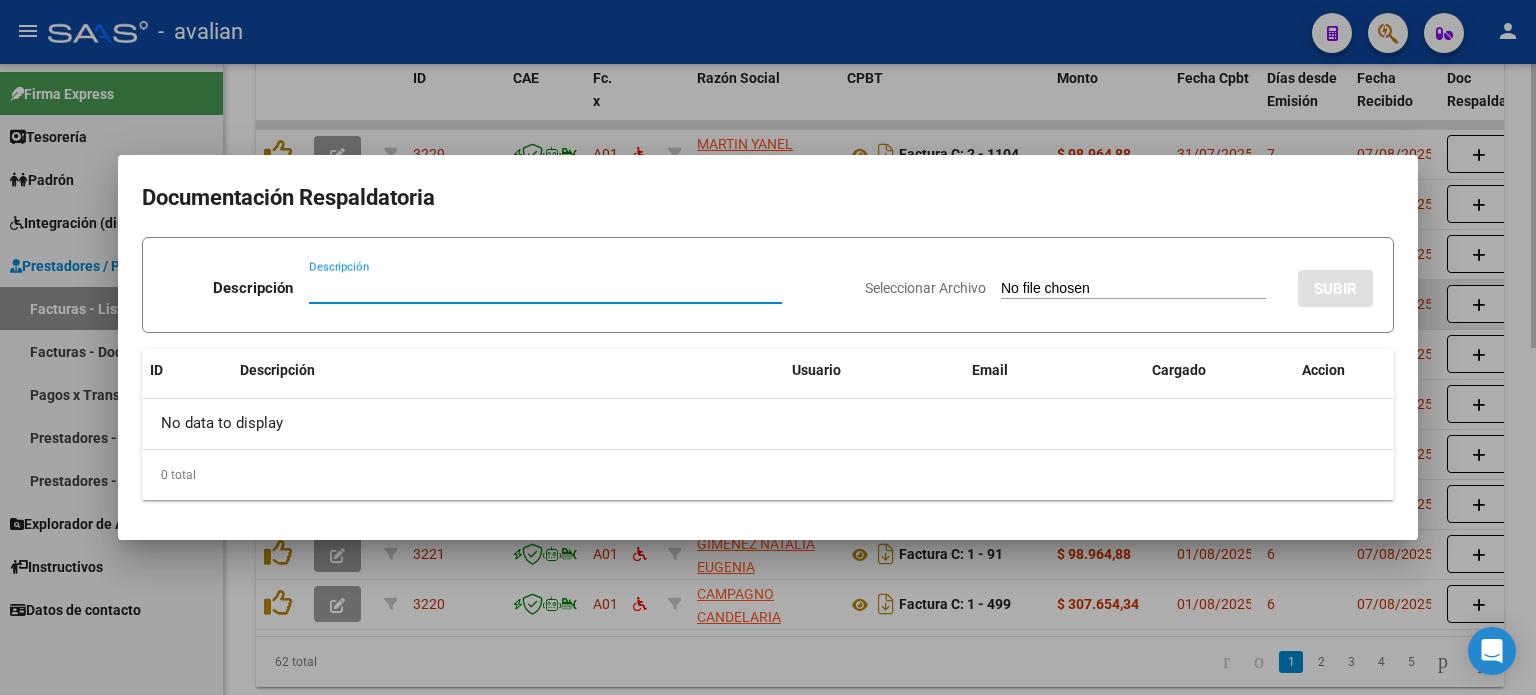 type 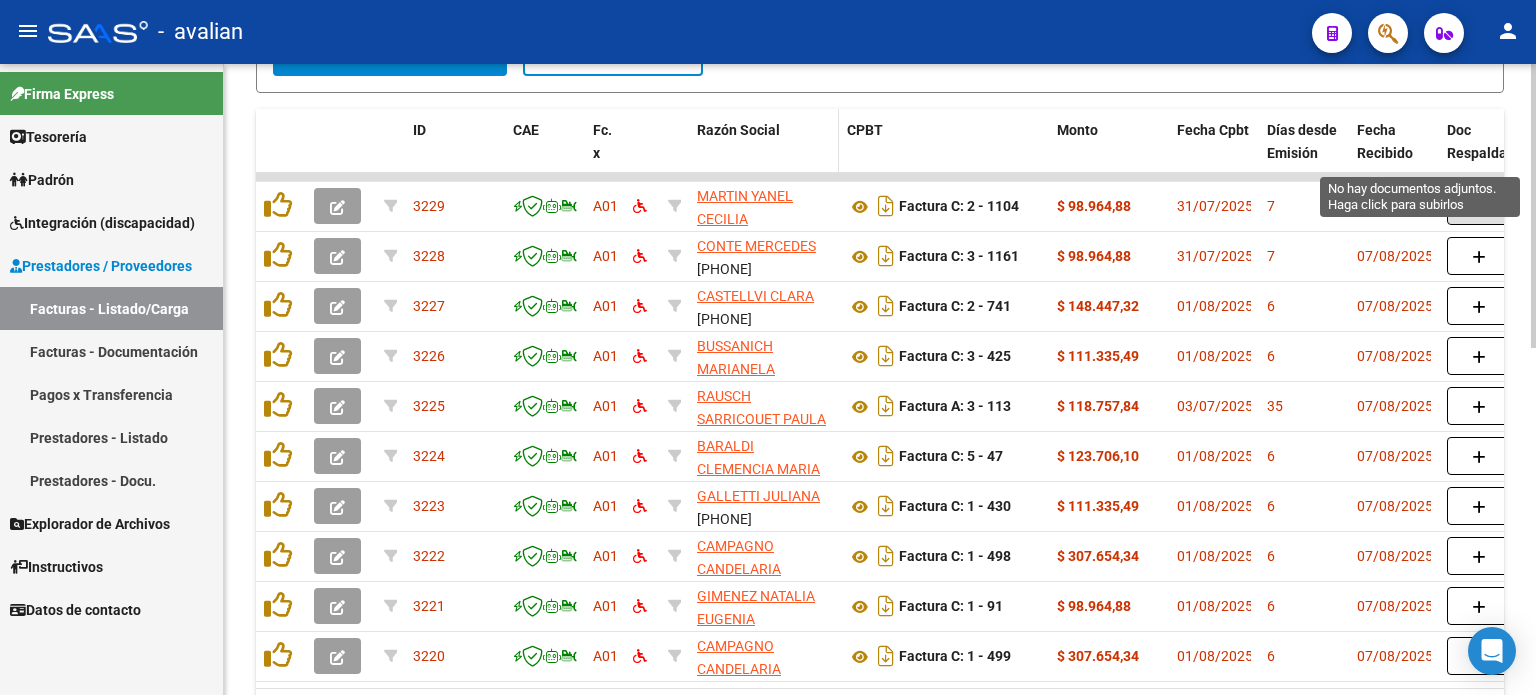 scroll, scrollTop: 637, scrollLeft: 0, axis: vertical 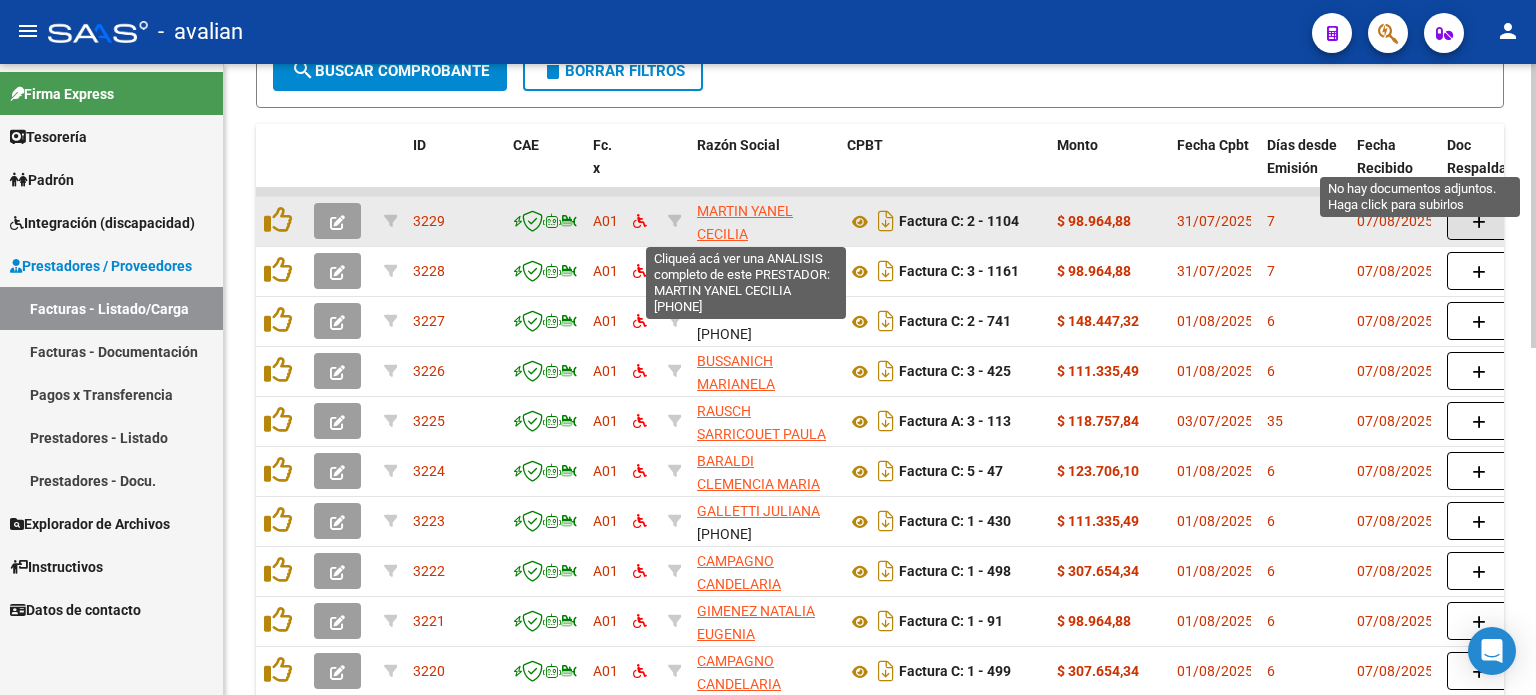 click on "MARTIN YANEL CECILIA" 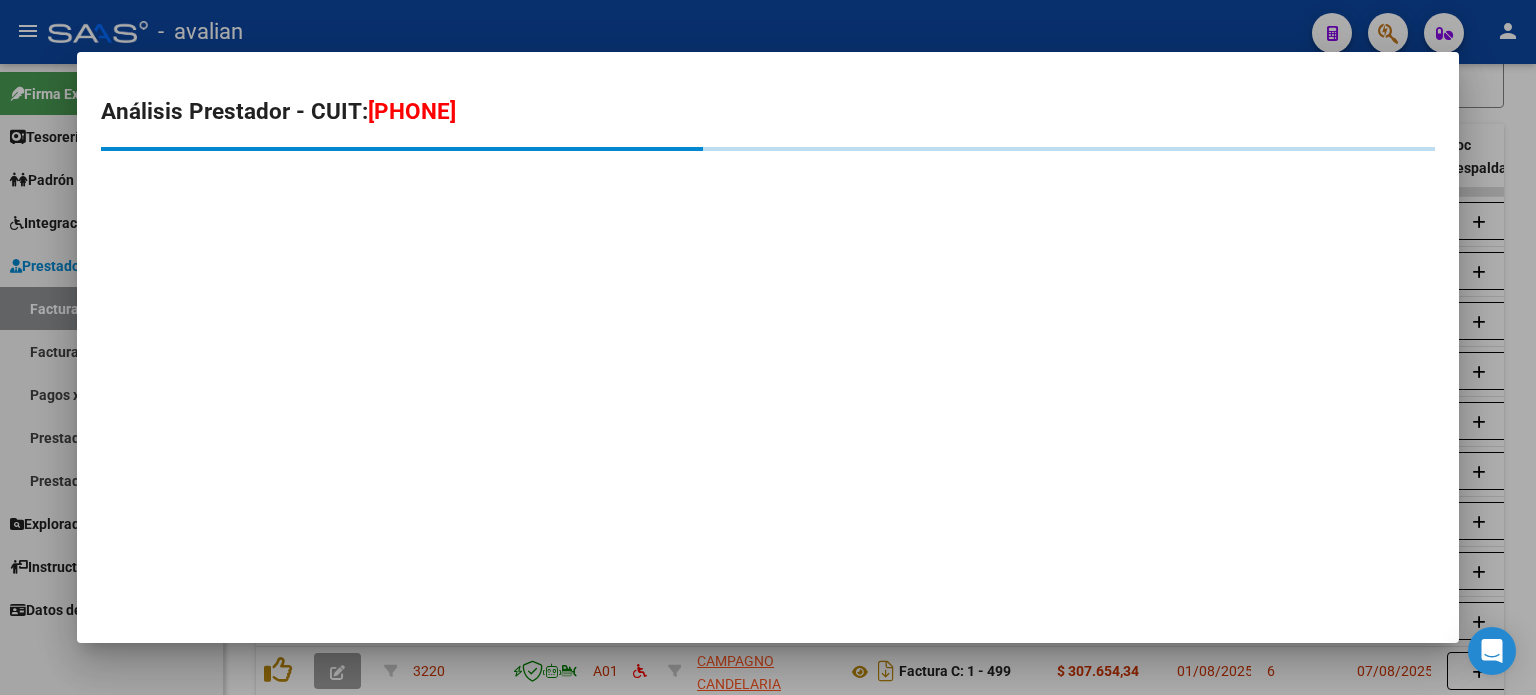 drag, startPoint x: 515, startPoint y: 108, endPoint x: 367, endPoint y: 109, distance: 148.00337 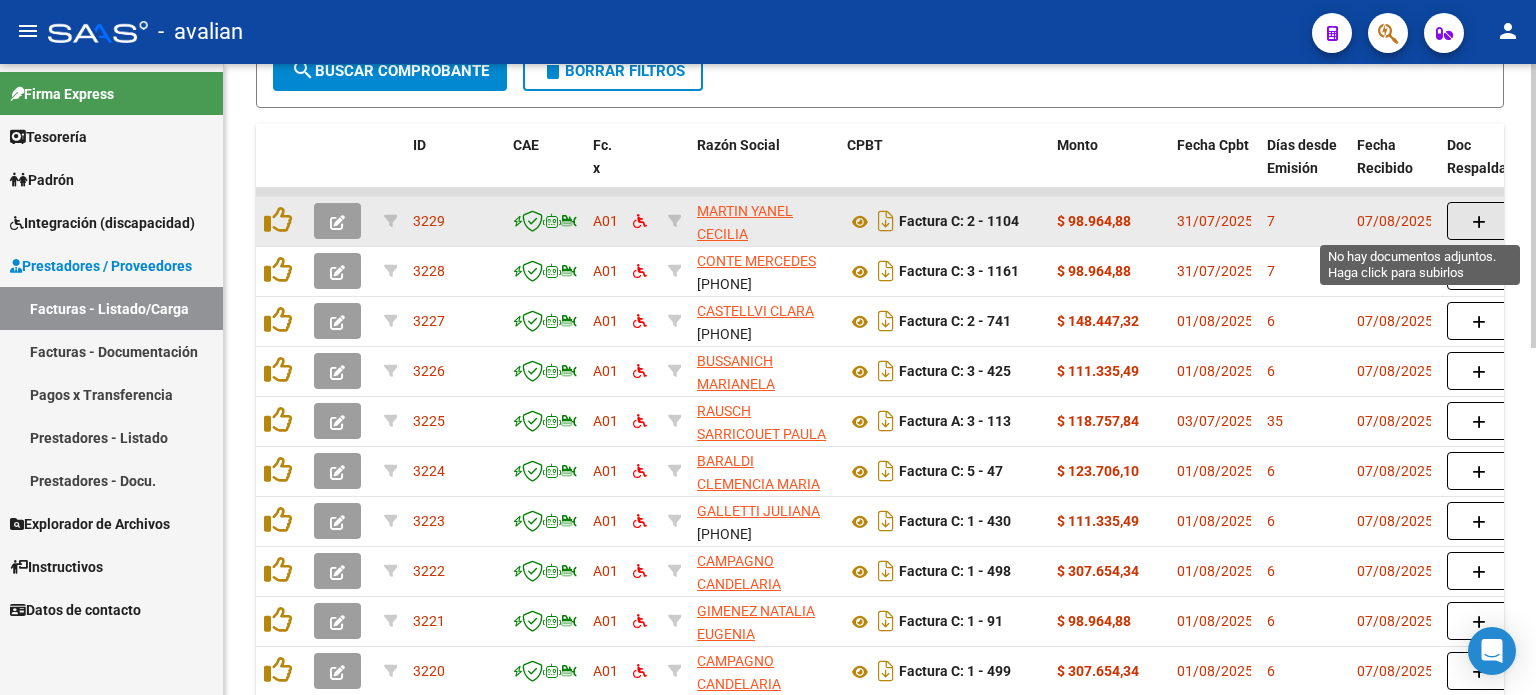 click 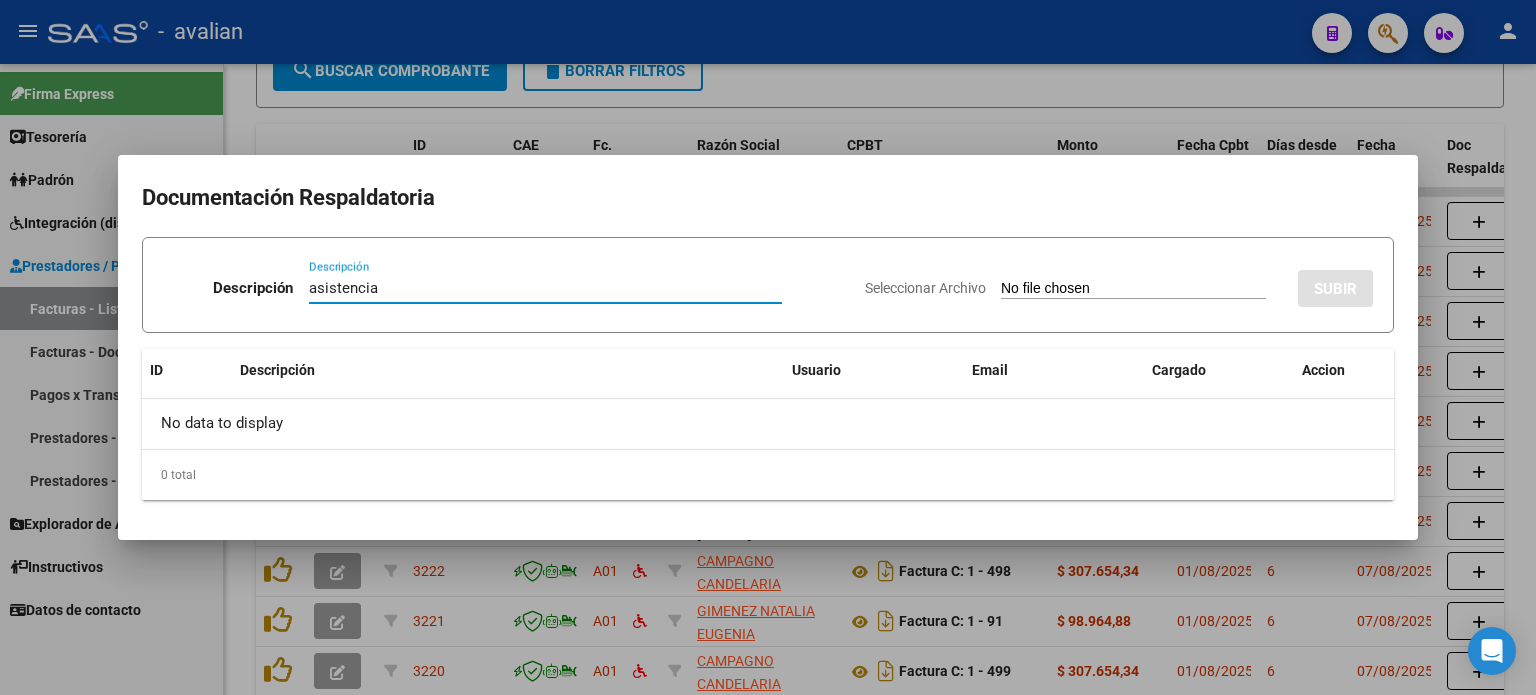 type on "asistencia" 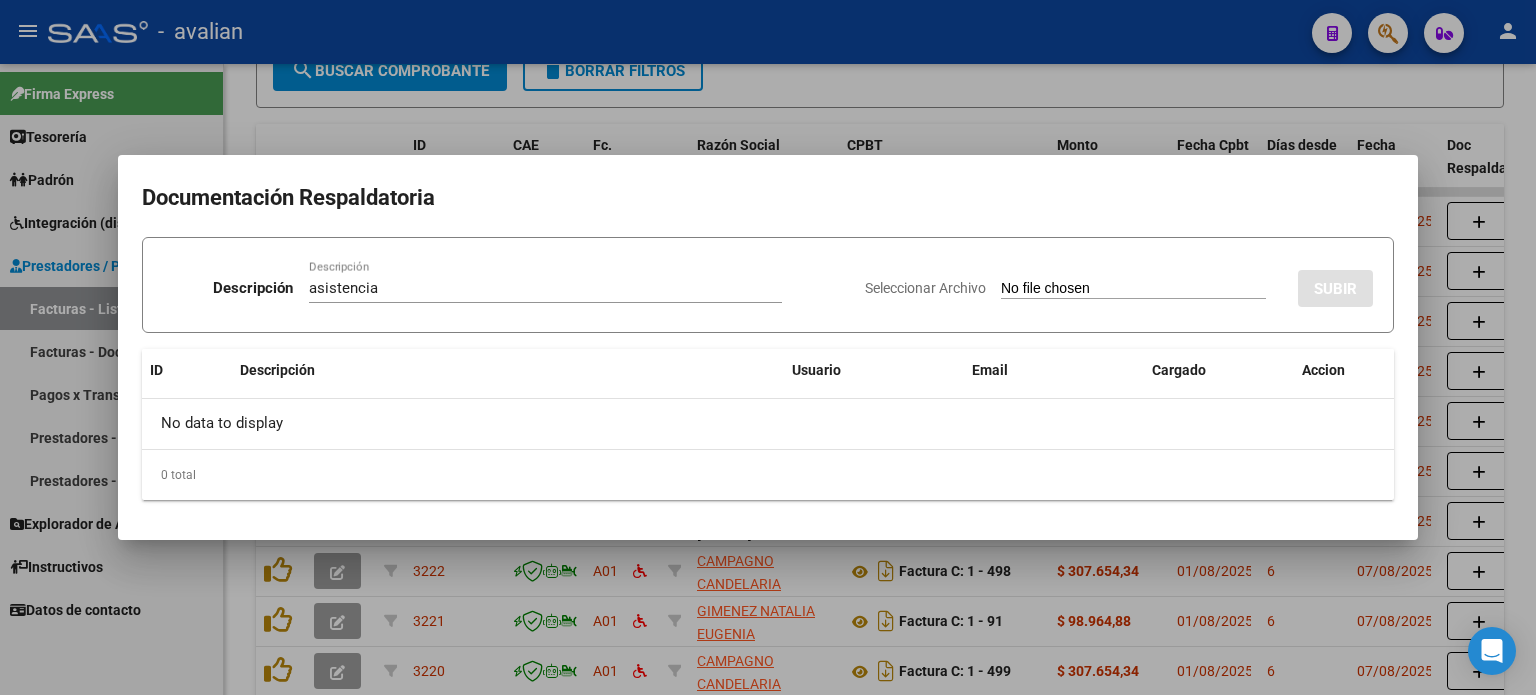 type on "C:\fakepath\[PHONE]_011_2_1104_Planilla.pdf" 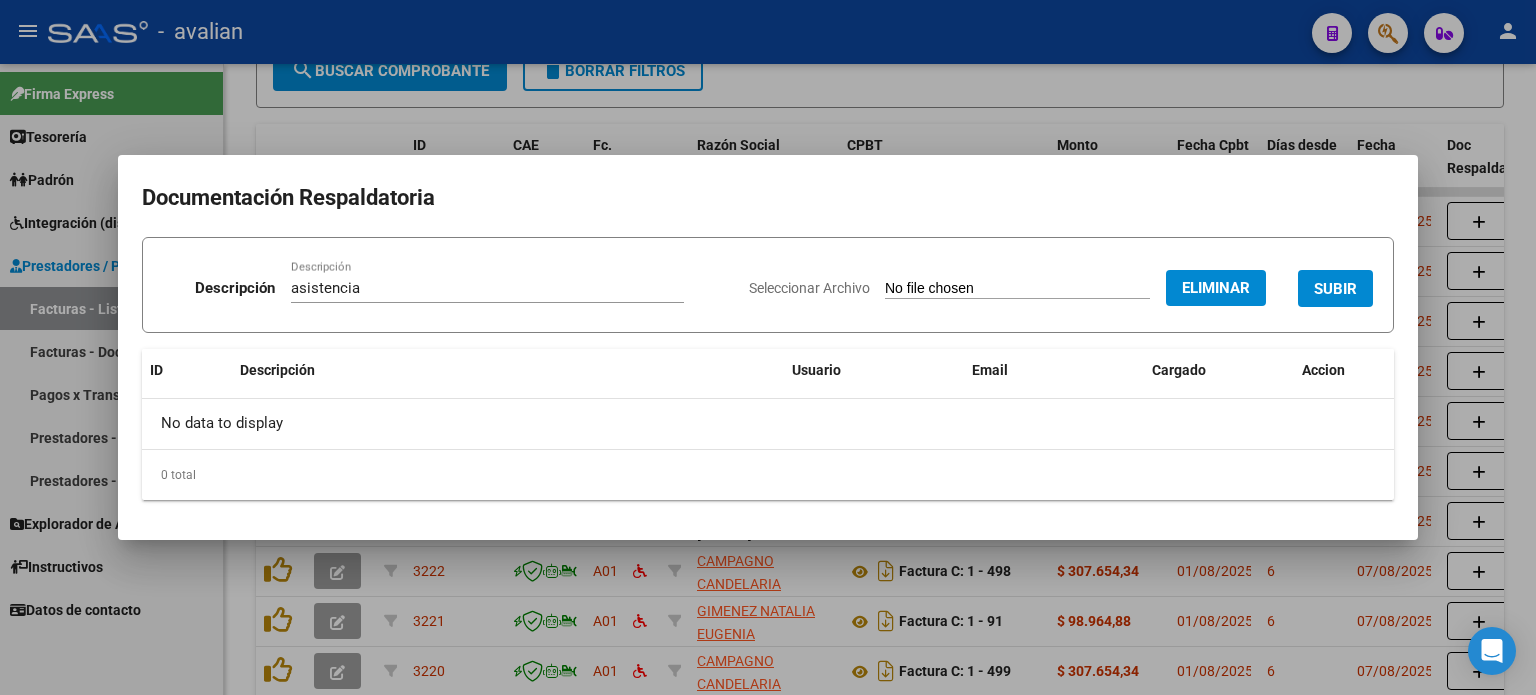 click on "SUBIR" at bounding box center [1335, 289] 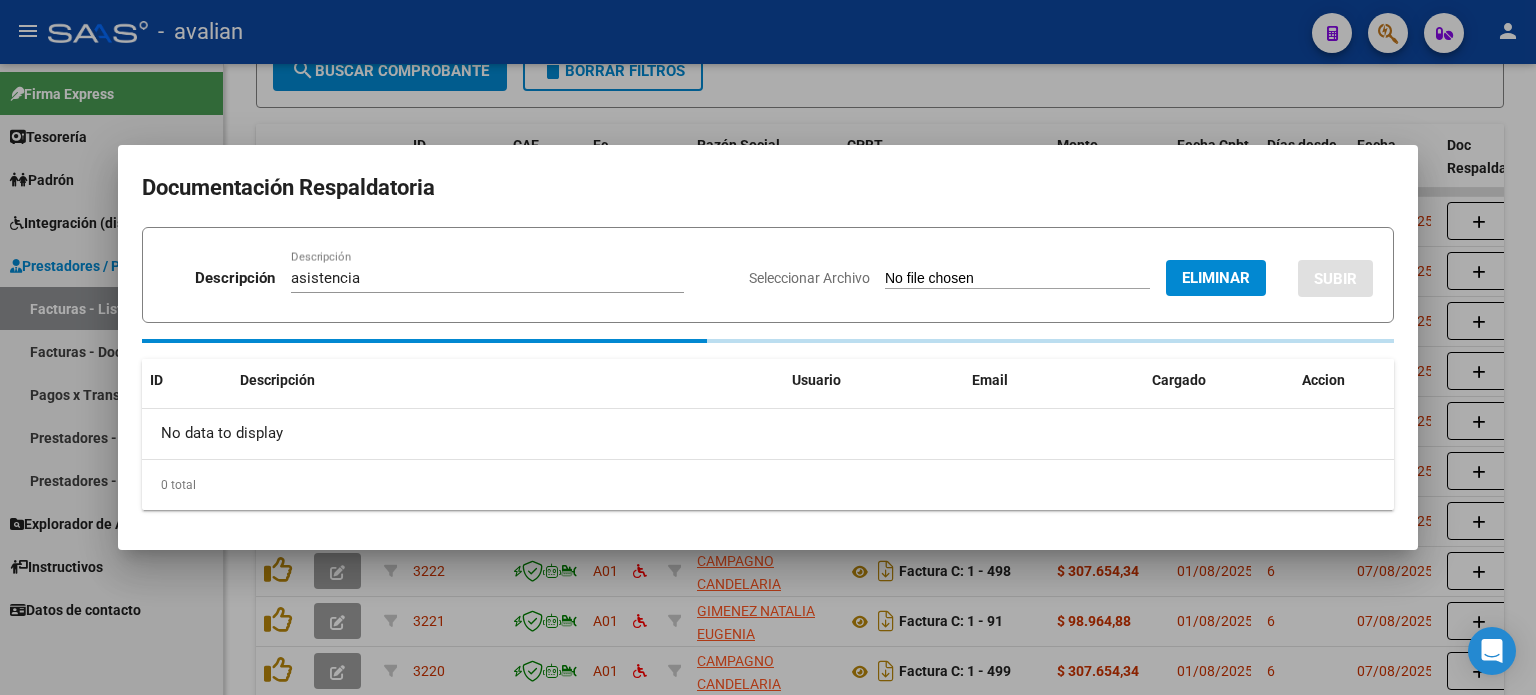 type 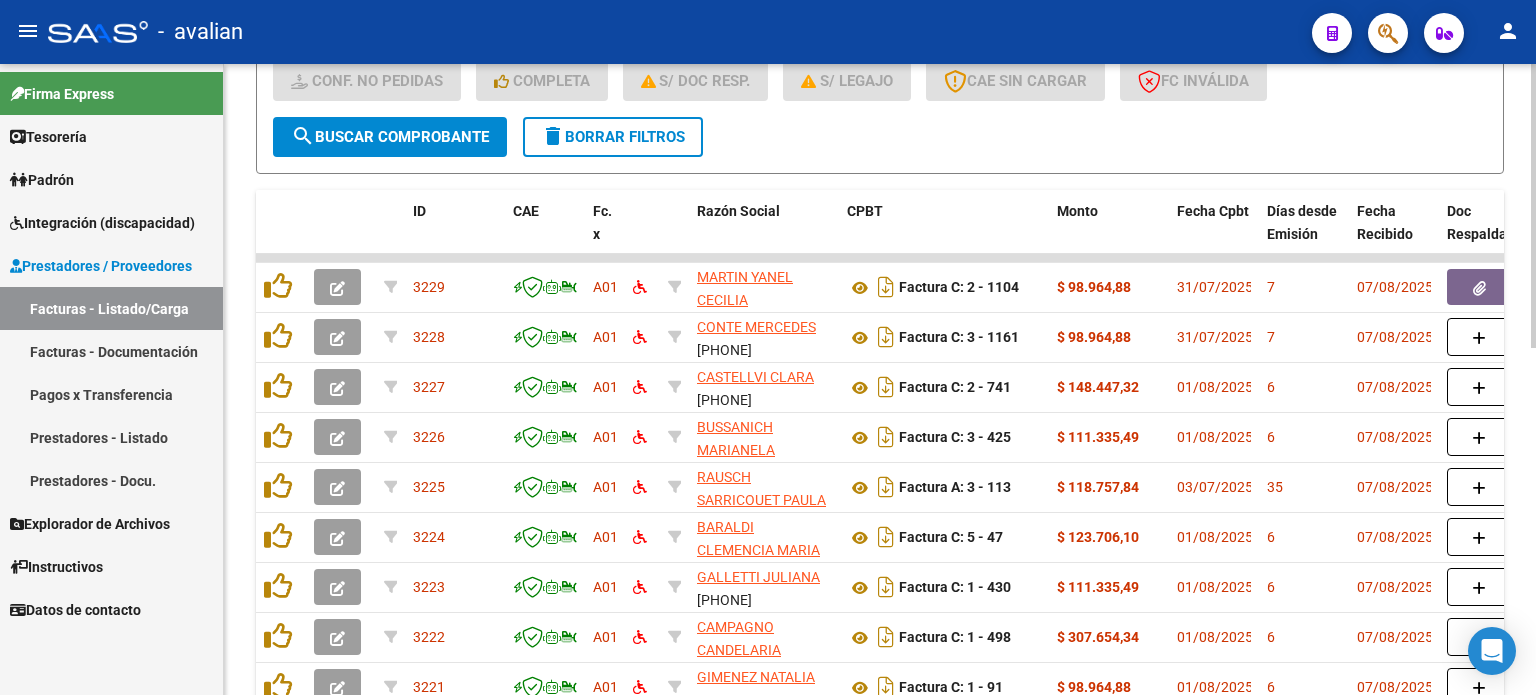 click on "delete  Borrar Filtros" 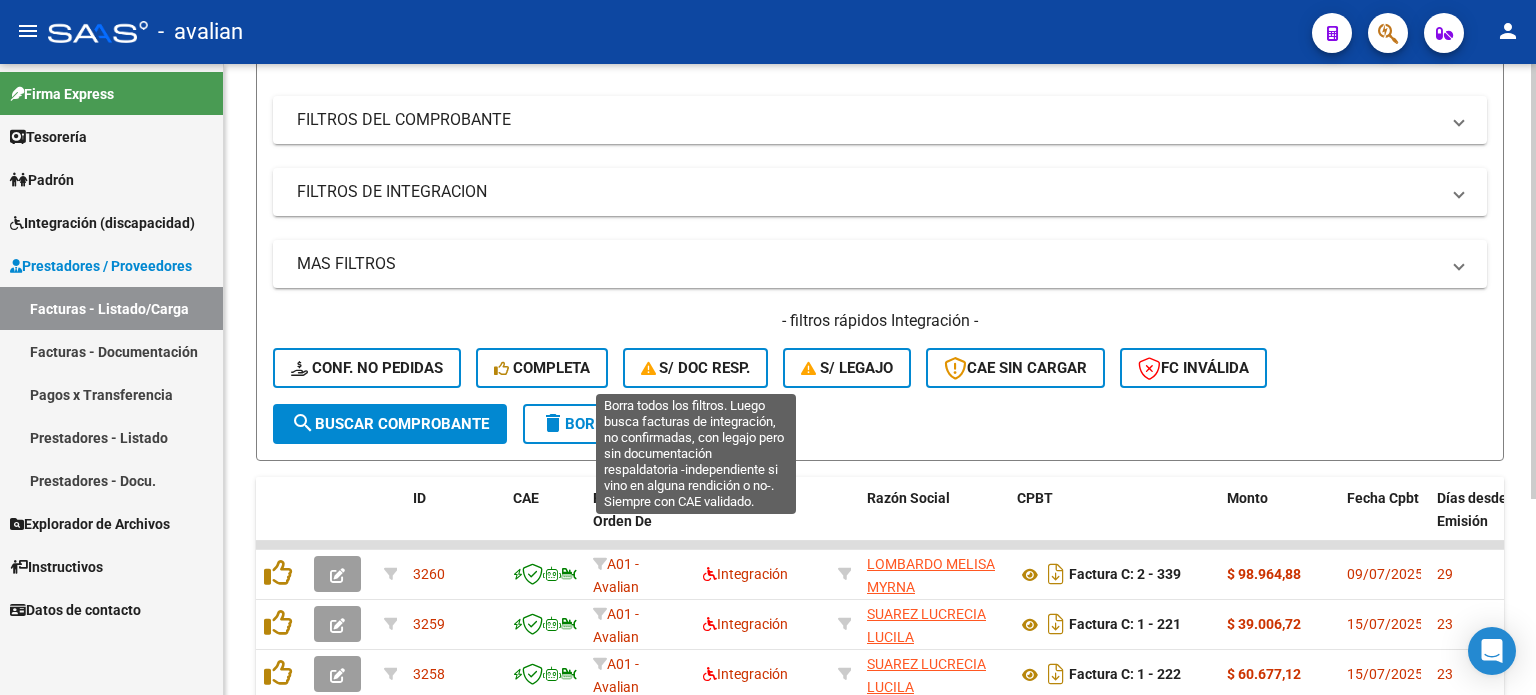 scroll, scrollTop: 571, scrollLeft: 0, axis: vertical 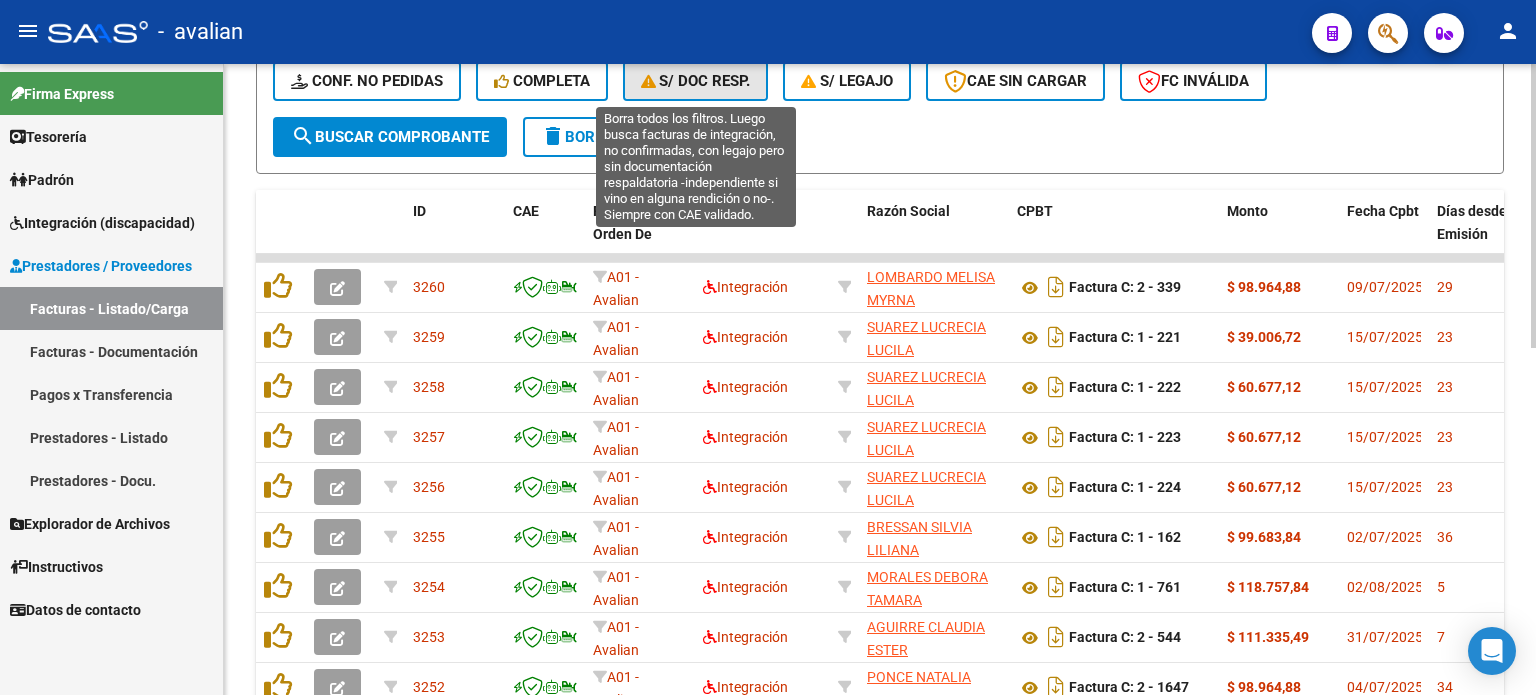 click on "S/ Doc Resp." 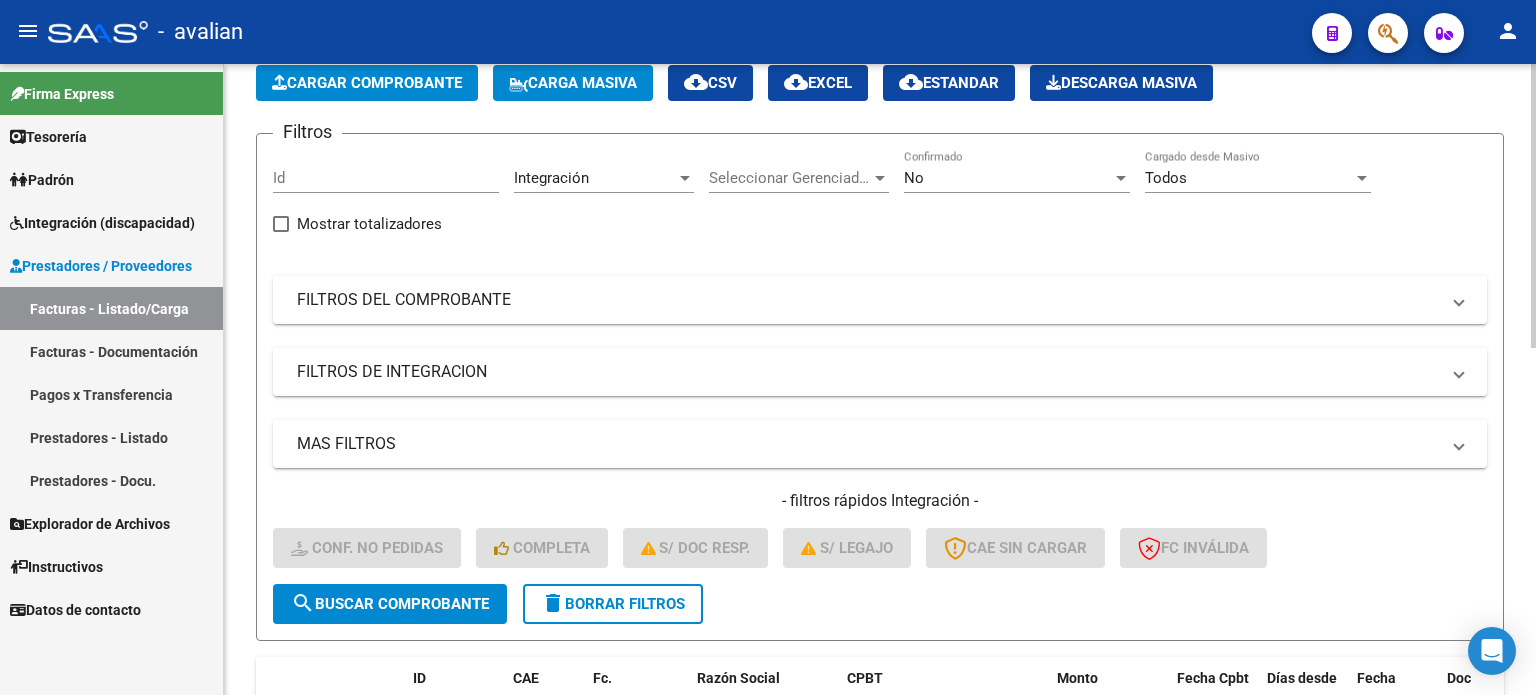 scroll, scrollTop: 0, scrollLeft: 0, axis: both 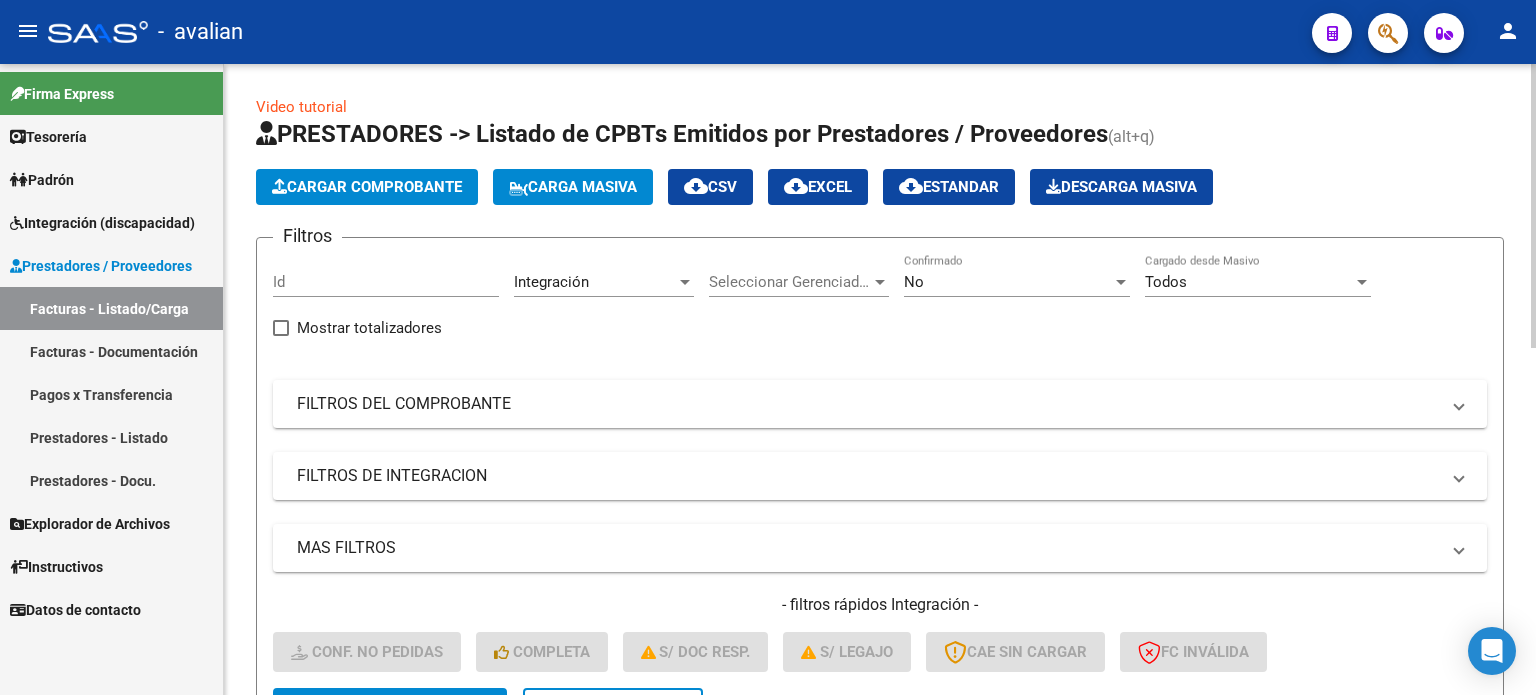 click on "Carga Masiva" 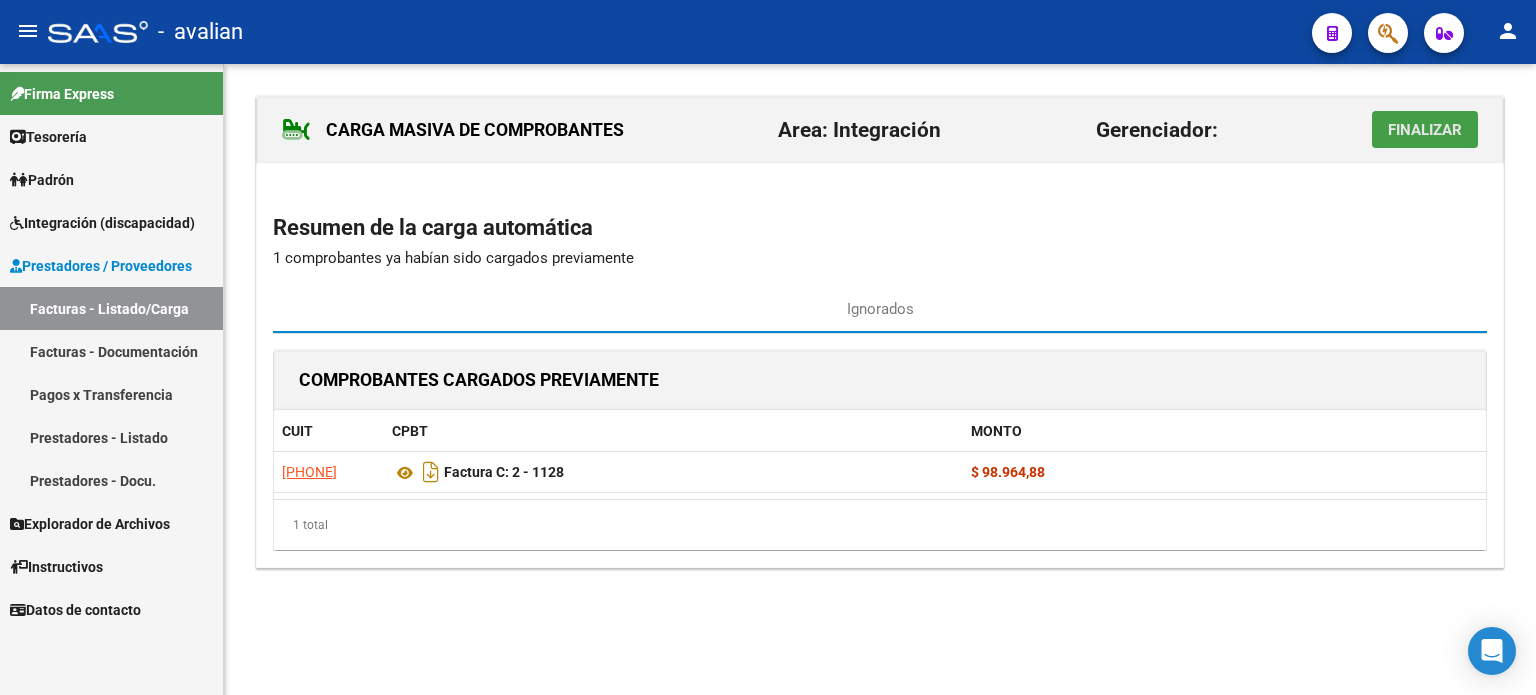 click on "Finalizar" 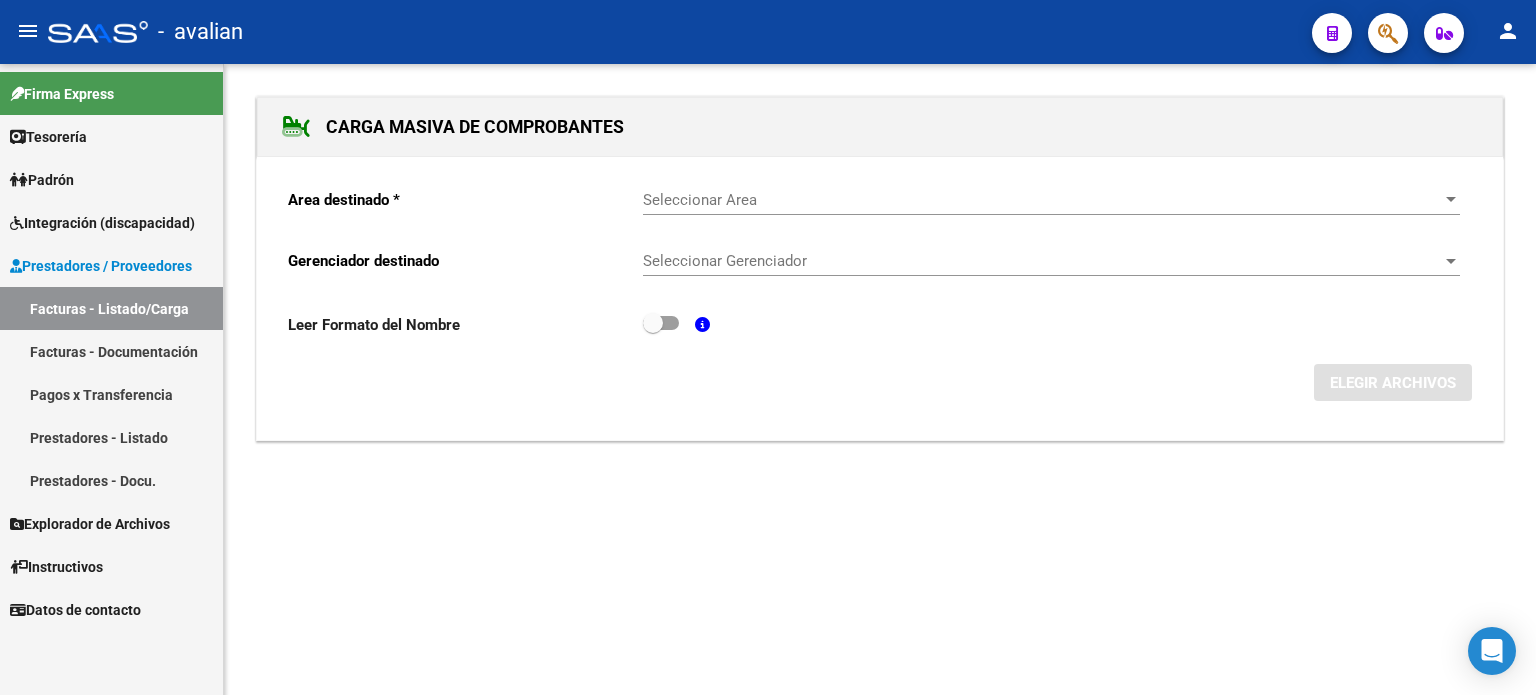 click on "Seleccionar Area Seleccionar Area" 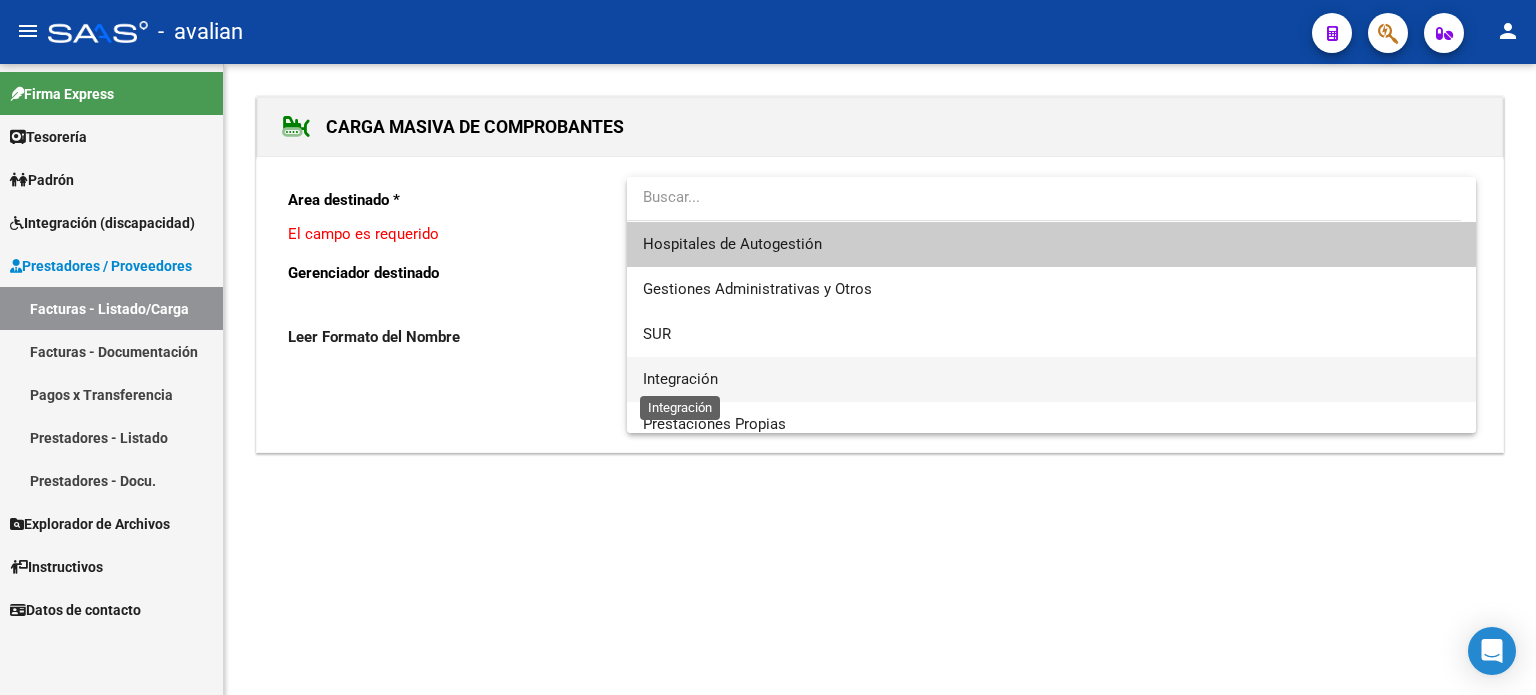click on "Integración" at bounding box center (680, 379) 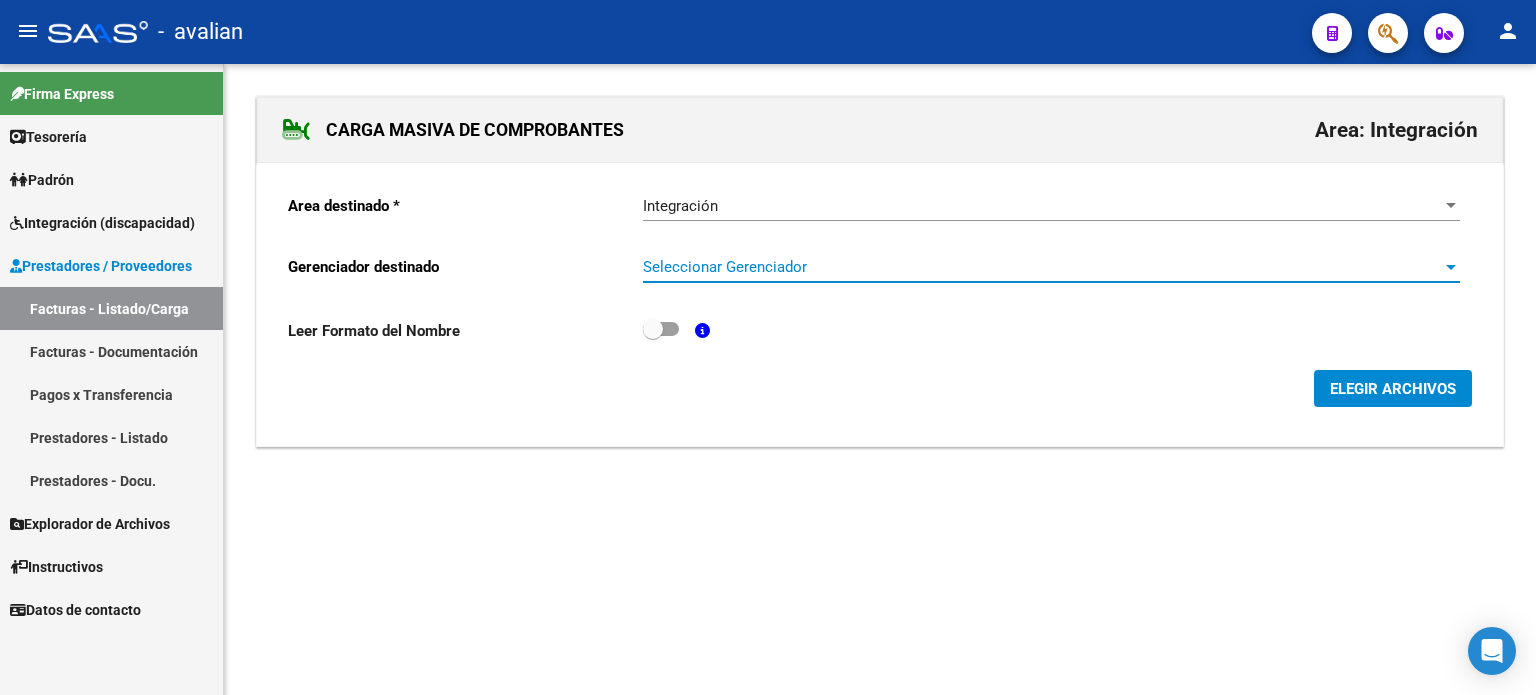 click on "Seleccionar Gerenciador" at bounding box center (1042, 267) 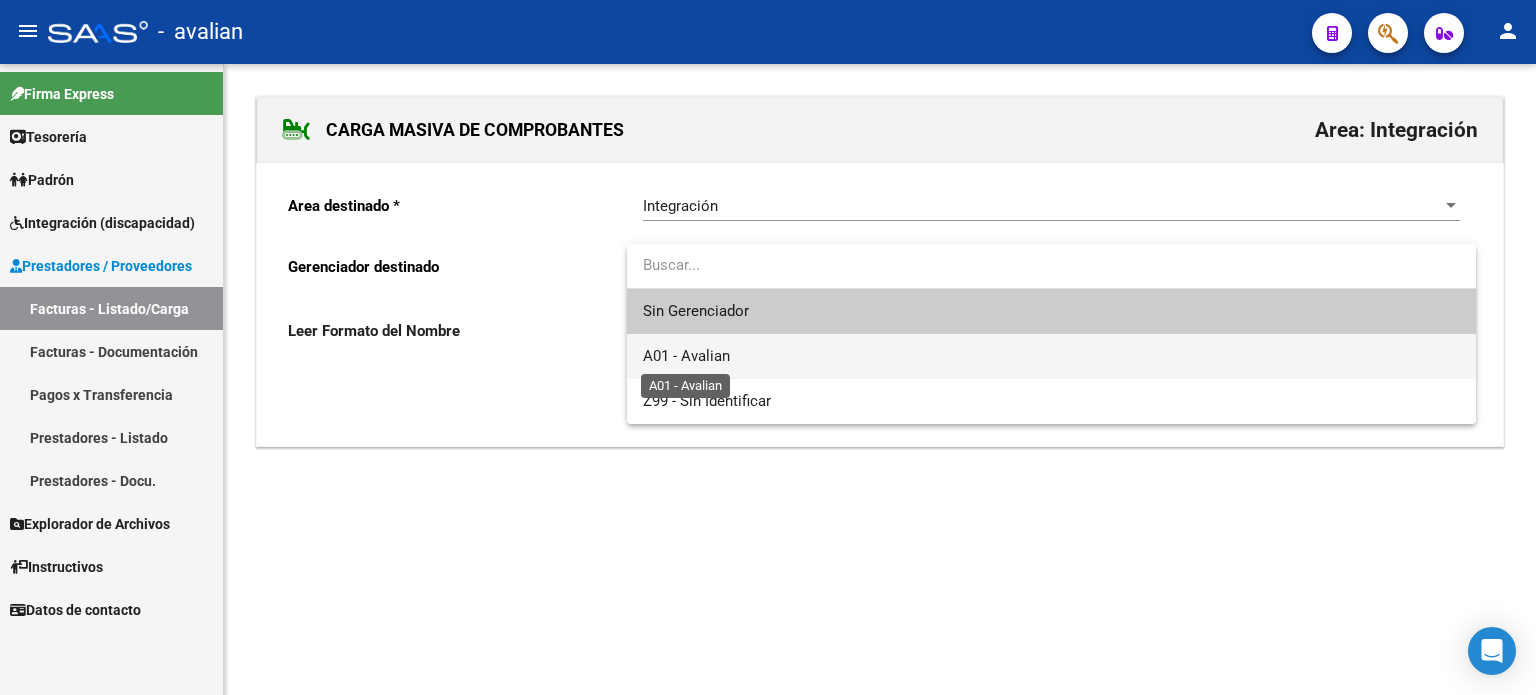 click on "A01 - Avalian" at bounding box center (686, 356) 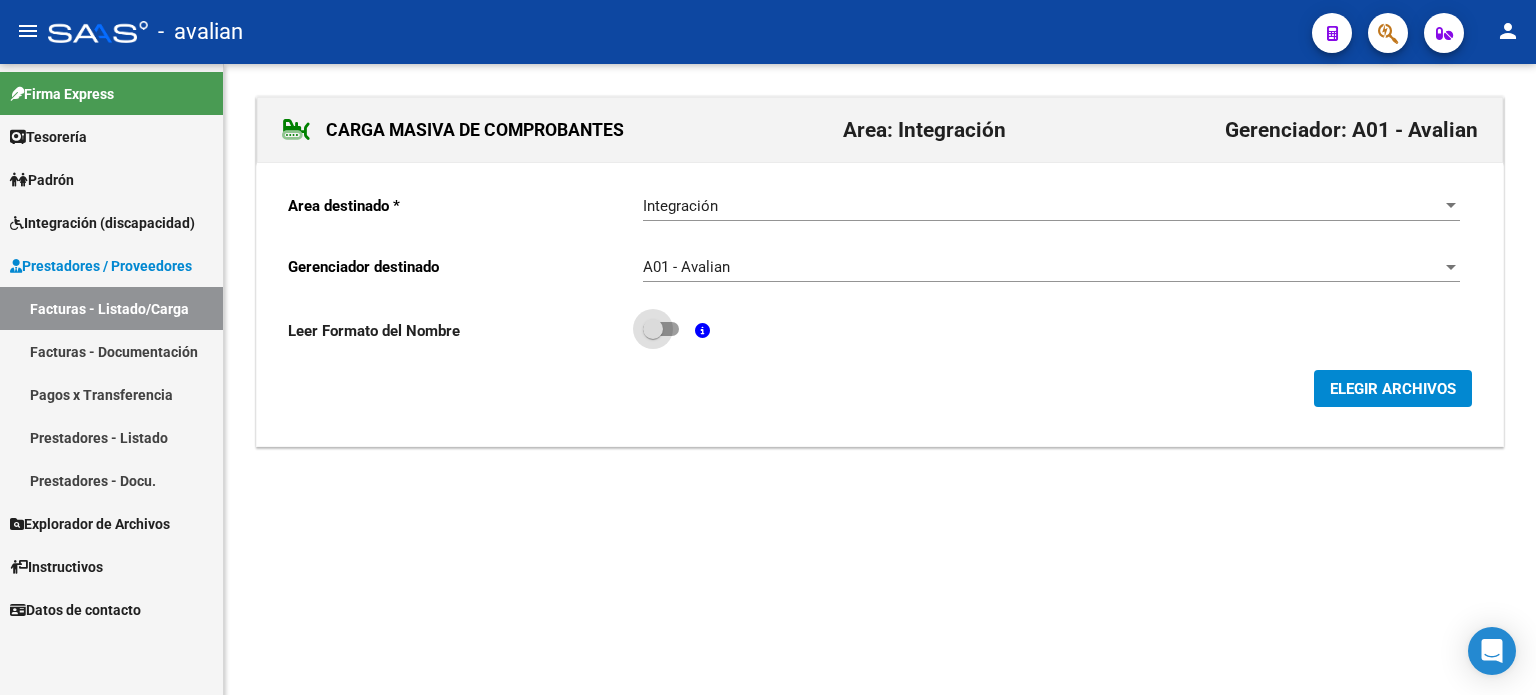click at bounding box center (661, 329) 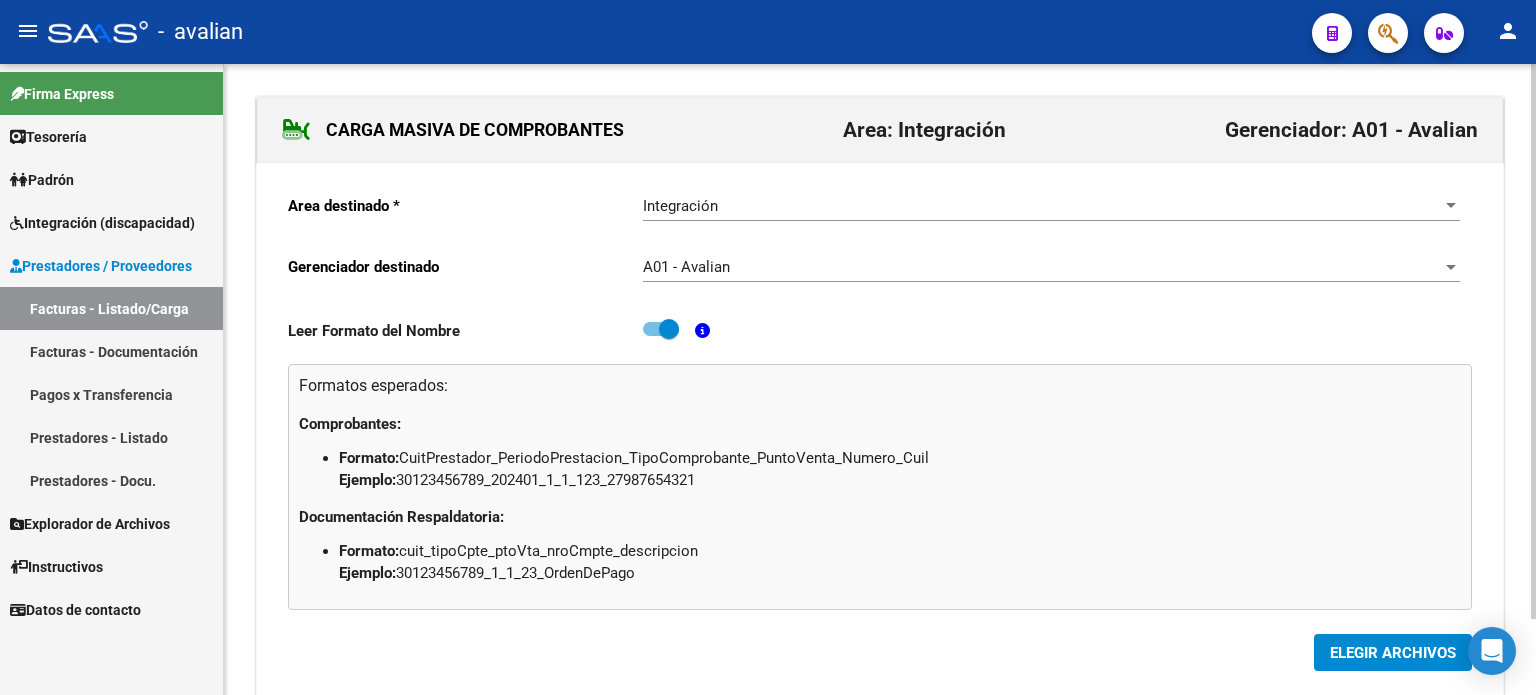 click on "ELEGIR ARCHIVOS" 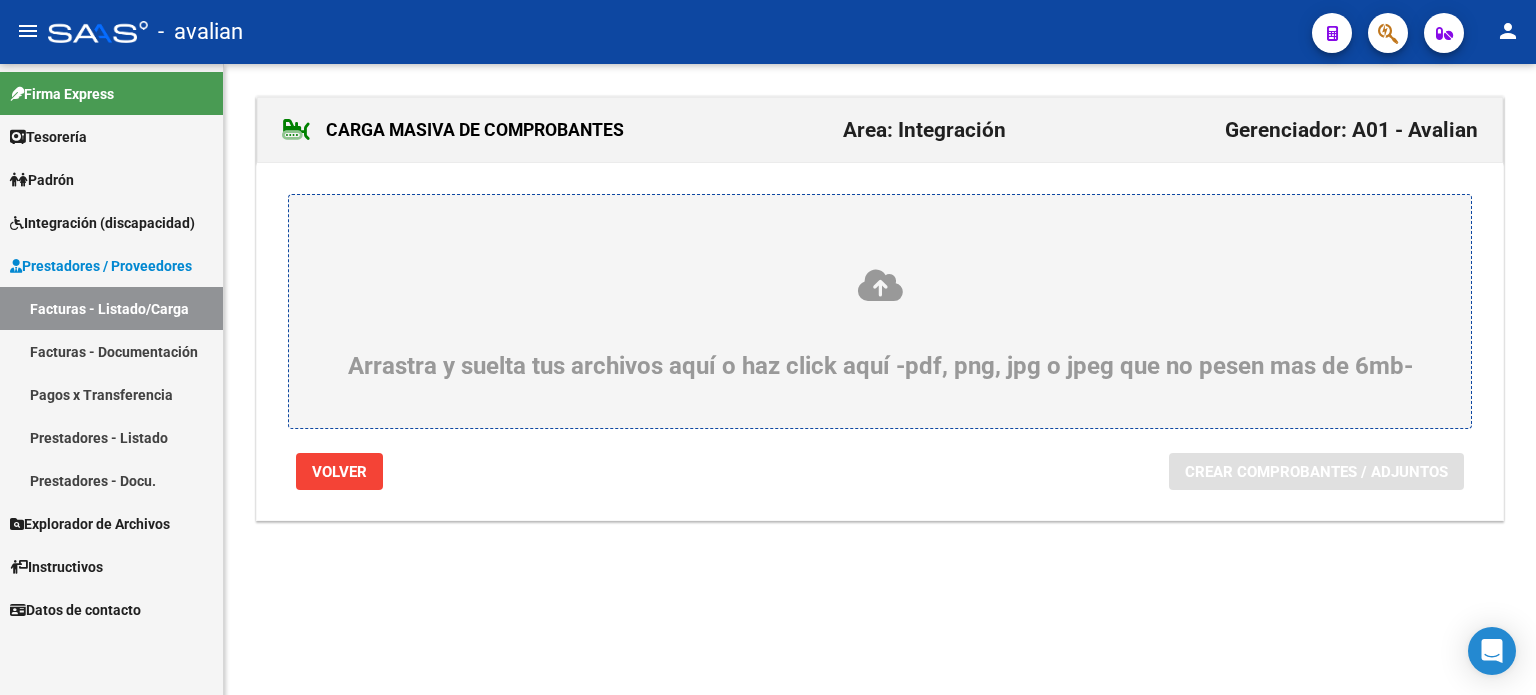 click on "Volver" 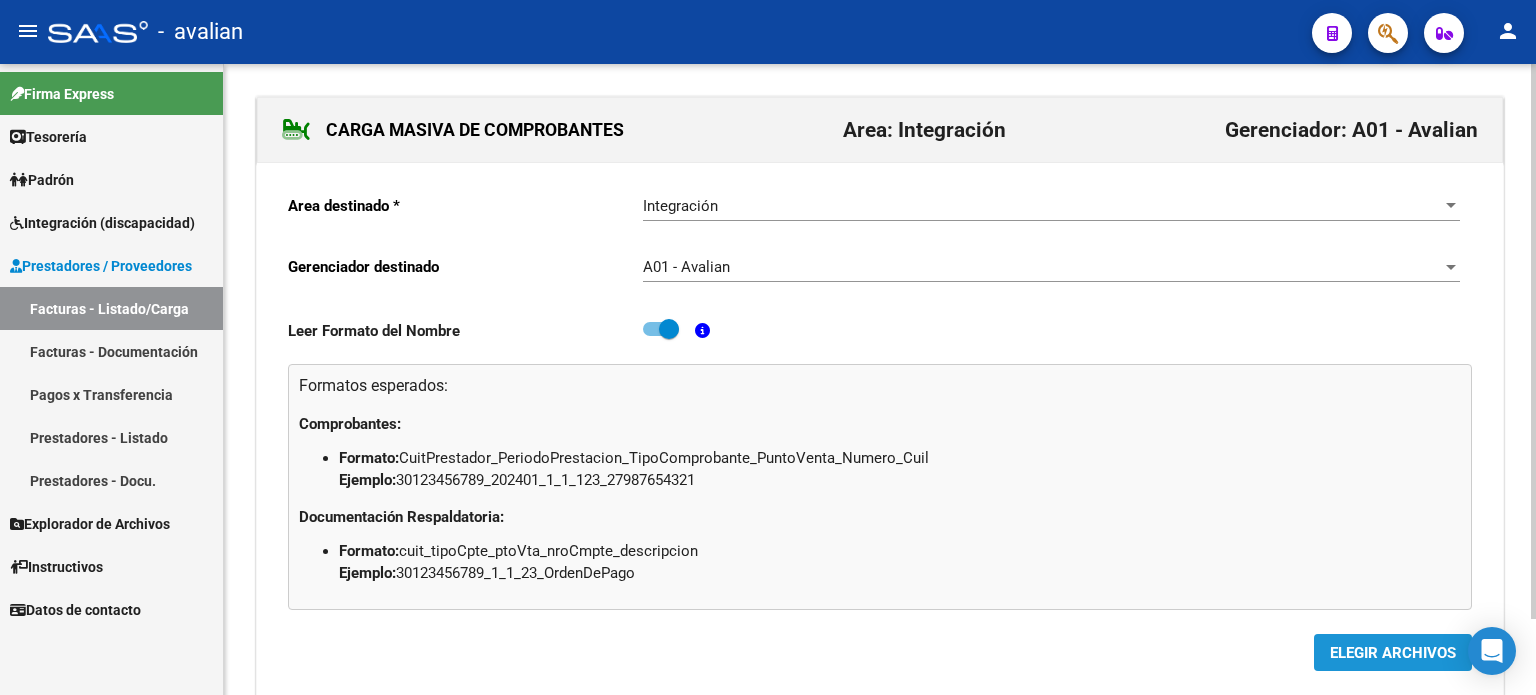 click on "ELEGIR ARCHIVOS" 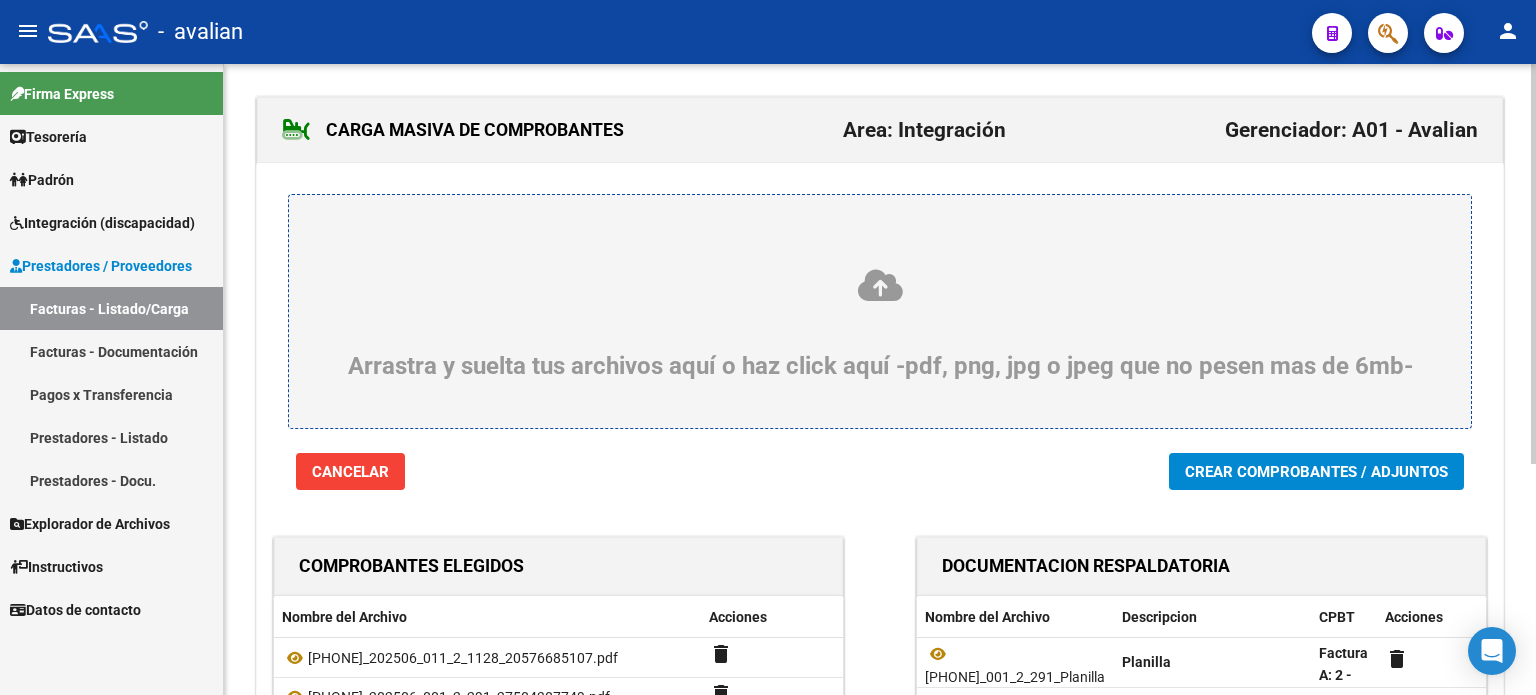 click on "Crear Comprobantes / Adjuntos" 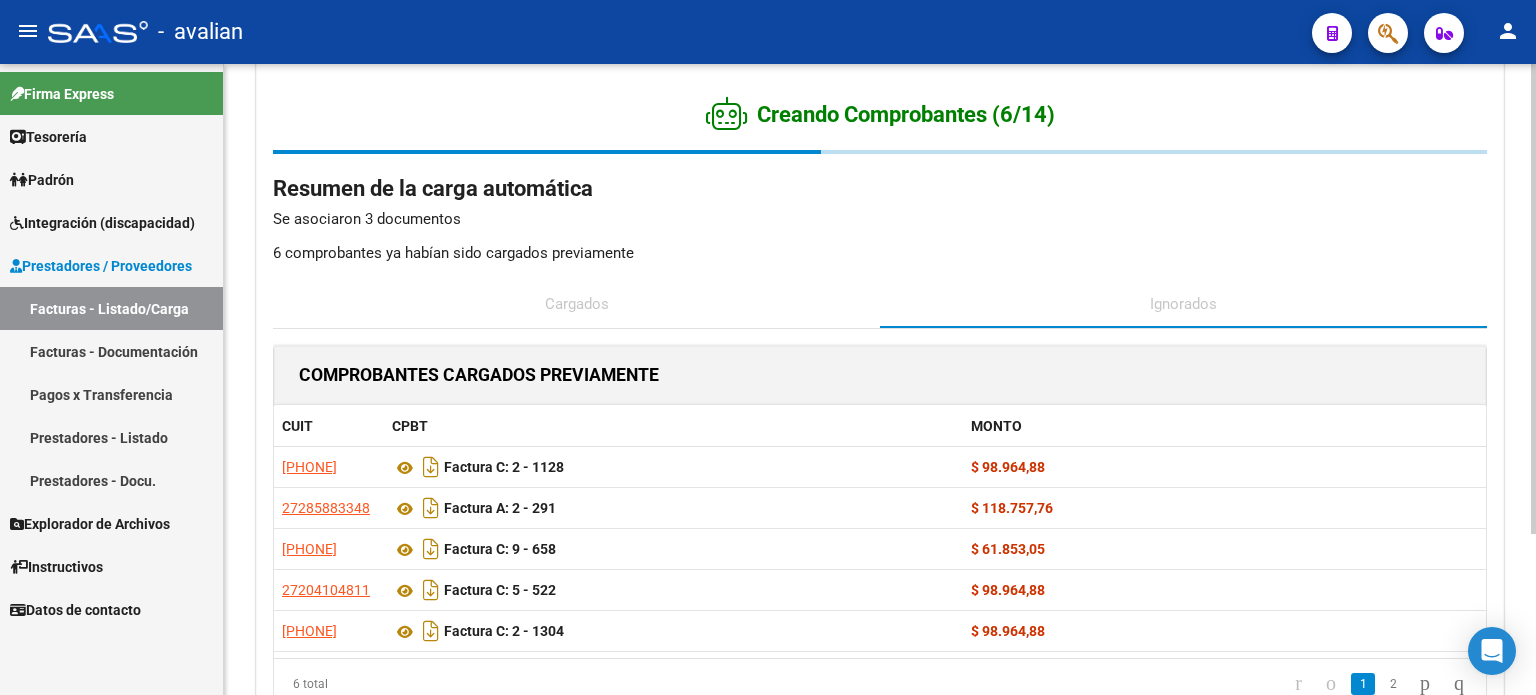 scroll, scrollTop: 0, scrollLeft: 0, axis: both 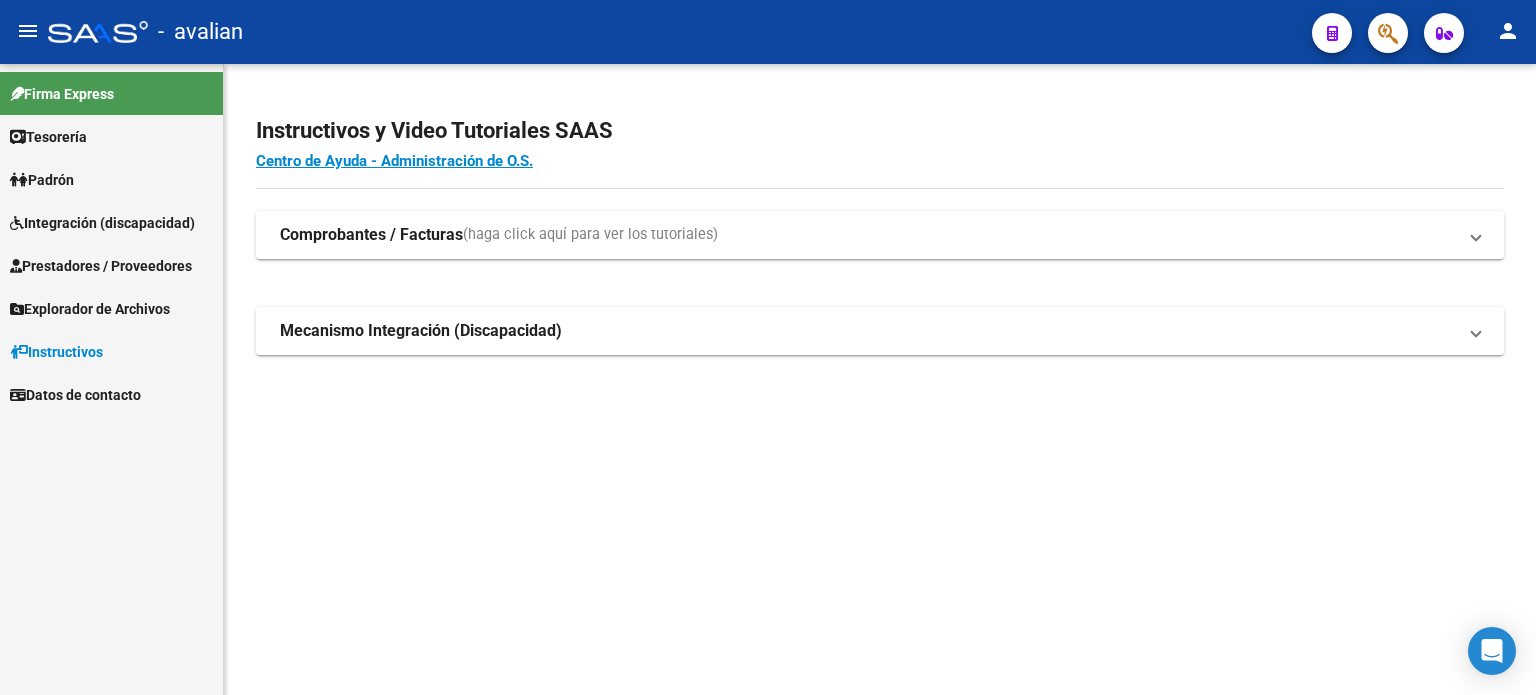 click on "Prestadores / Proveedores" at bounding box center [101, 266] 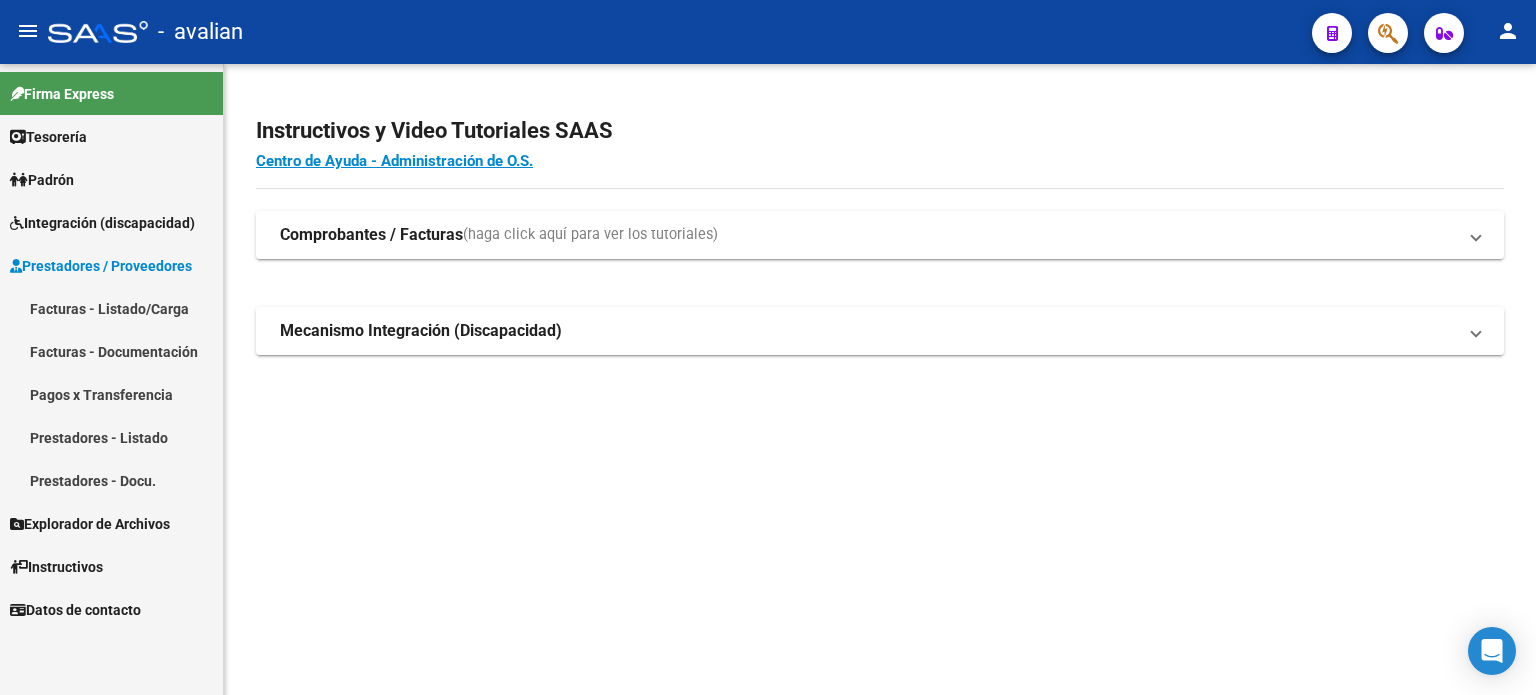 click on "Facturas - Listado/Carga" at bounding box center [111, 308] 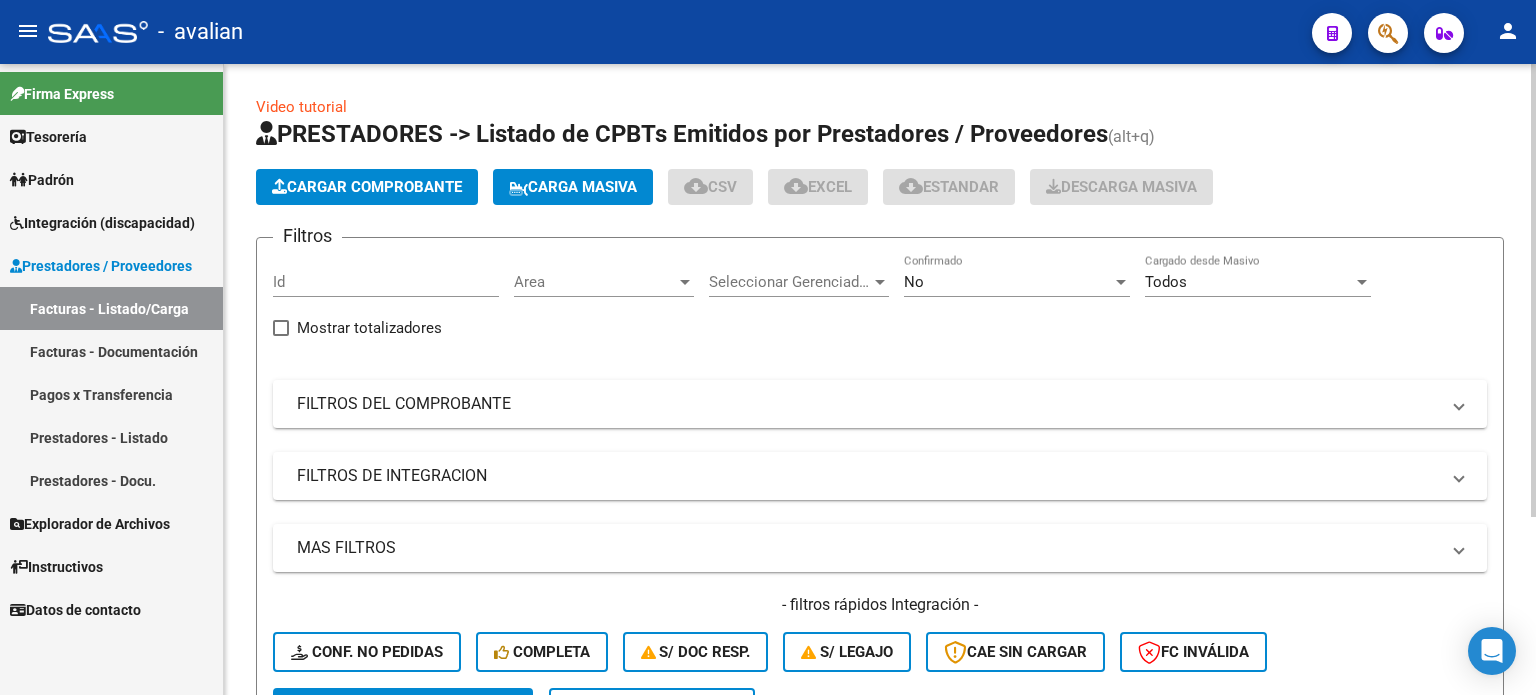 click on "Carga Masiva" 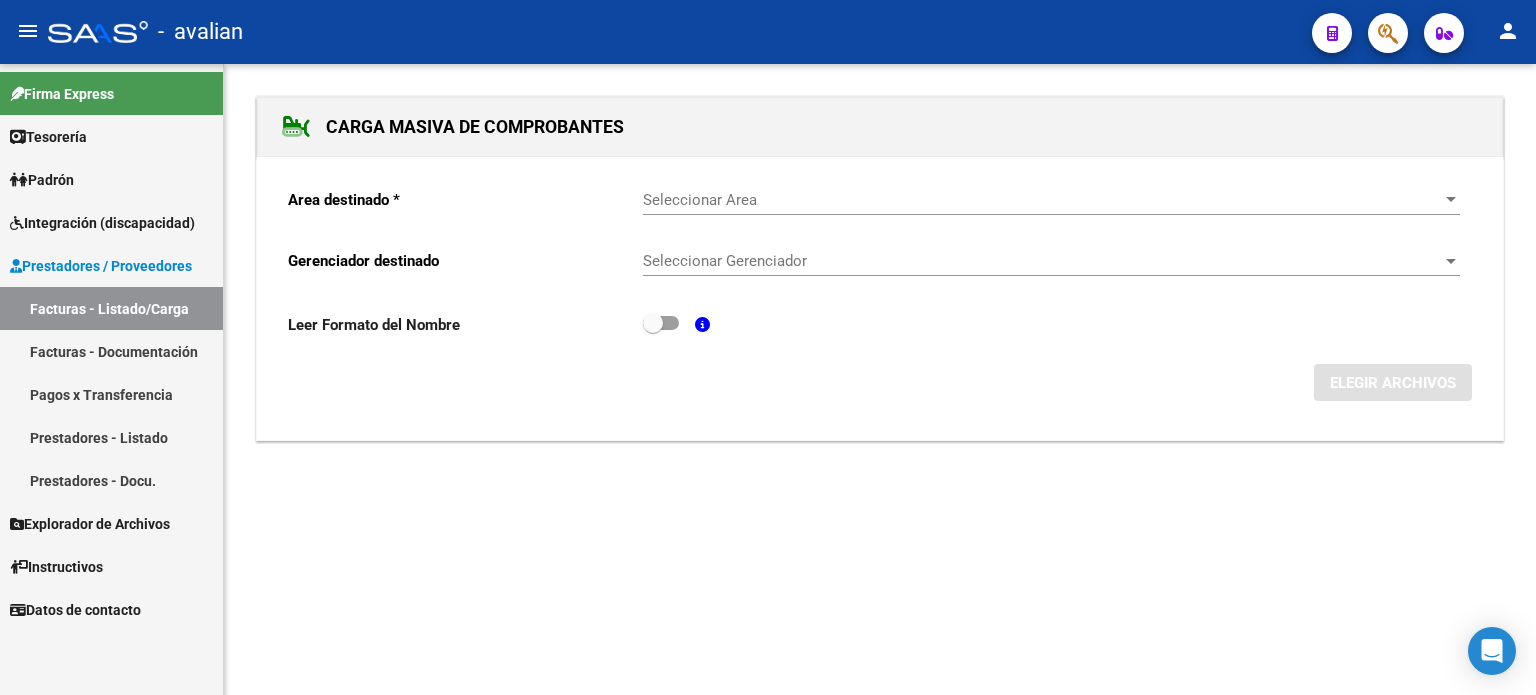 click on "Seleccionar Area" at bounding box center [1042, 200] 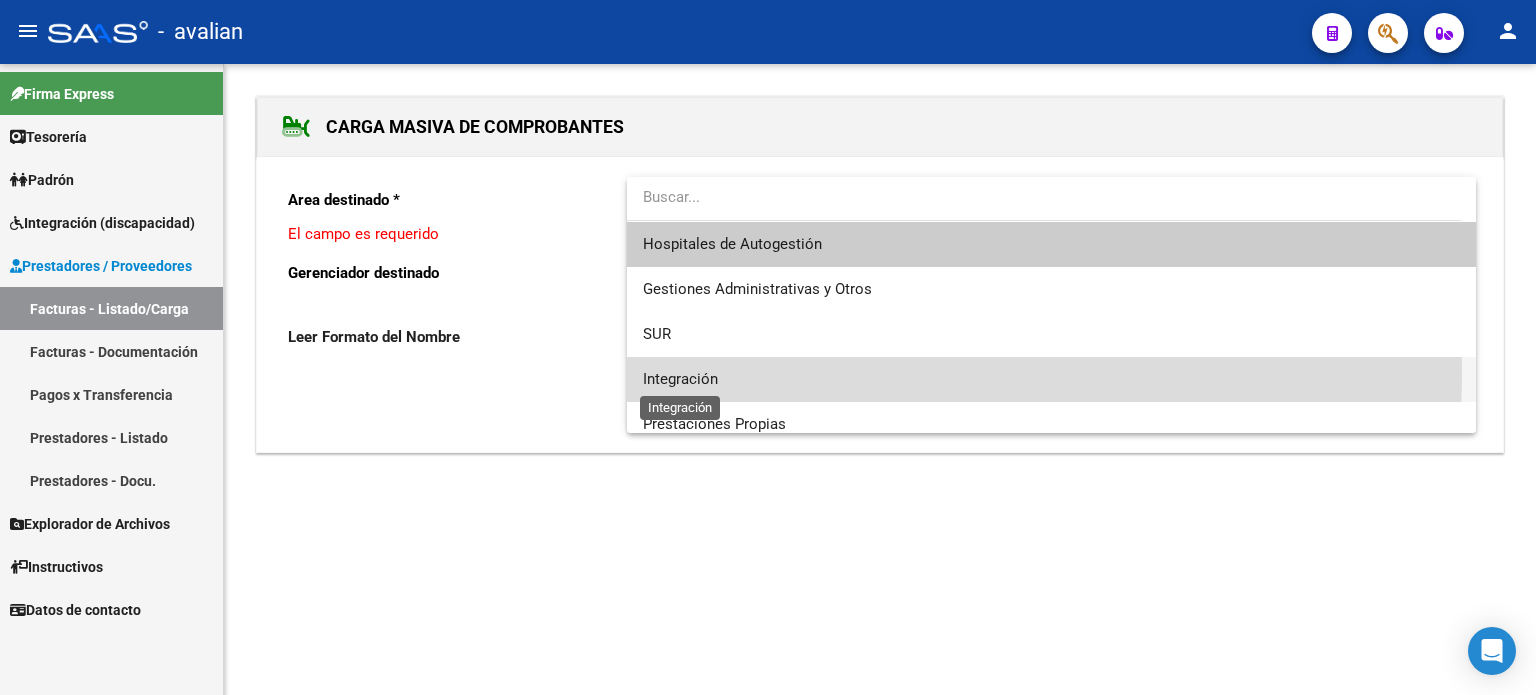 click on "Integración" at bounding box center (680, 379) 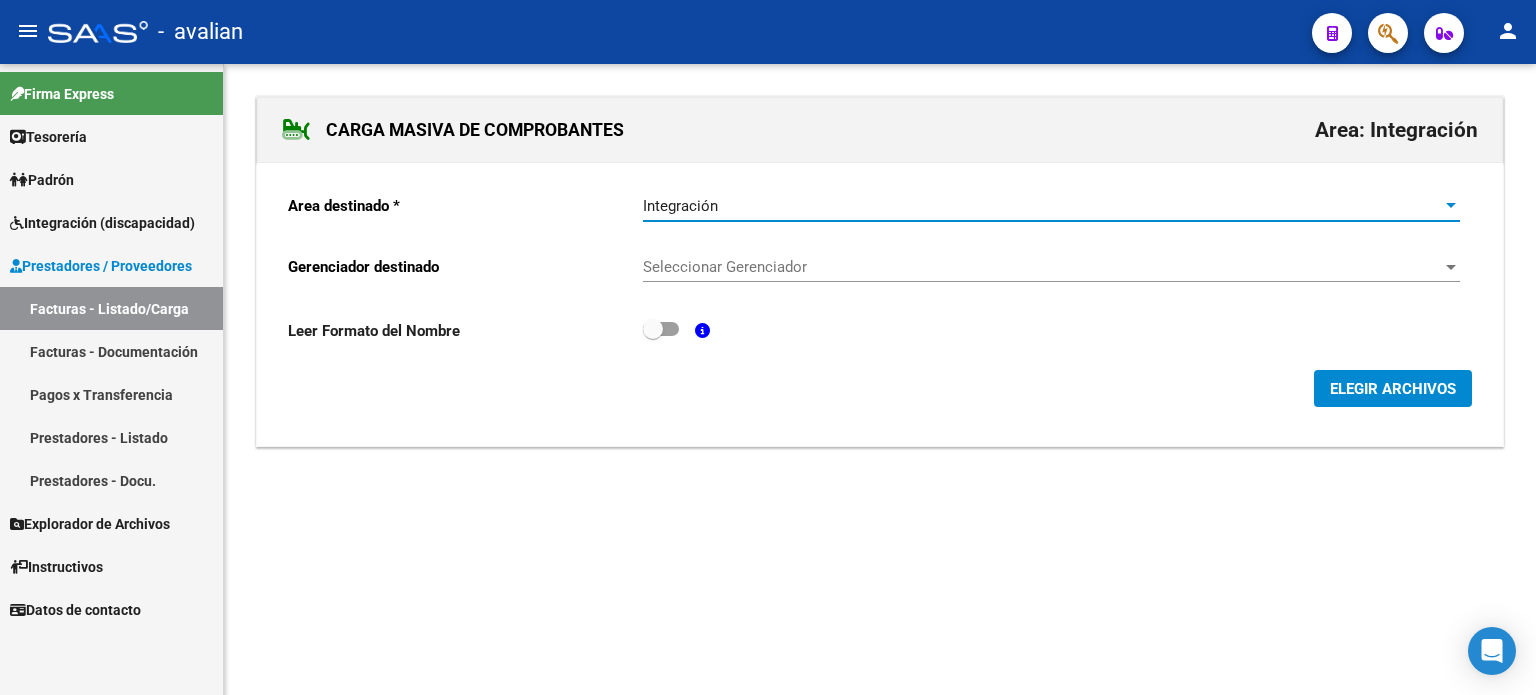 click on "Seleccionar Gerenciador Seleccionar Gerenciador" 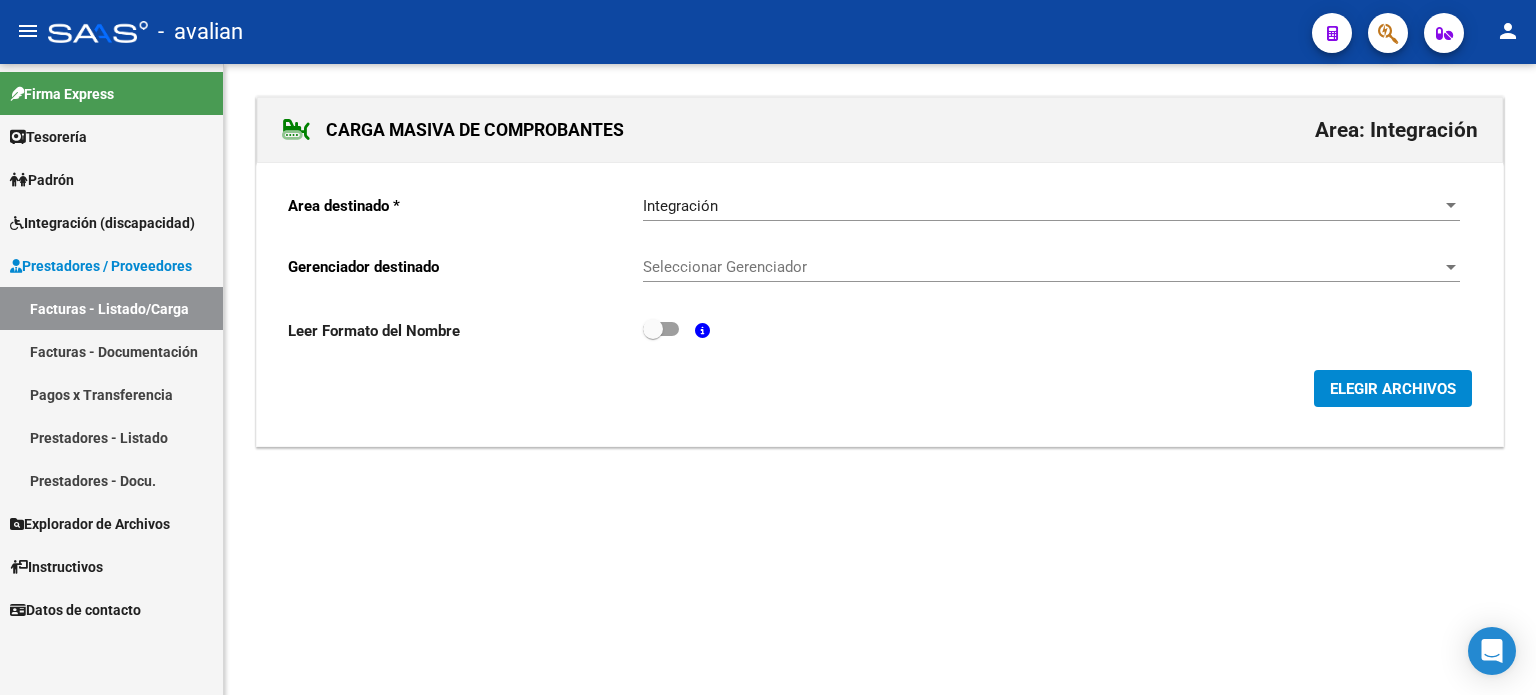 click on "Seleccionar Gerenciador" at bounding box center (1042, 267) 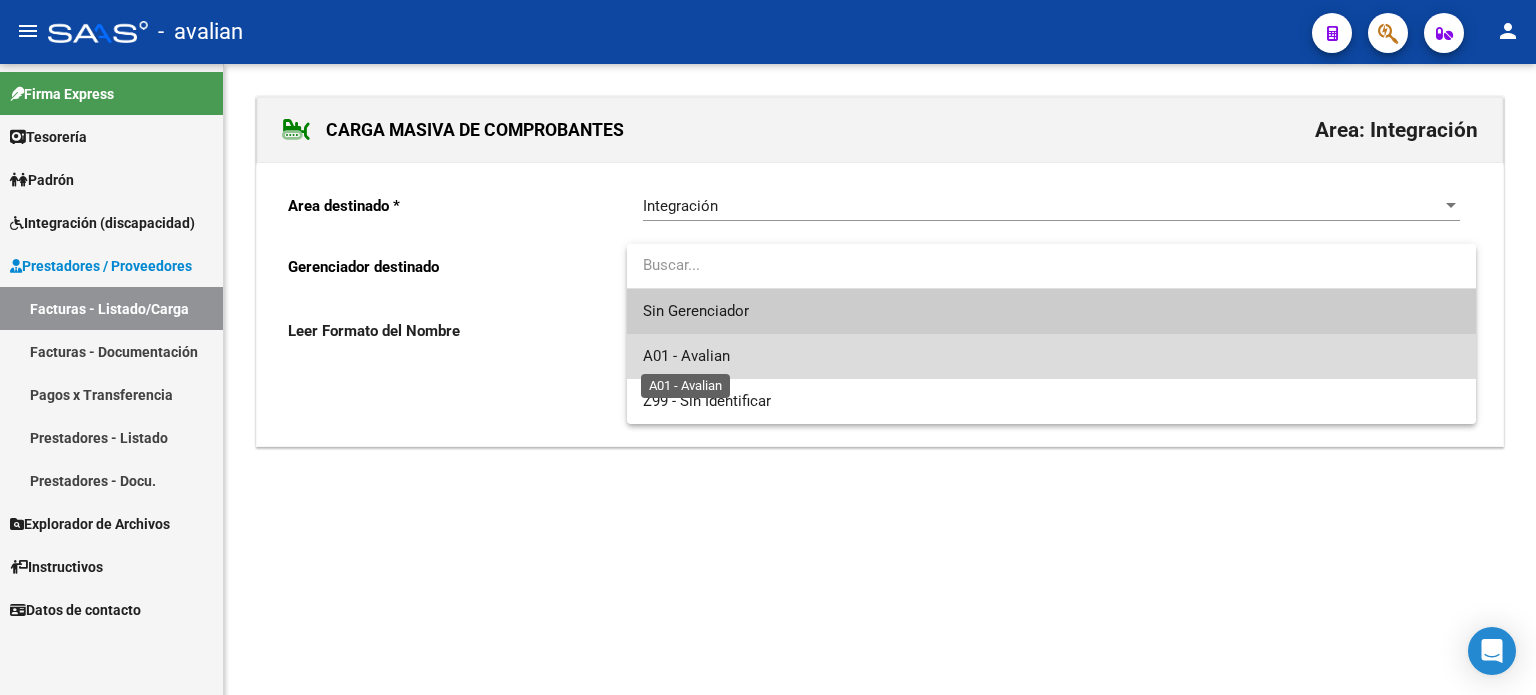 click on "A01 - Avalian" at bounding box center [686, 356] 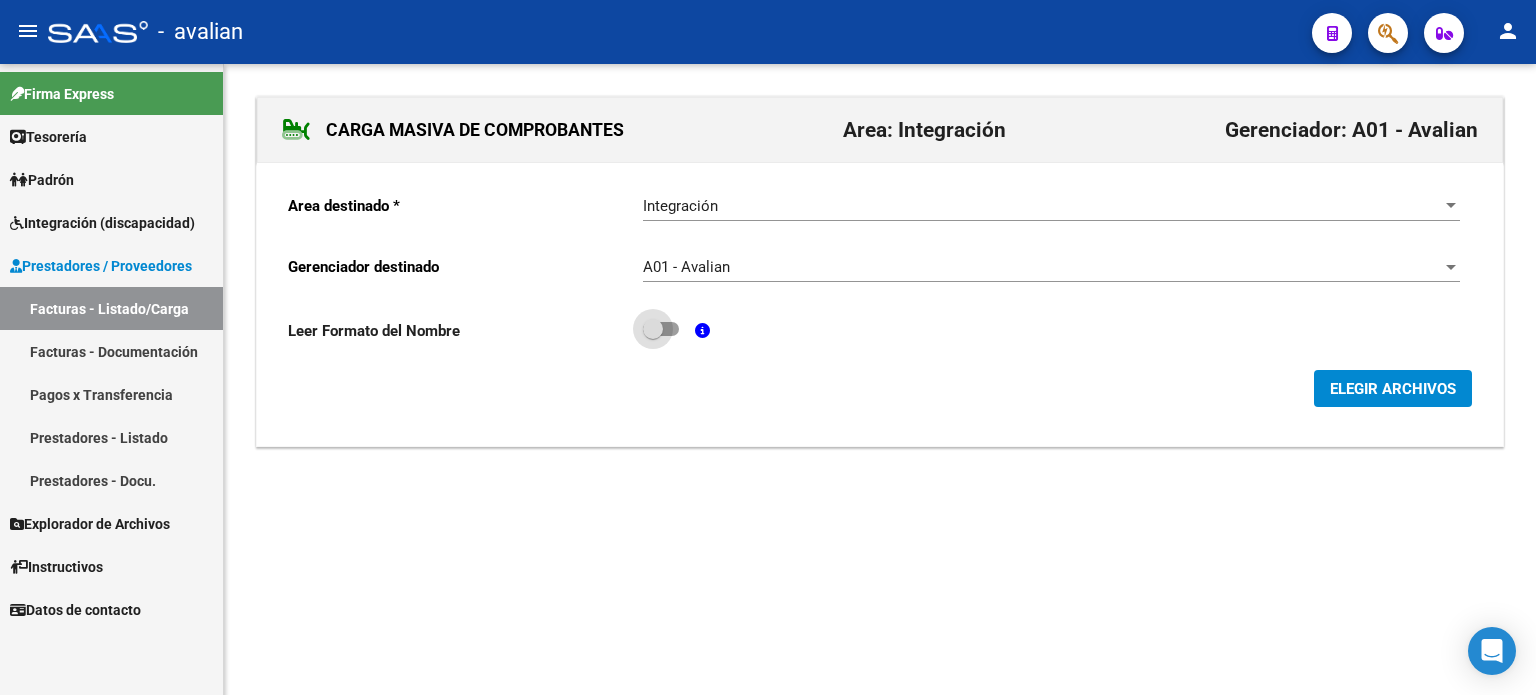 click at bounding box center (661, 329) 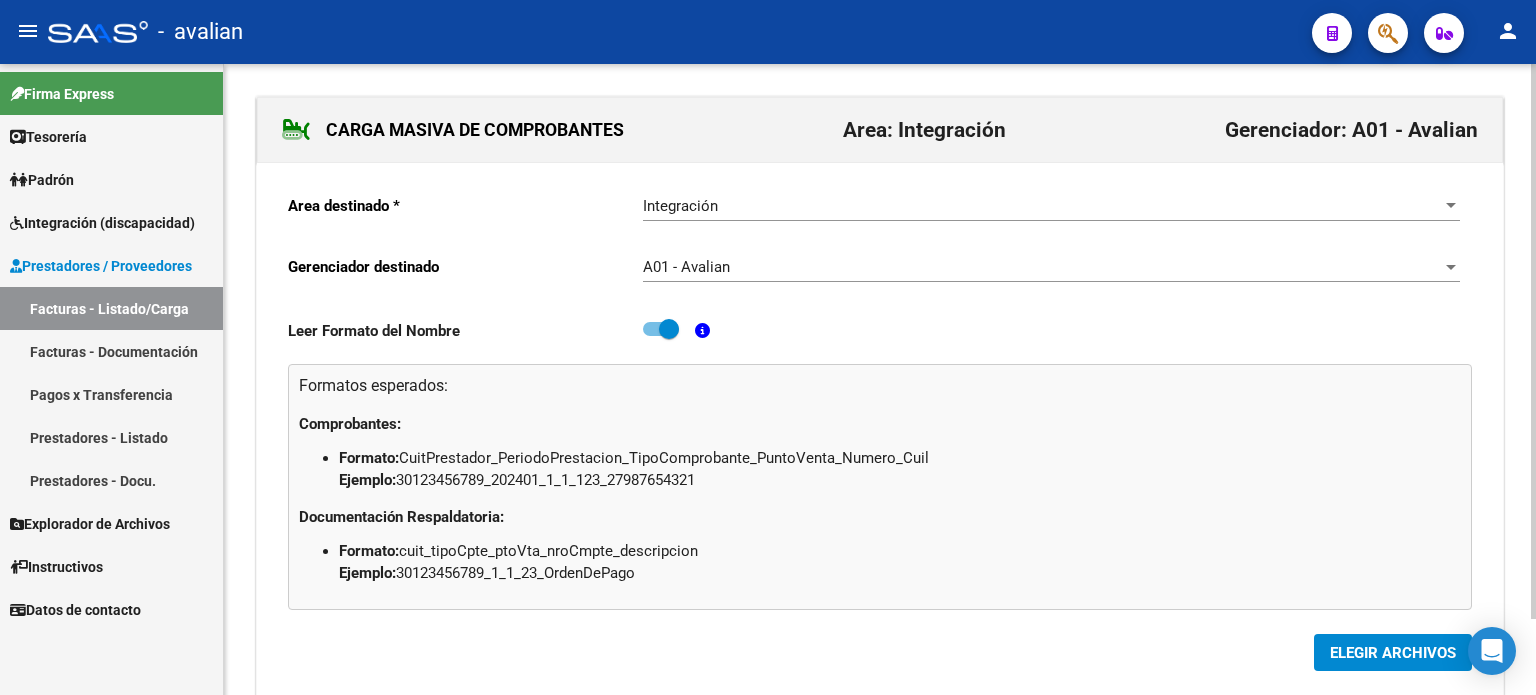 click on "ELEGIR ARCHIVOS" 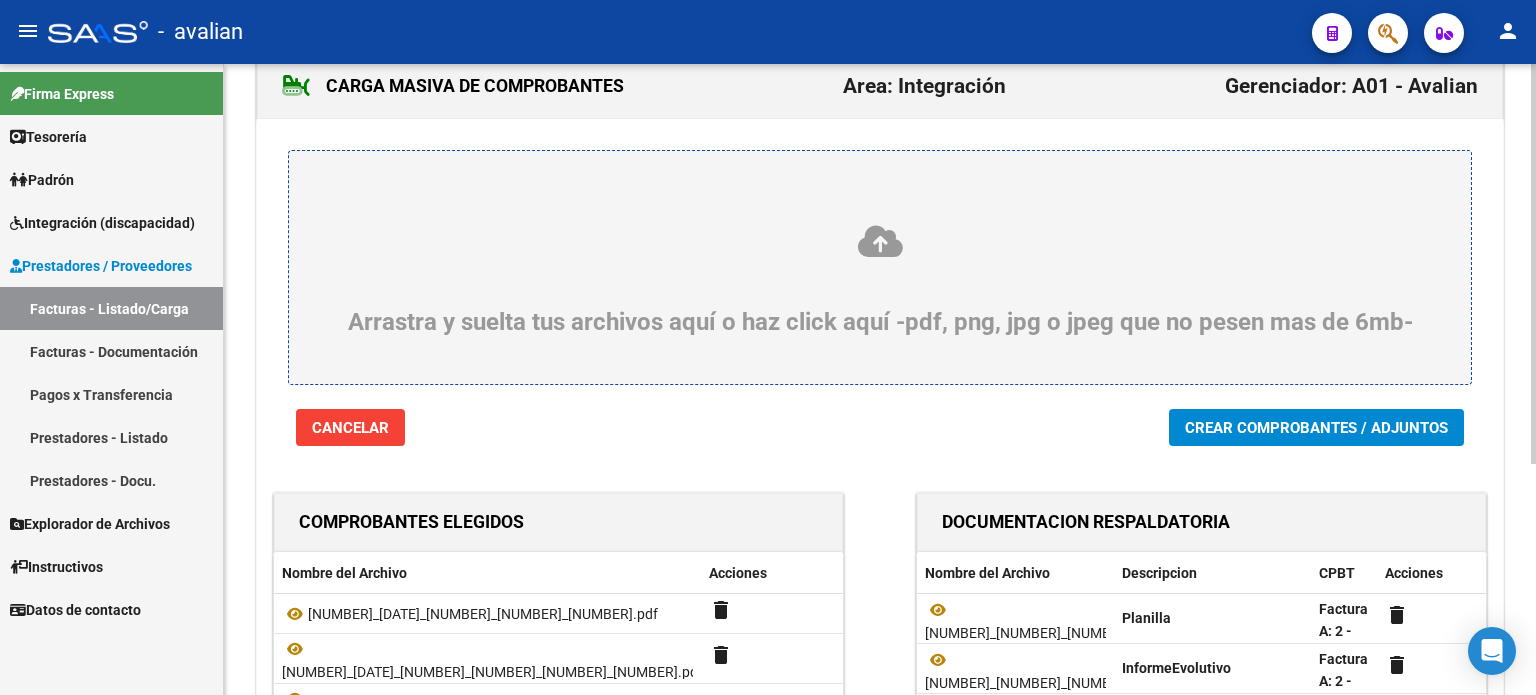 scroll, scrollTop: 30, scrollLeft: 0, axis: vertical 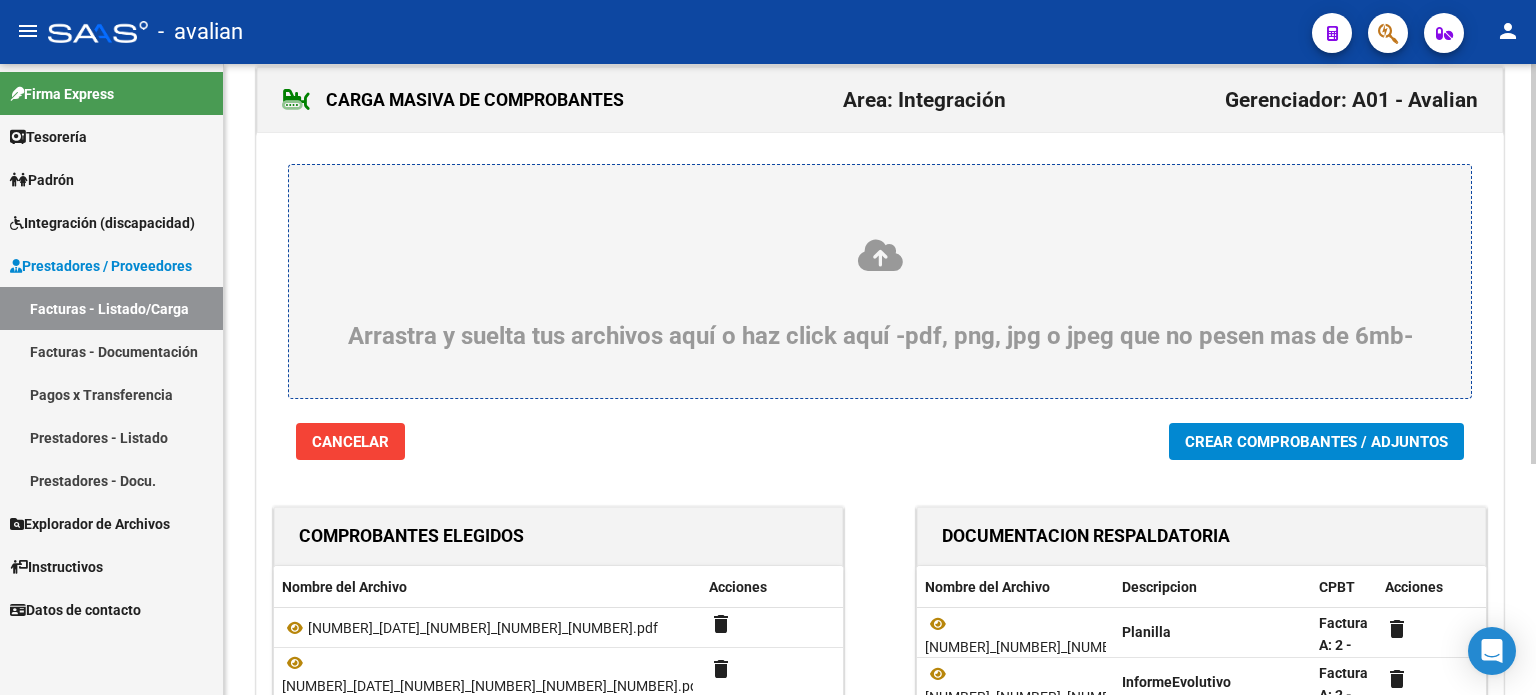 click on "Crear Comprobantes / Adjuntos" 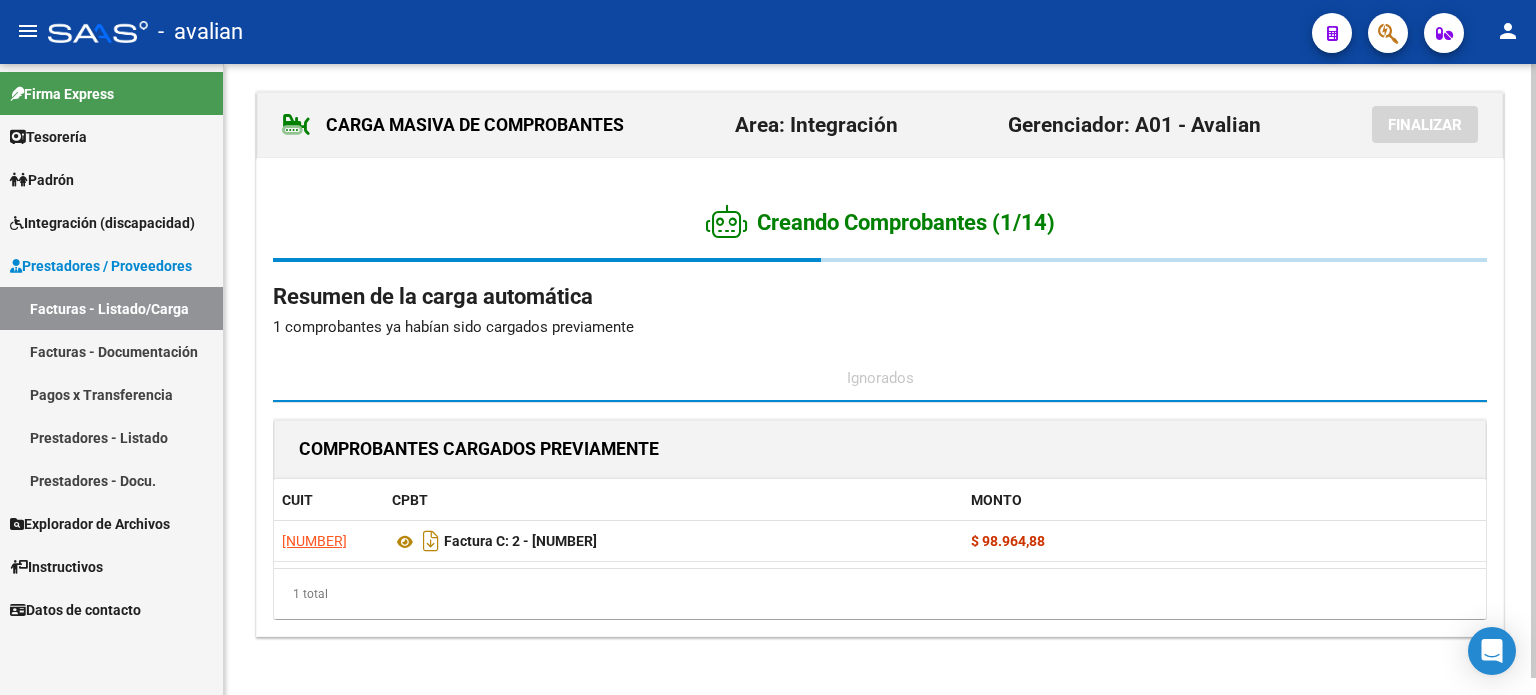 scroll, scrollTop: 0, scrollLeft: 0, axis: both 